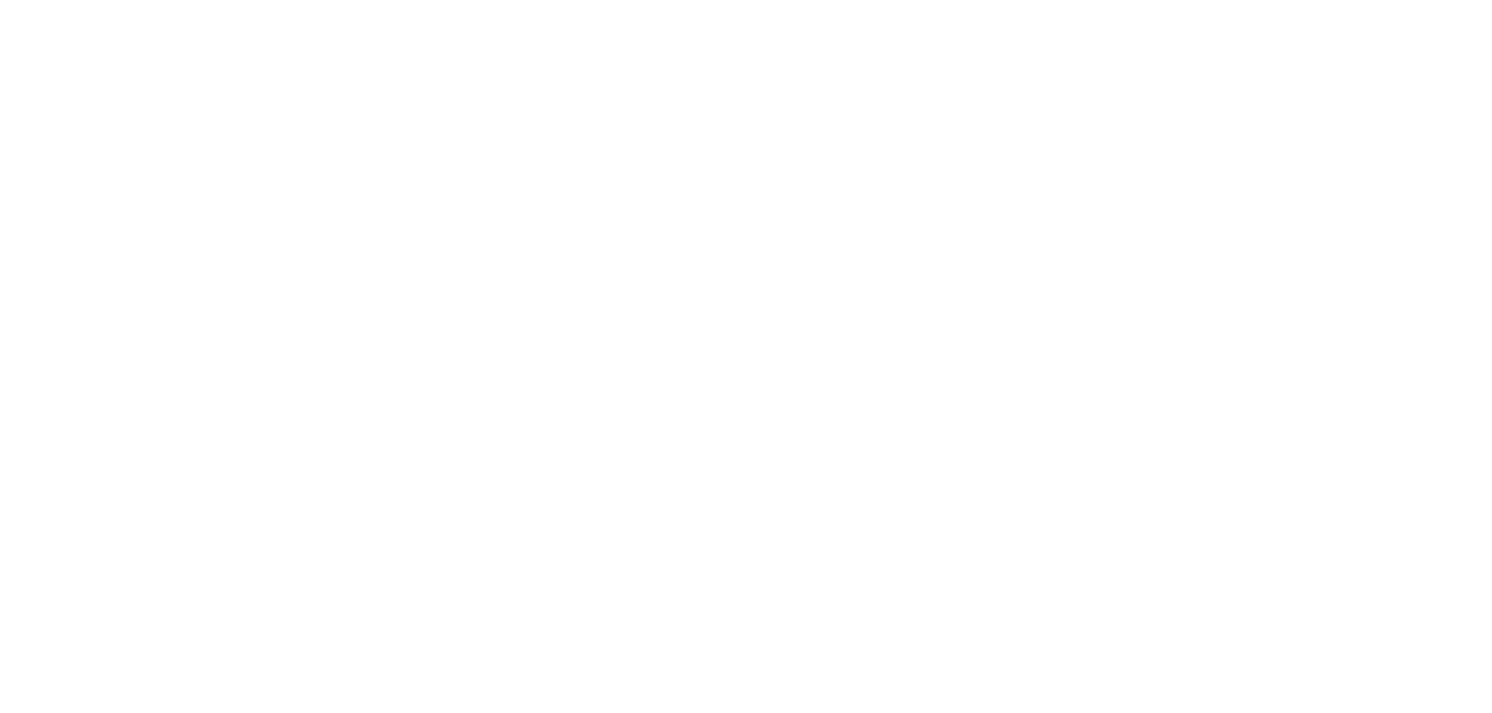 scroll, scrollTop: 0, scrollLeft: 0, axis: both 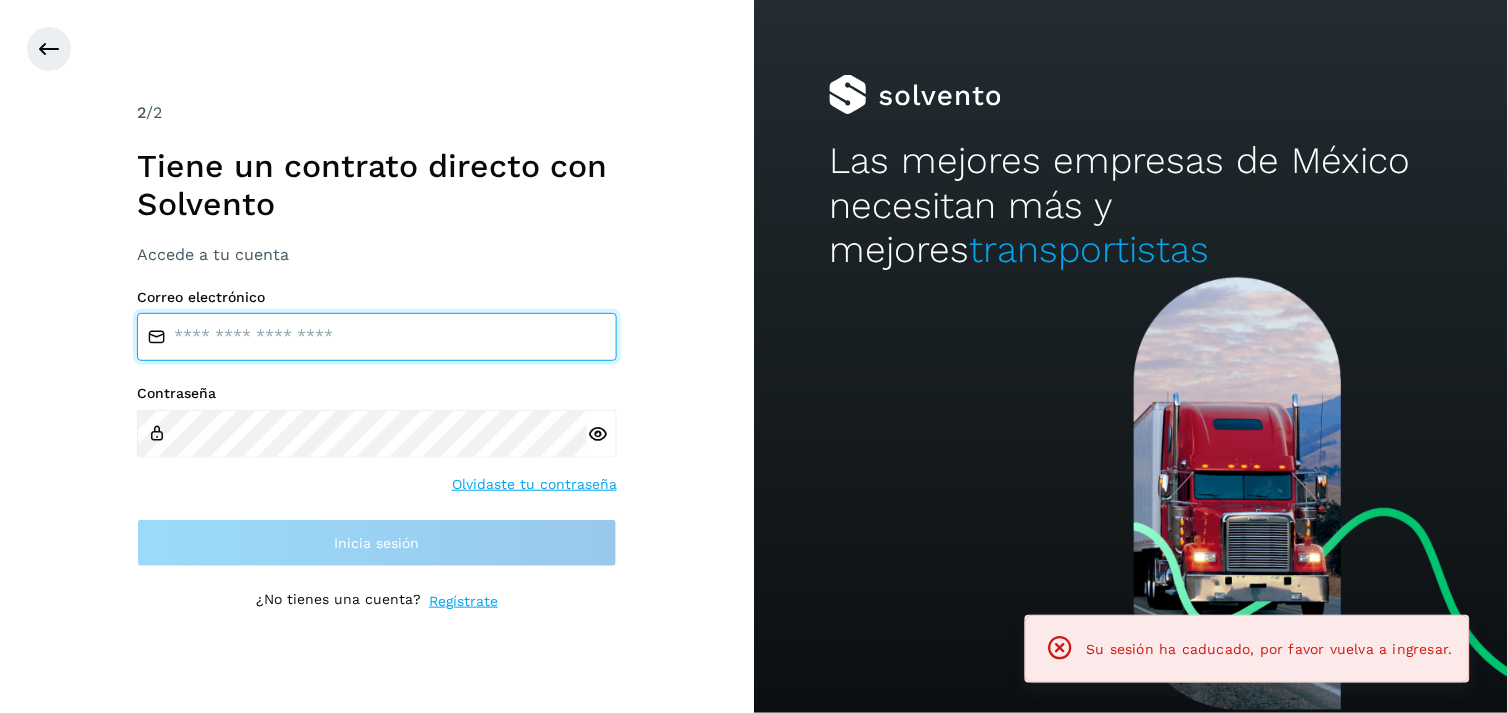 type on "**********" 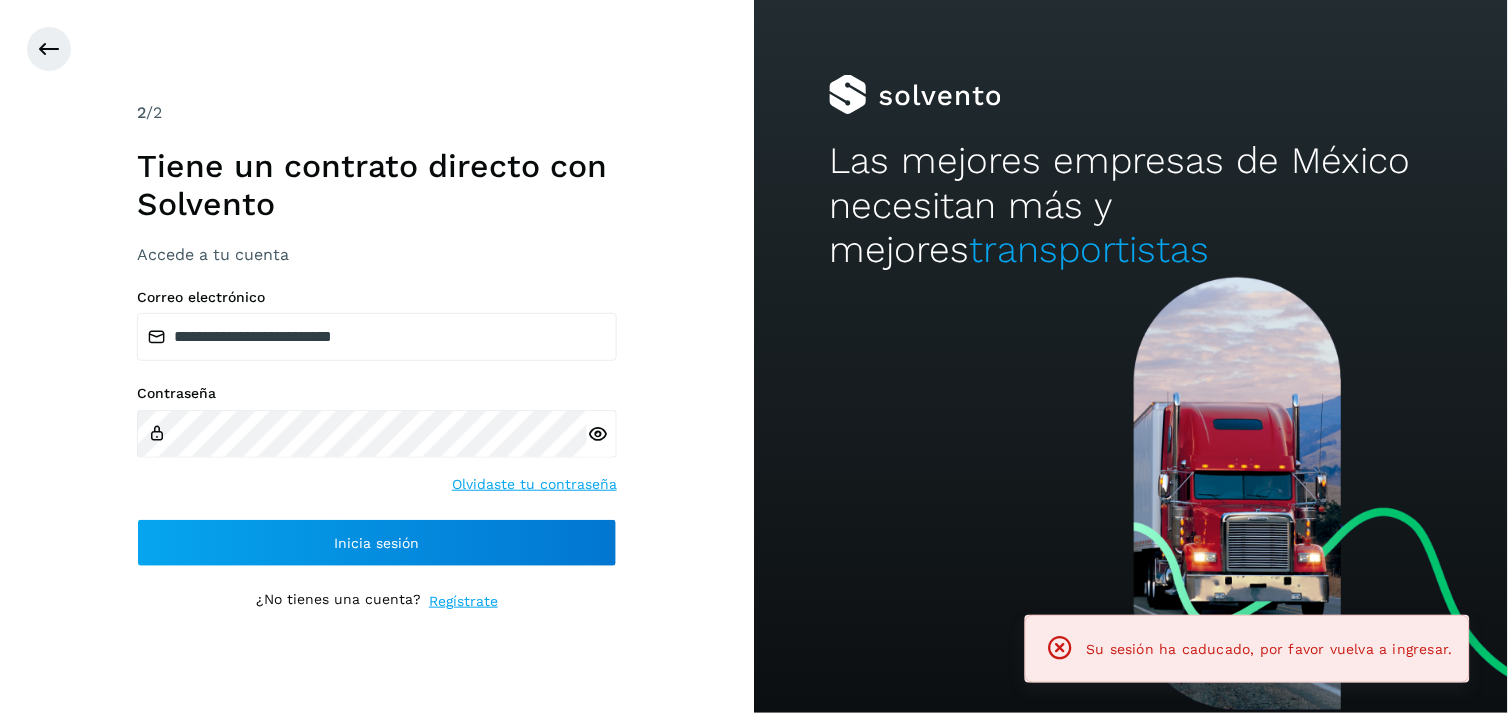 click on "Las mejores empresas de México necesitan más y mejores  transportistas" at bounding box center [1131, 138] 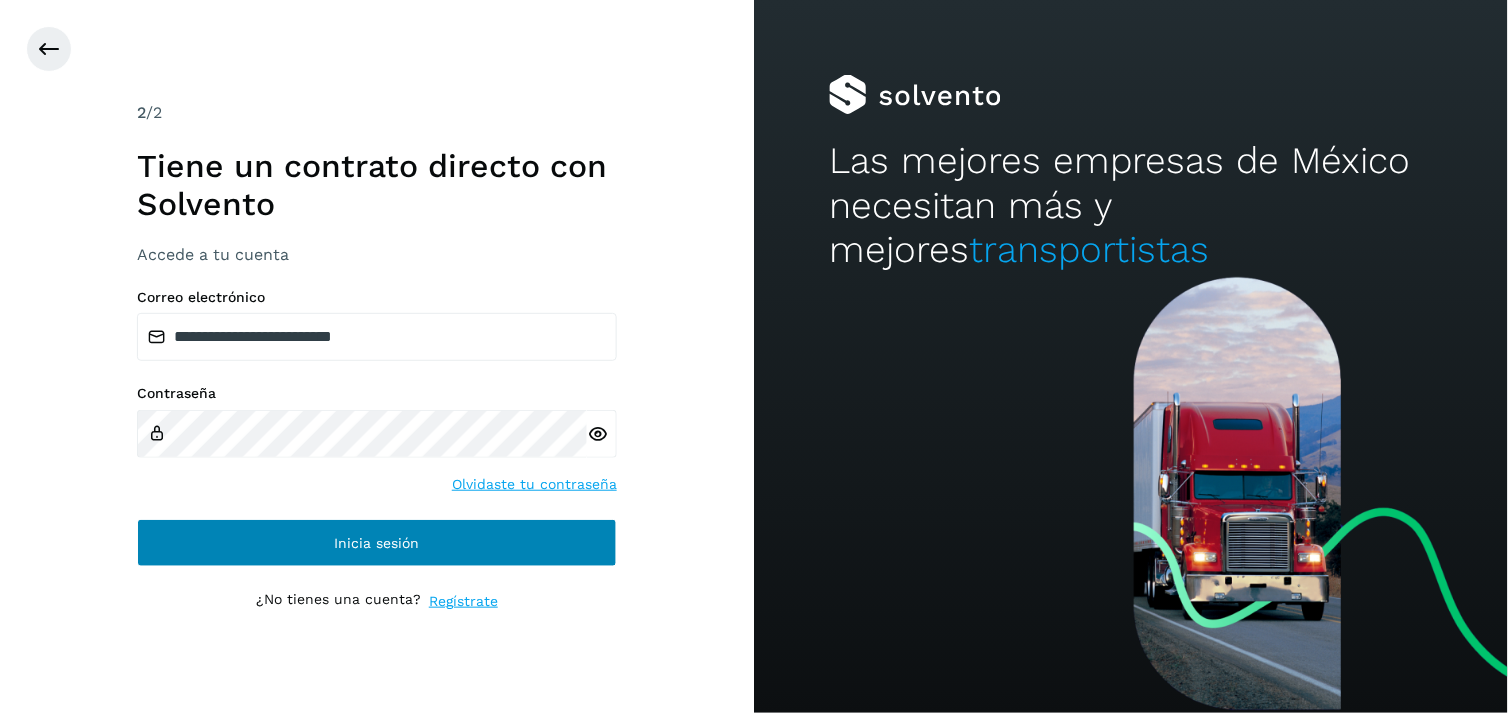 drag, startPoint x: 370, startPoint y: 501, endPoint x: 421, endPoint y: 560, distance: 77.987175 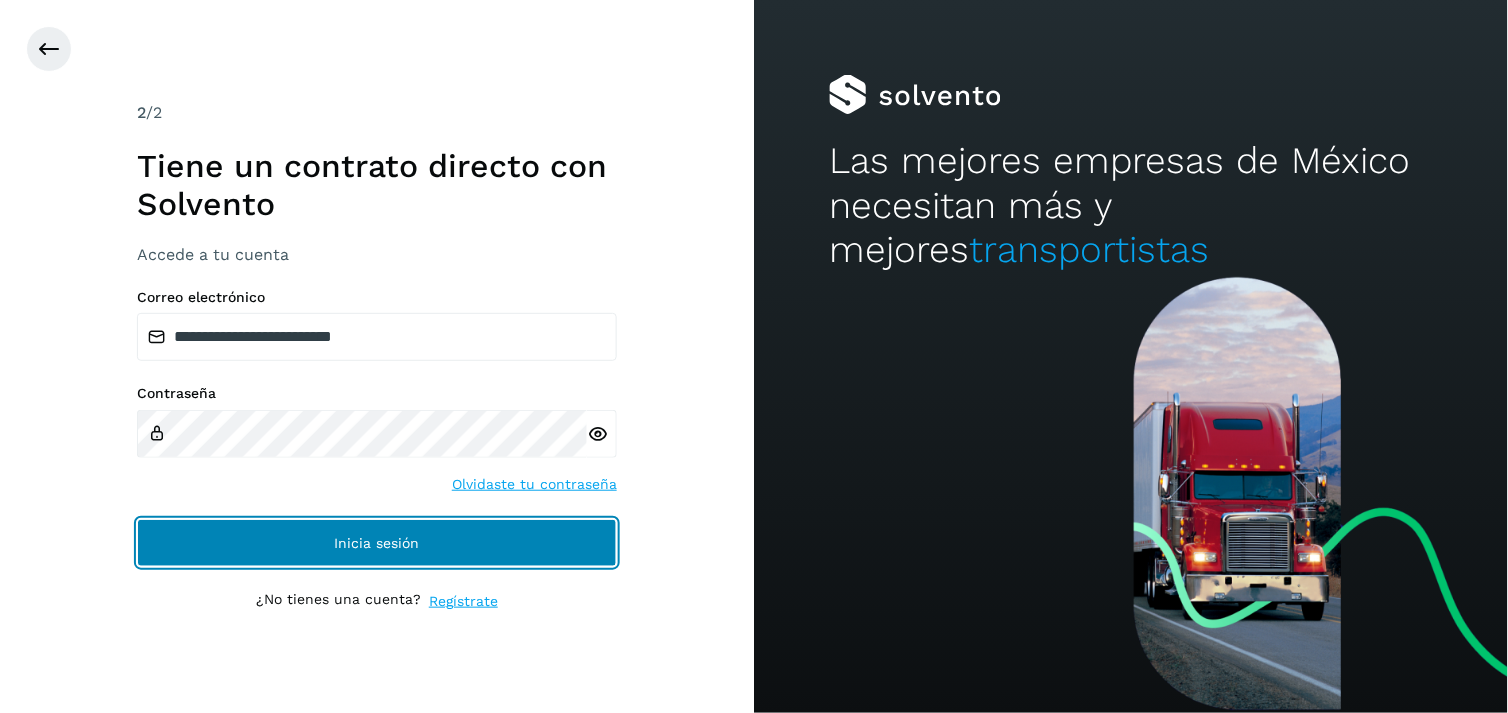 click on "Inicia sesión" at bounding box center (377, 543) 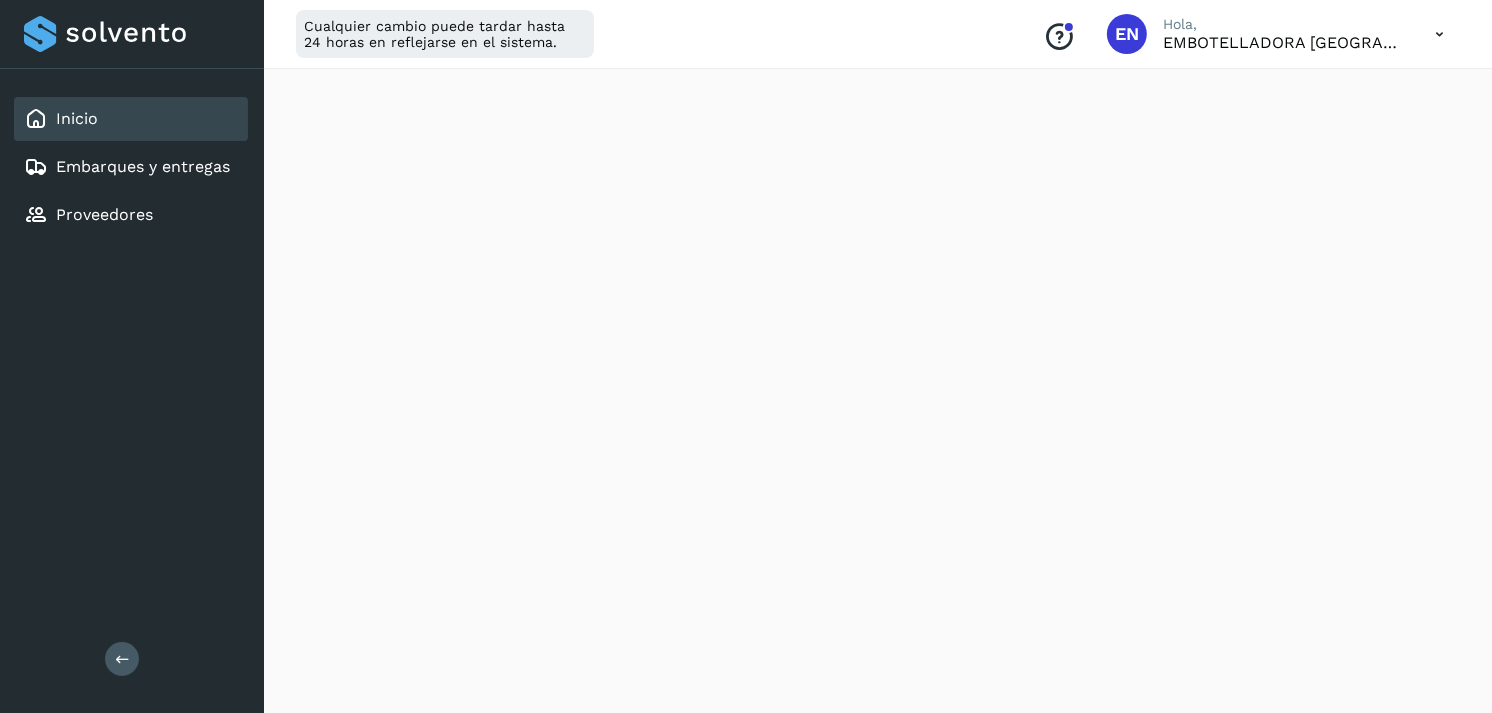 scroll, scrollTop: 2344, scrollLeft: 0, axis: vertical 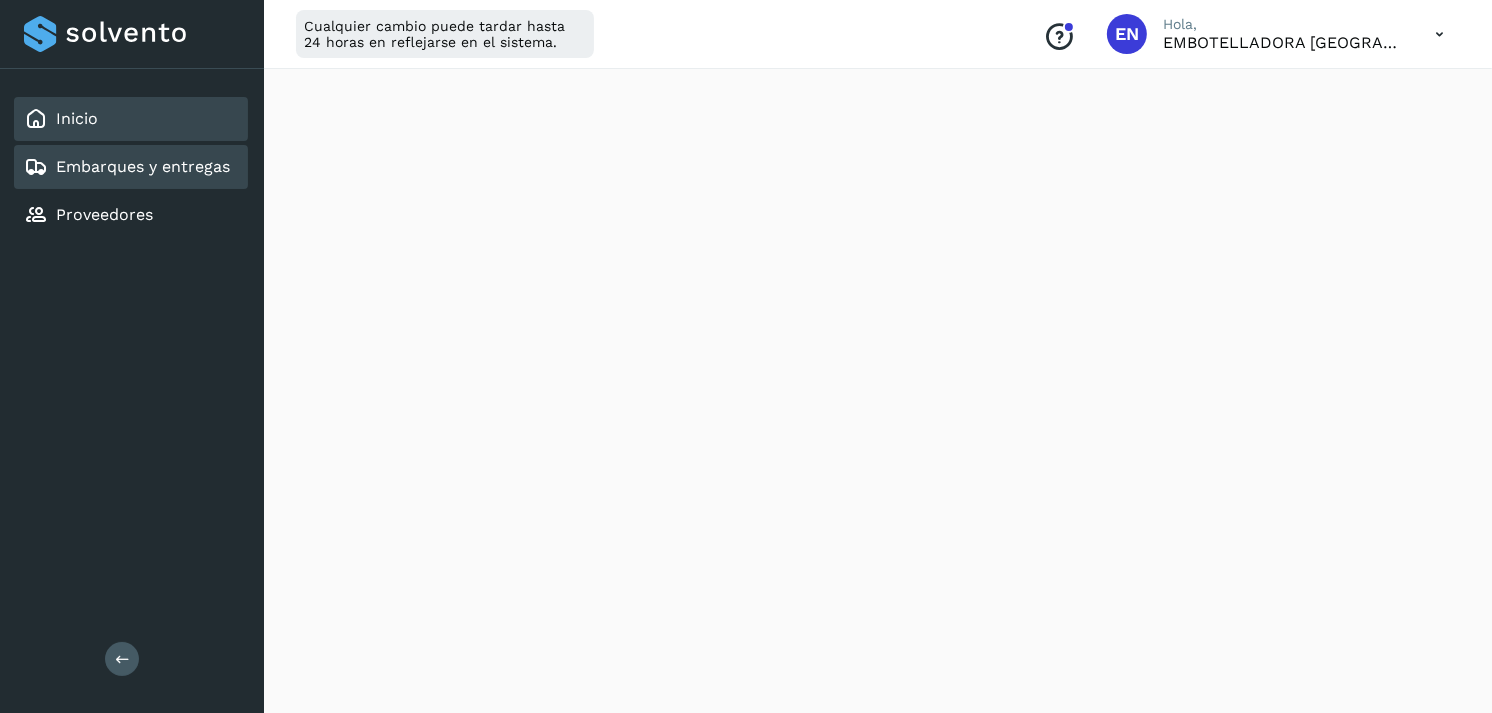 click on "Embarques y entregas" at bounding box center (143, 166) 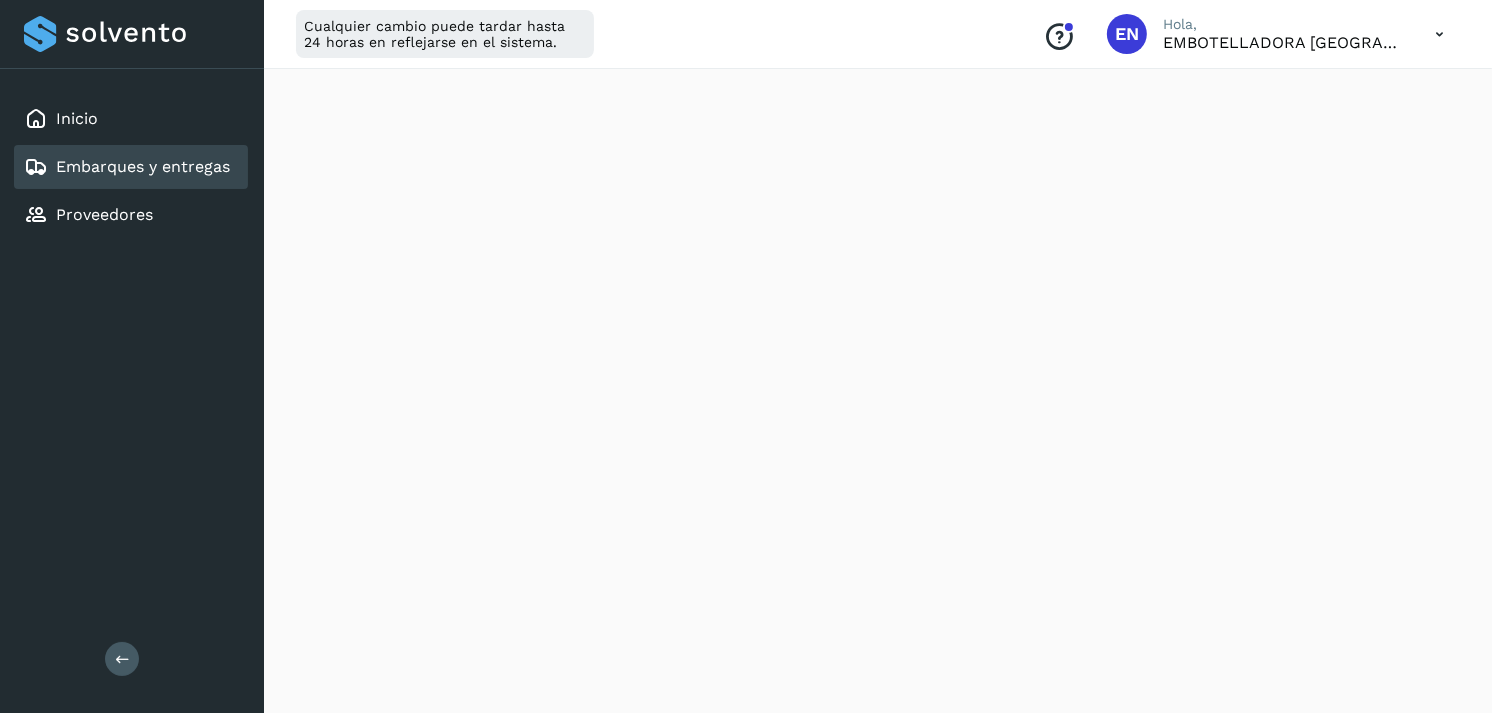 scroll, scrollTop: 0, scrollLeft: 0, axis: both 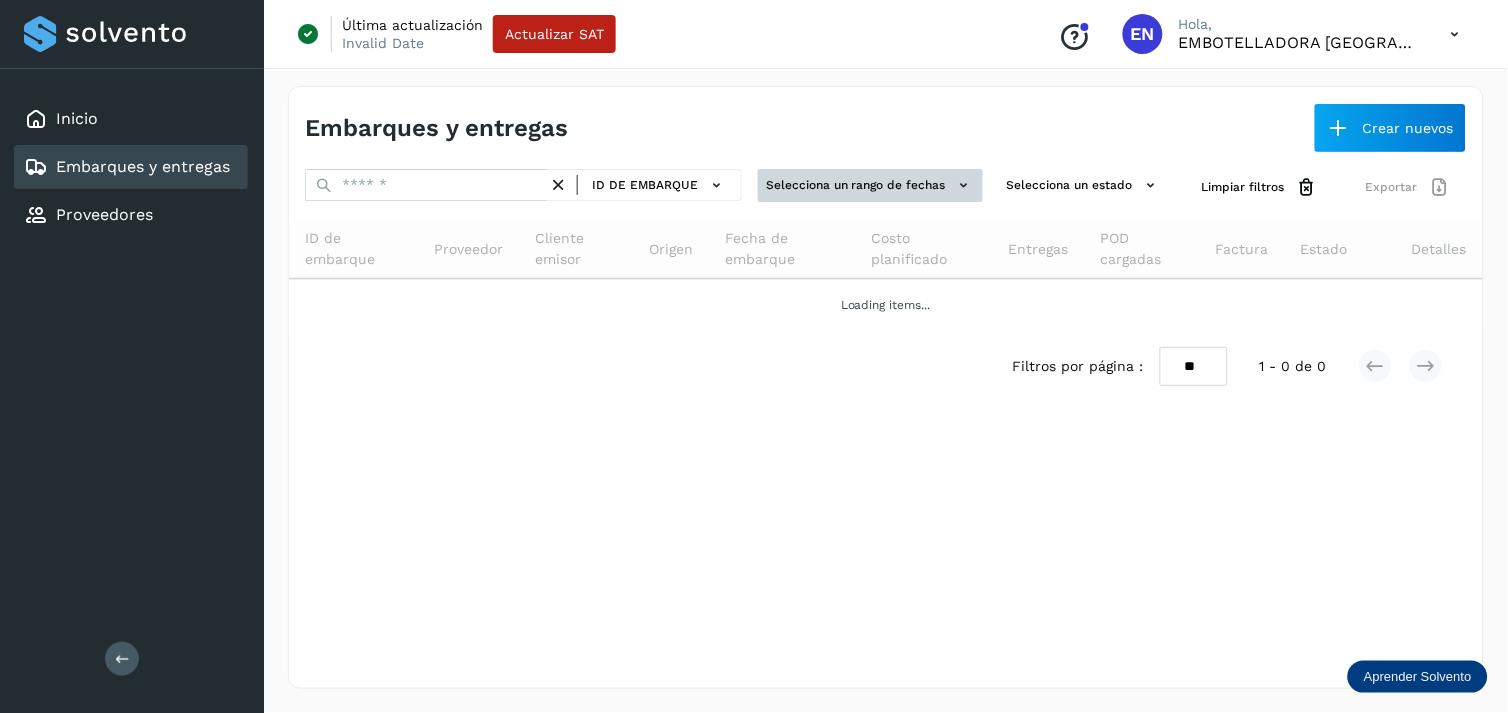 click on "Selecciona un rango de fechas" at bounding box center (870, 185) 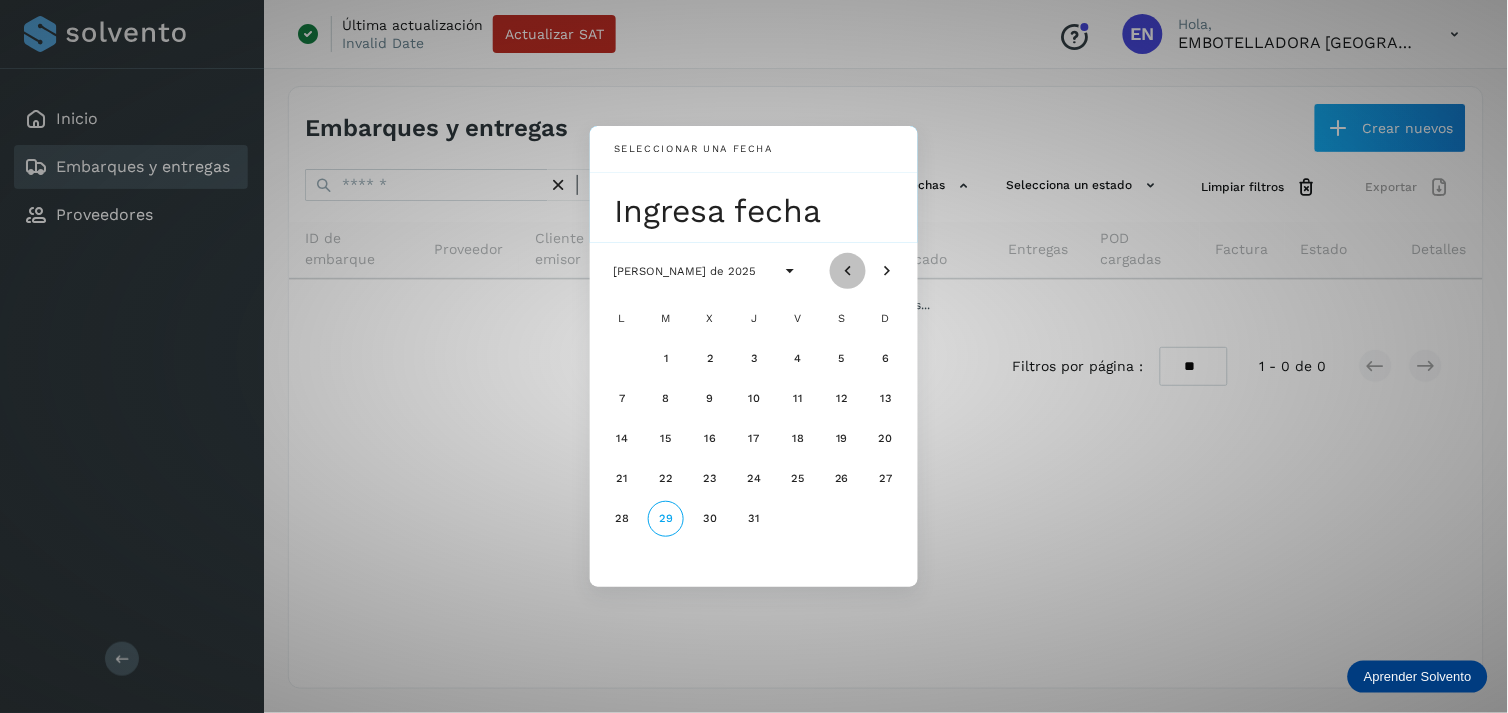 click at bounding box center (848, 271) 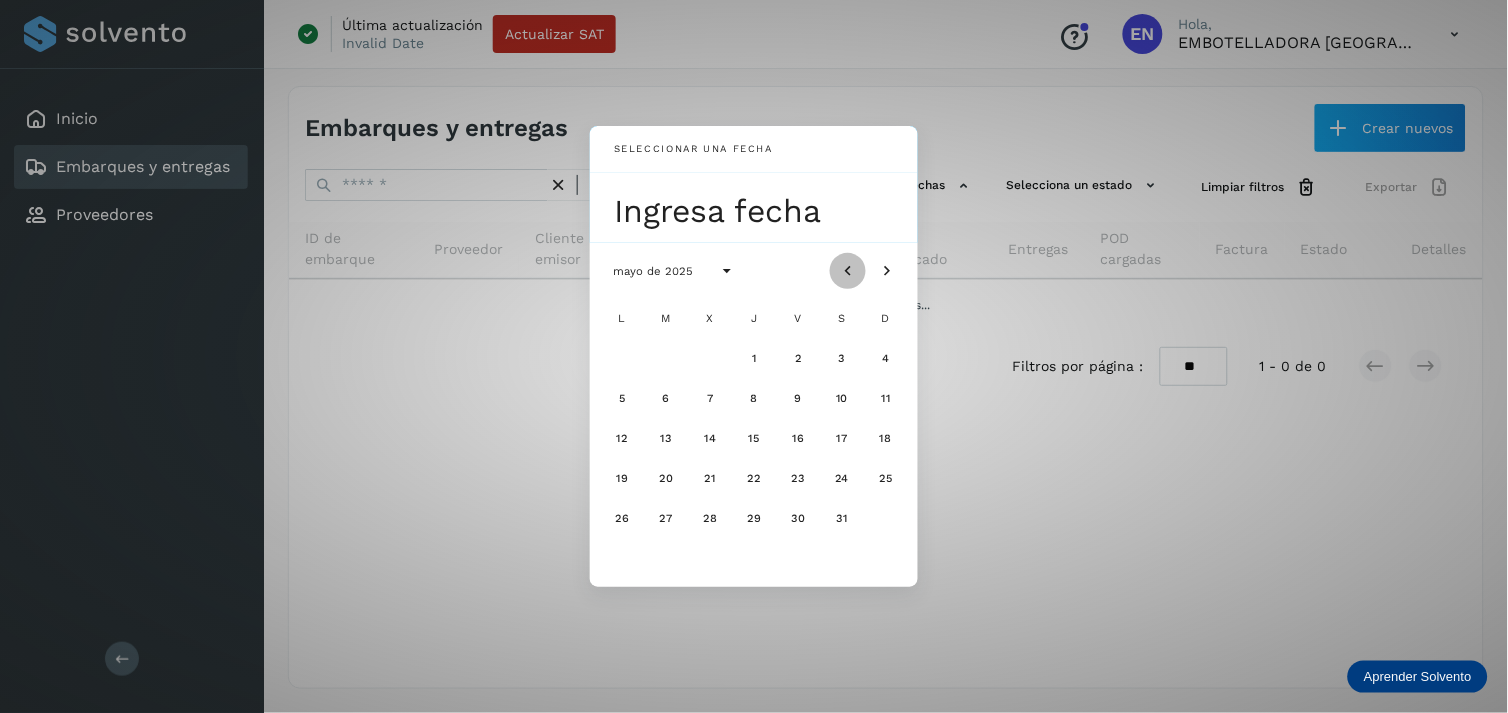 click at bounding box center [848, 271] 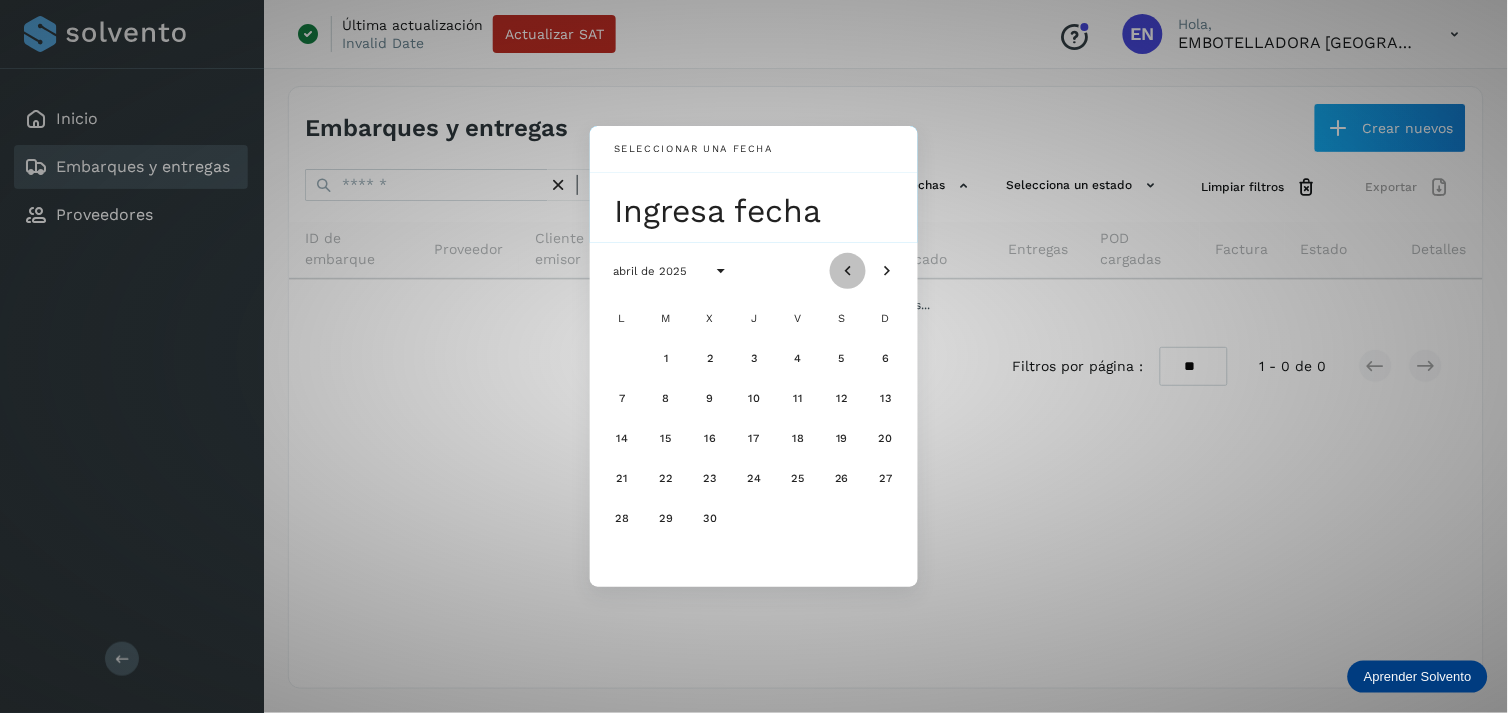 click at bounding box center [848, 271] 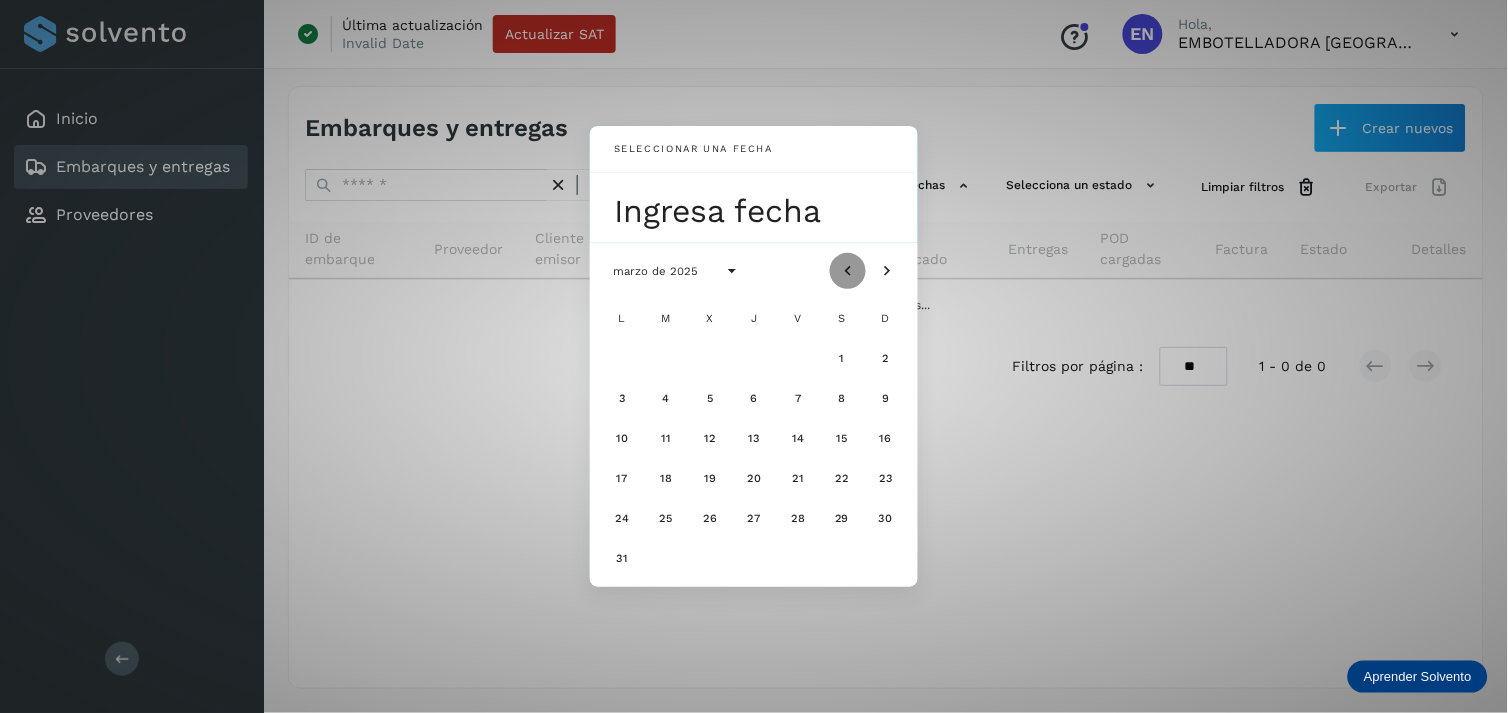 click at bounding box center [848, 271] 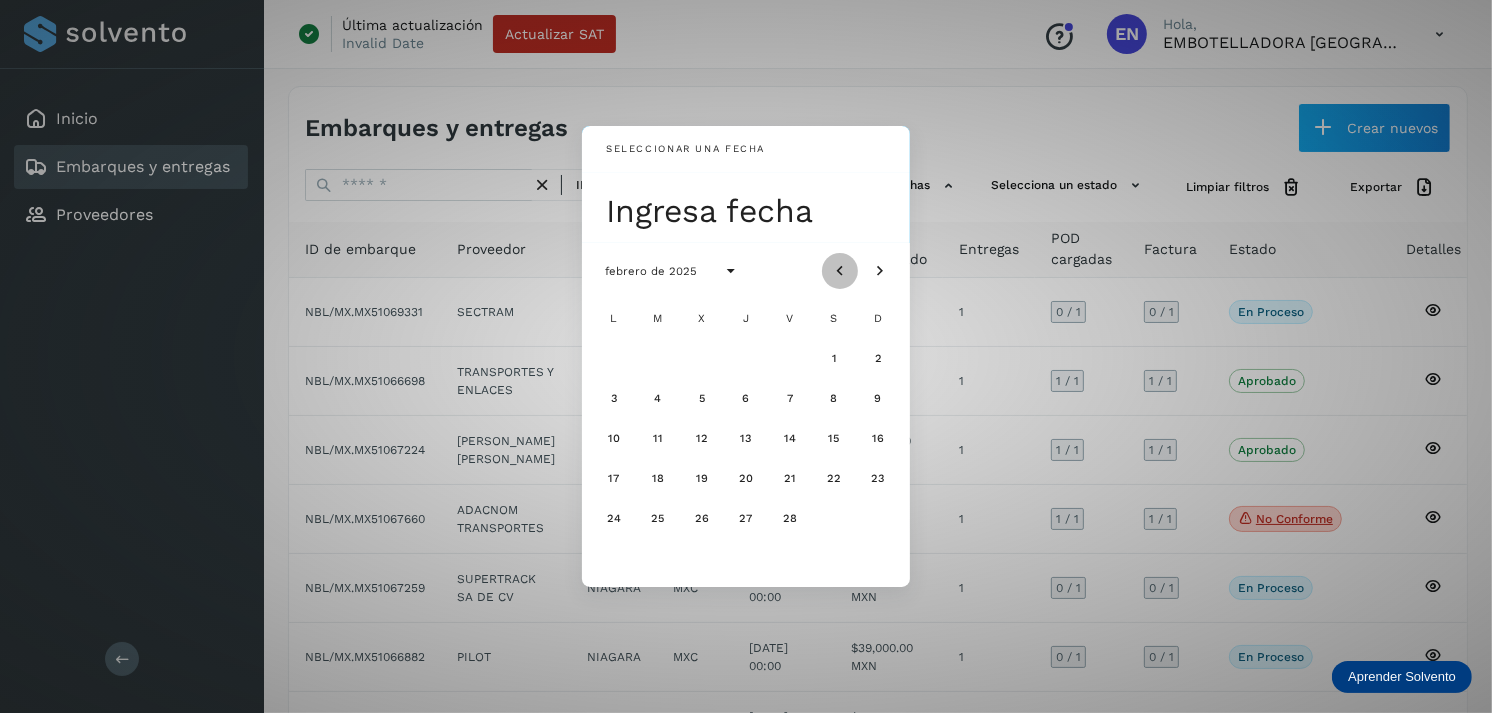 click at bounding box center [840, 271] 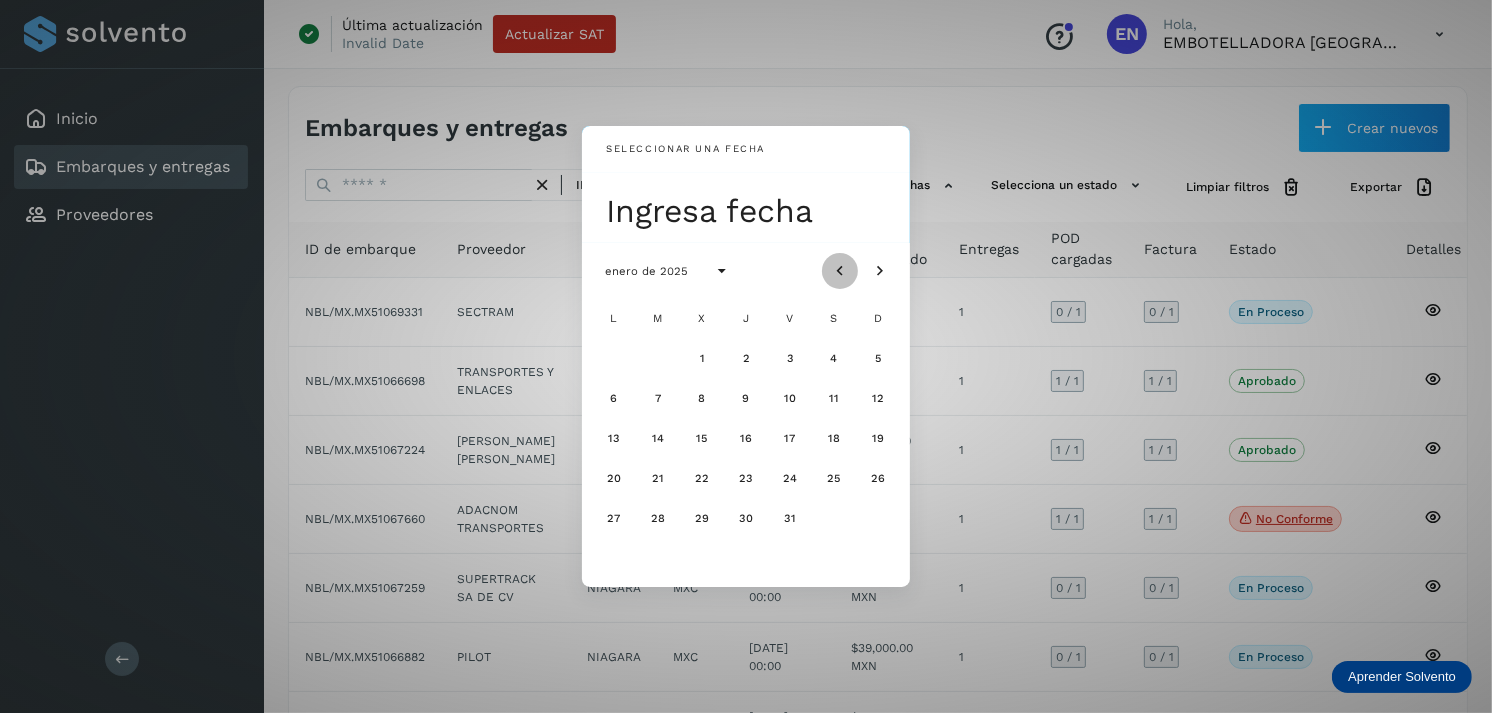 click at bounding box center [840, 271] 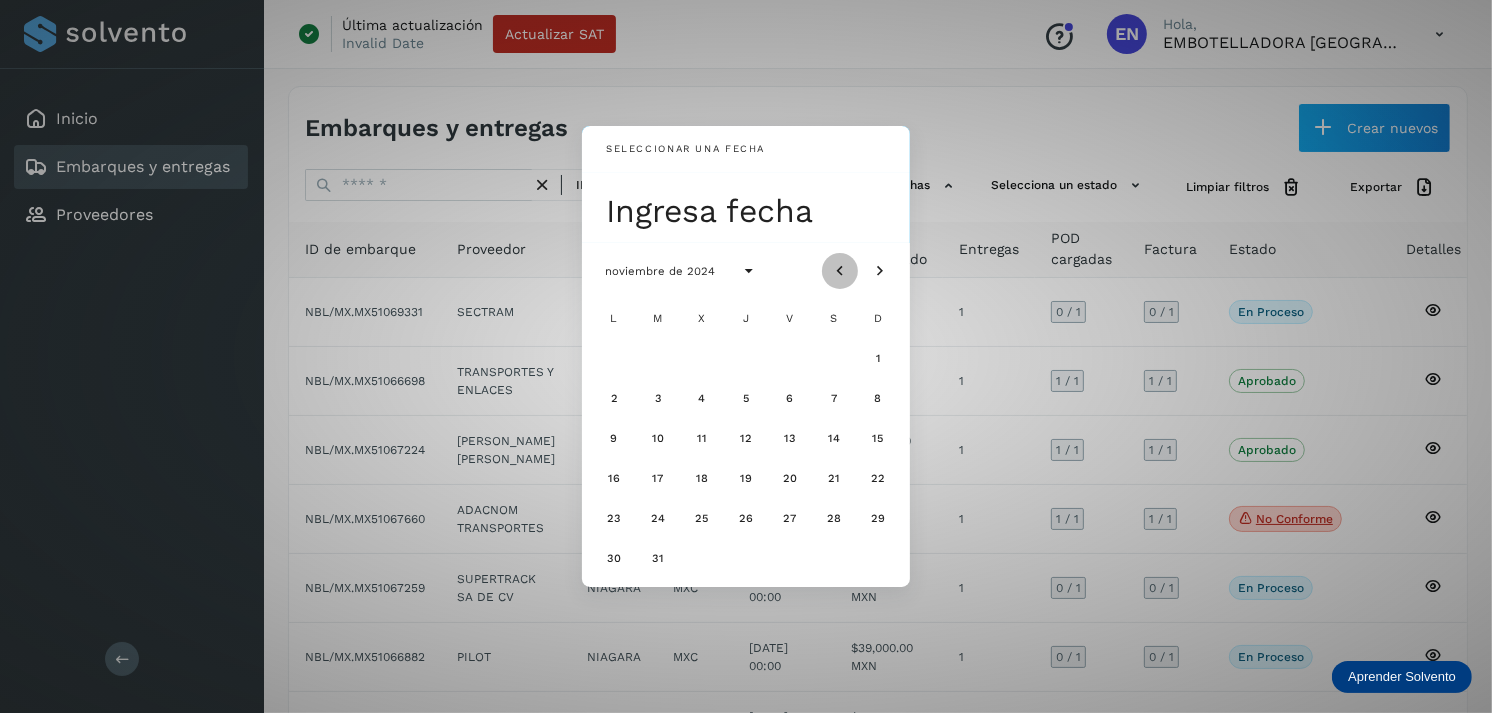 click at bounding box center (840, 271) 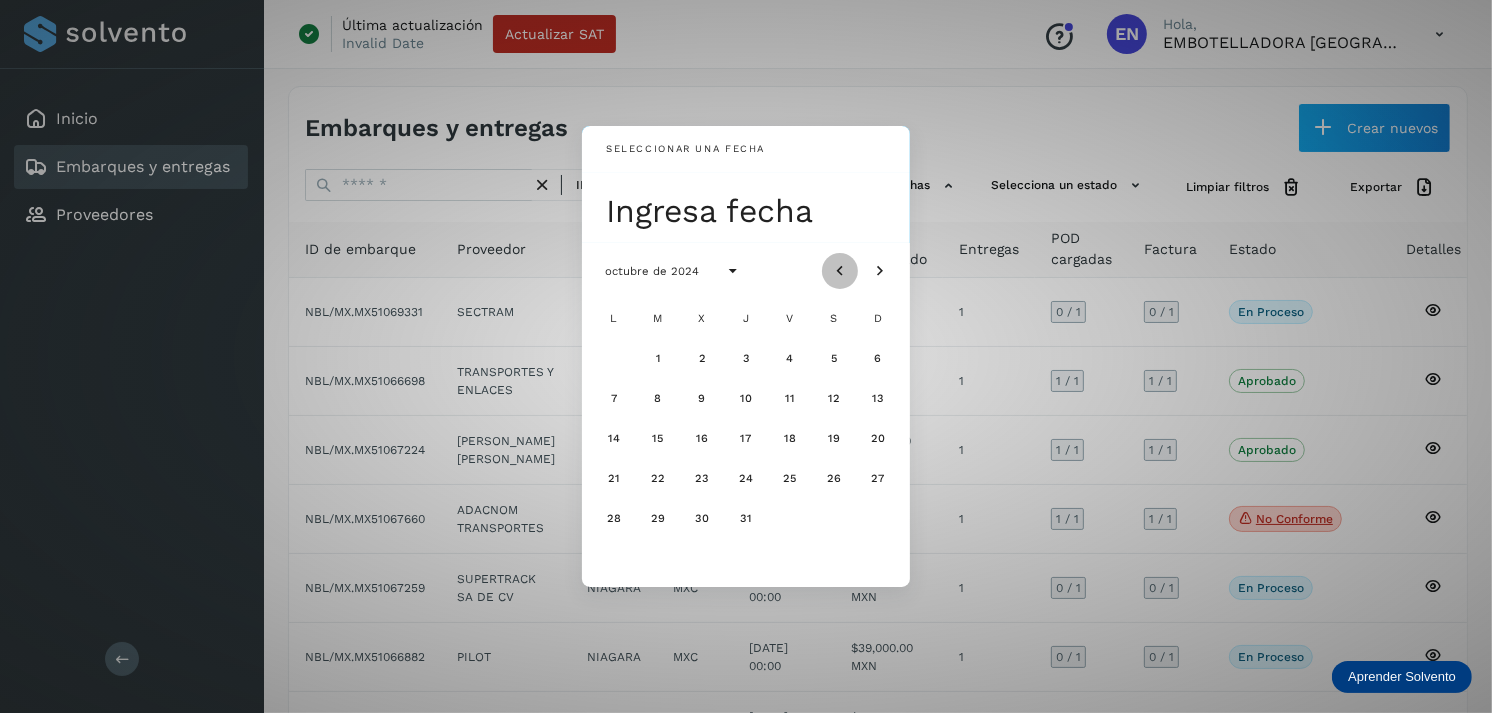 click at bounding box center (840, 271) 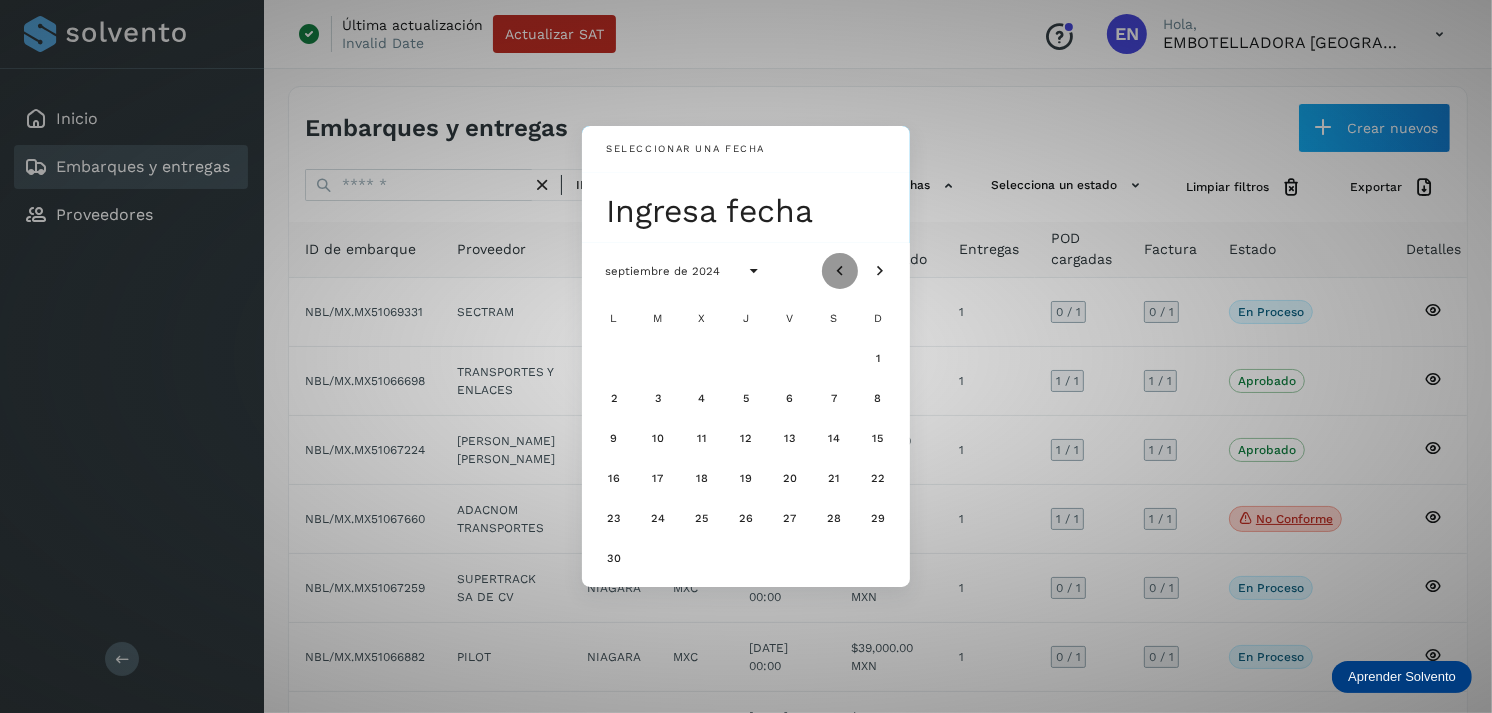 click at bounding box center (840, 271) 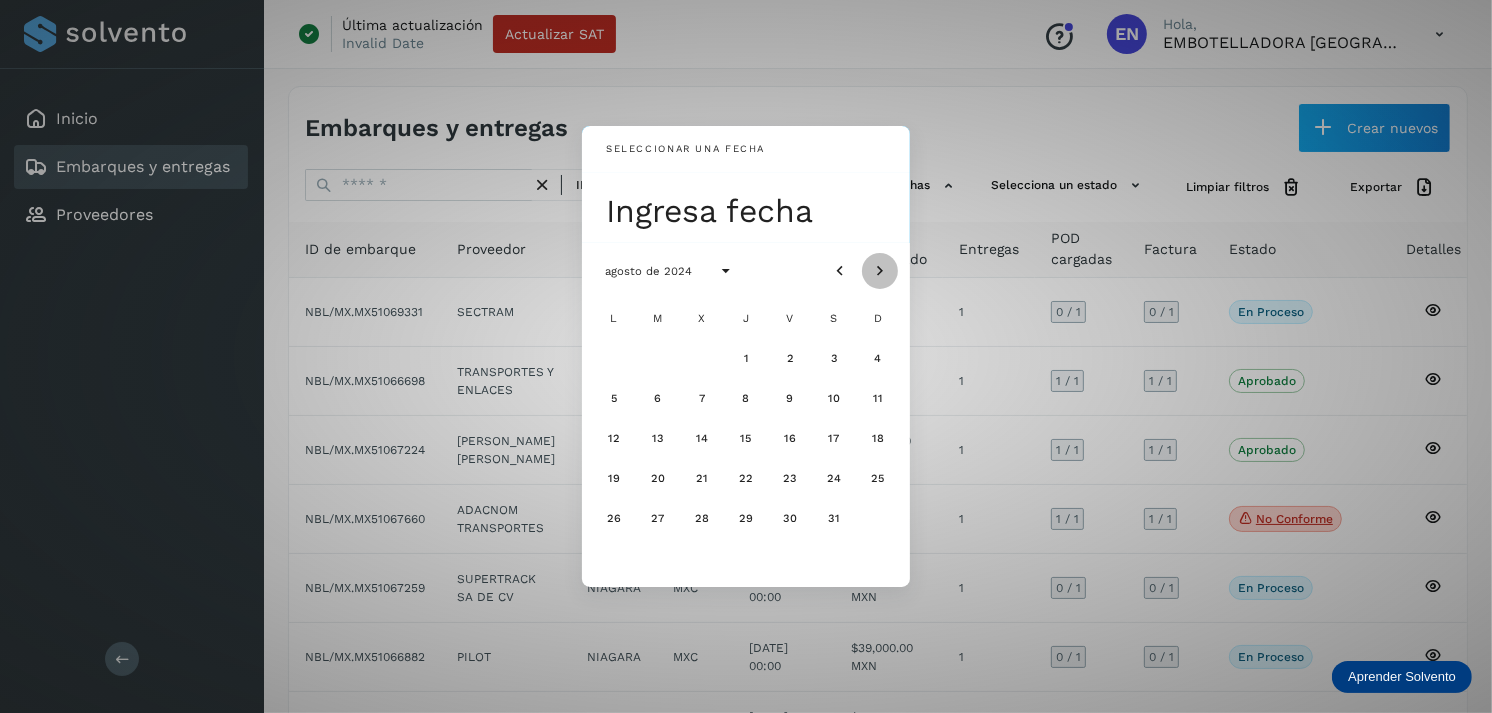 click at bounding box center (880, 271) 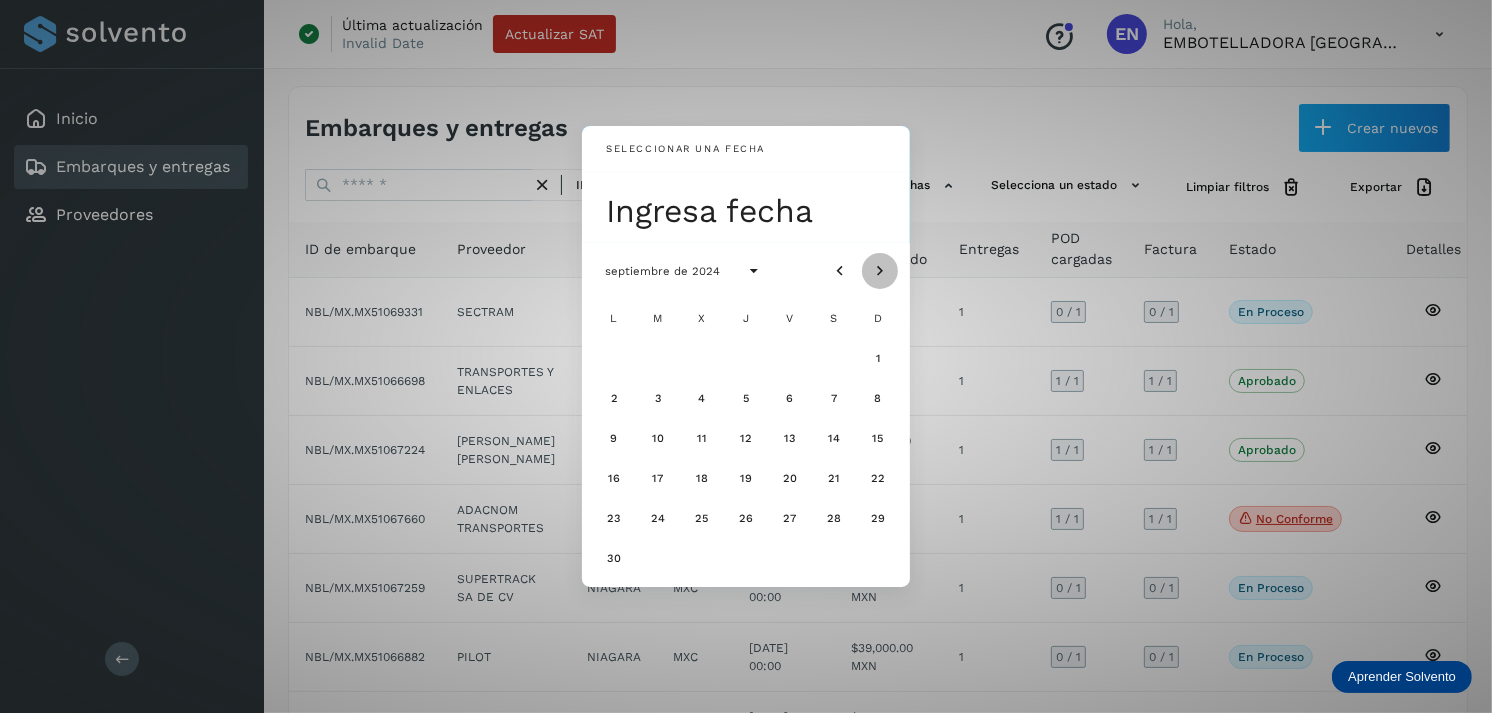 click at bounding box center [880, 271] 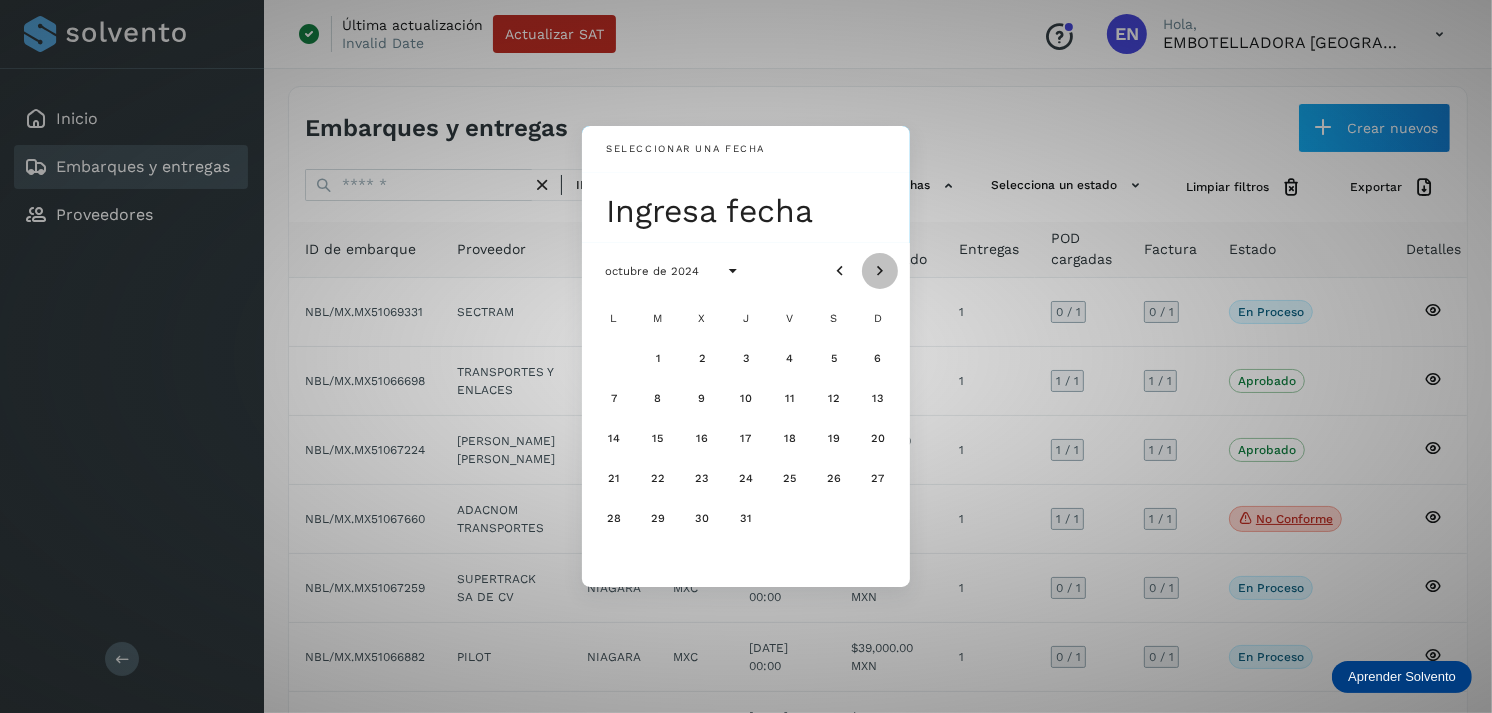 click at bounding box center [880, 271] 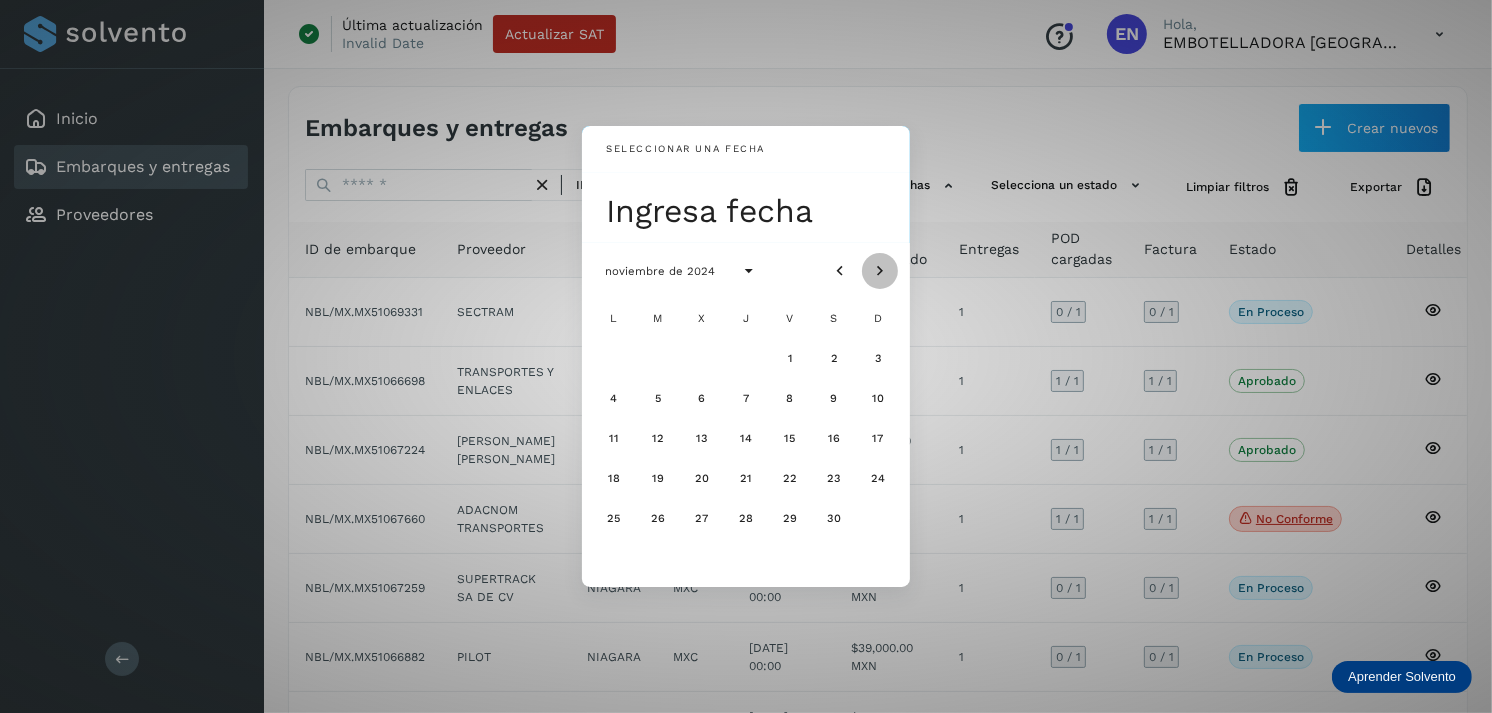 click at bounding box center (880, 271) 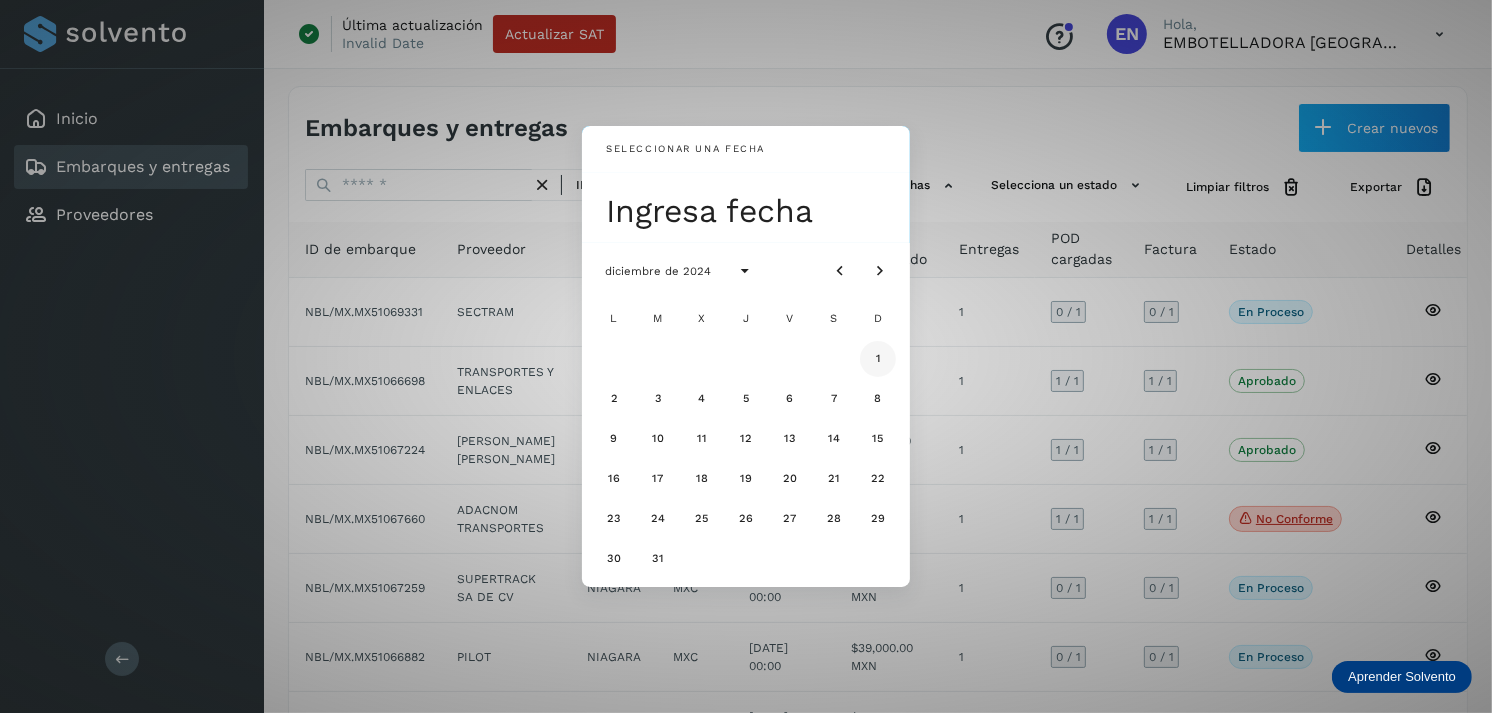 click on "1" at bounding box center (878, 359) 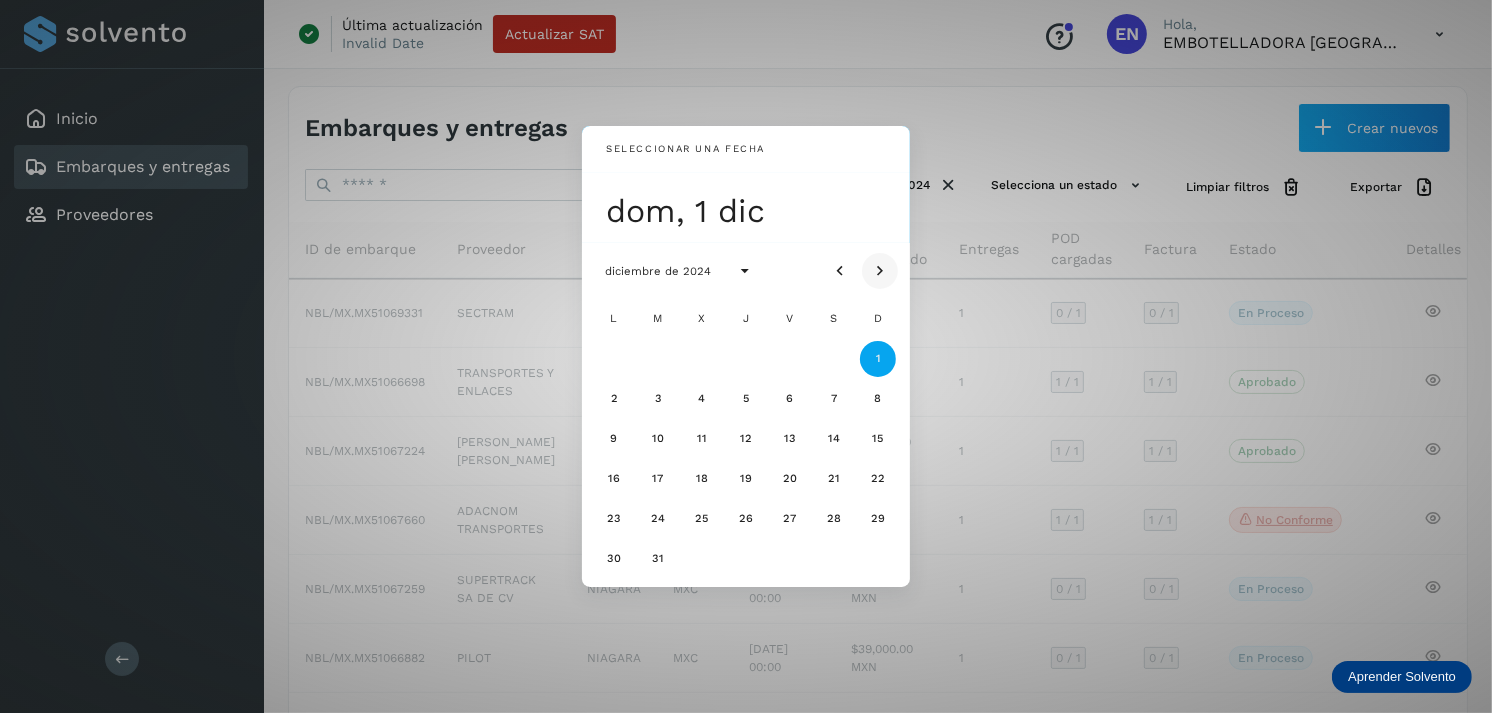 click at bounding box center (880, 271) 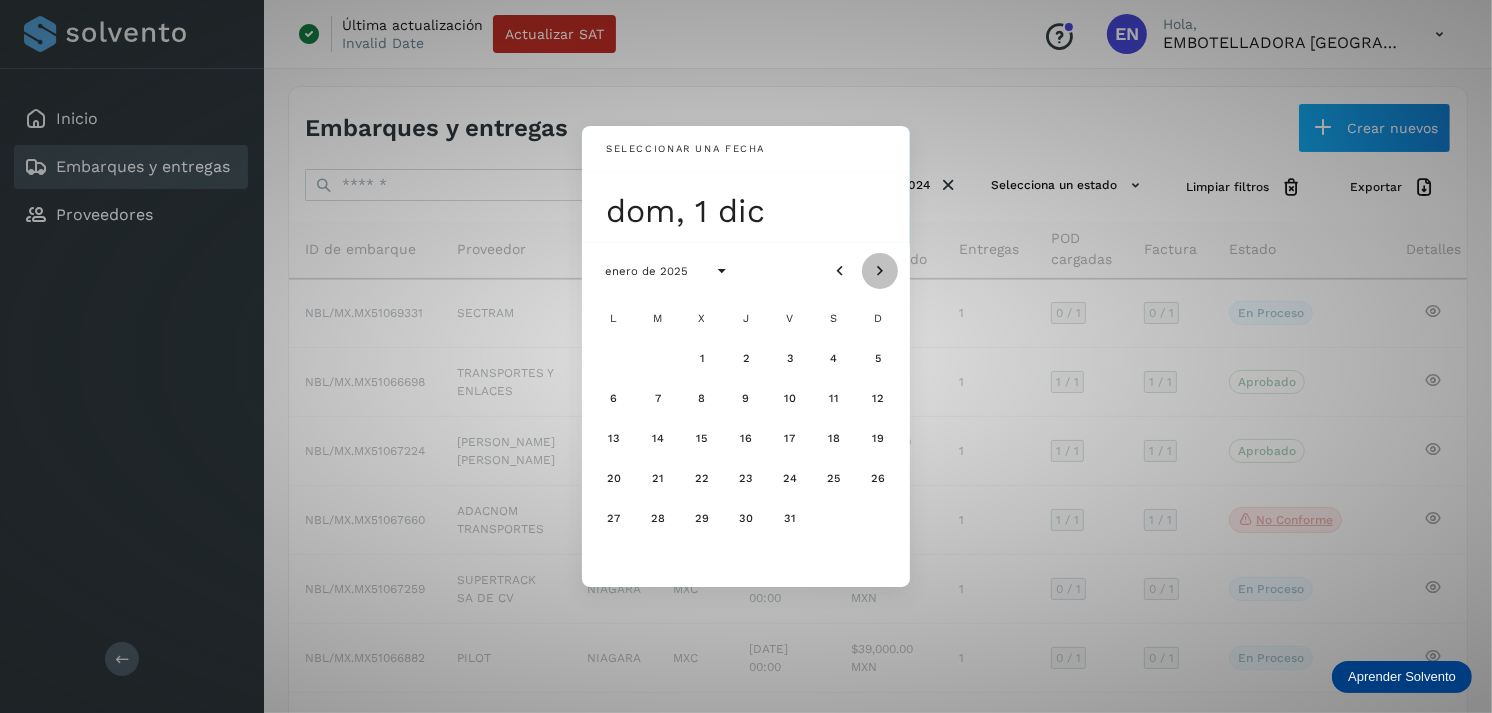 click at bounding box center [880, 271] 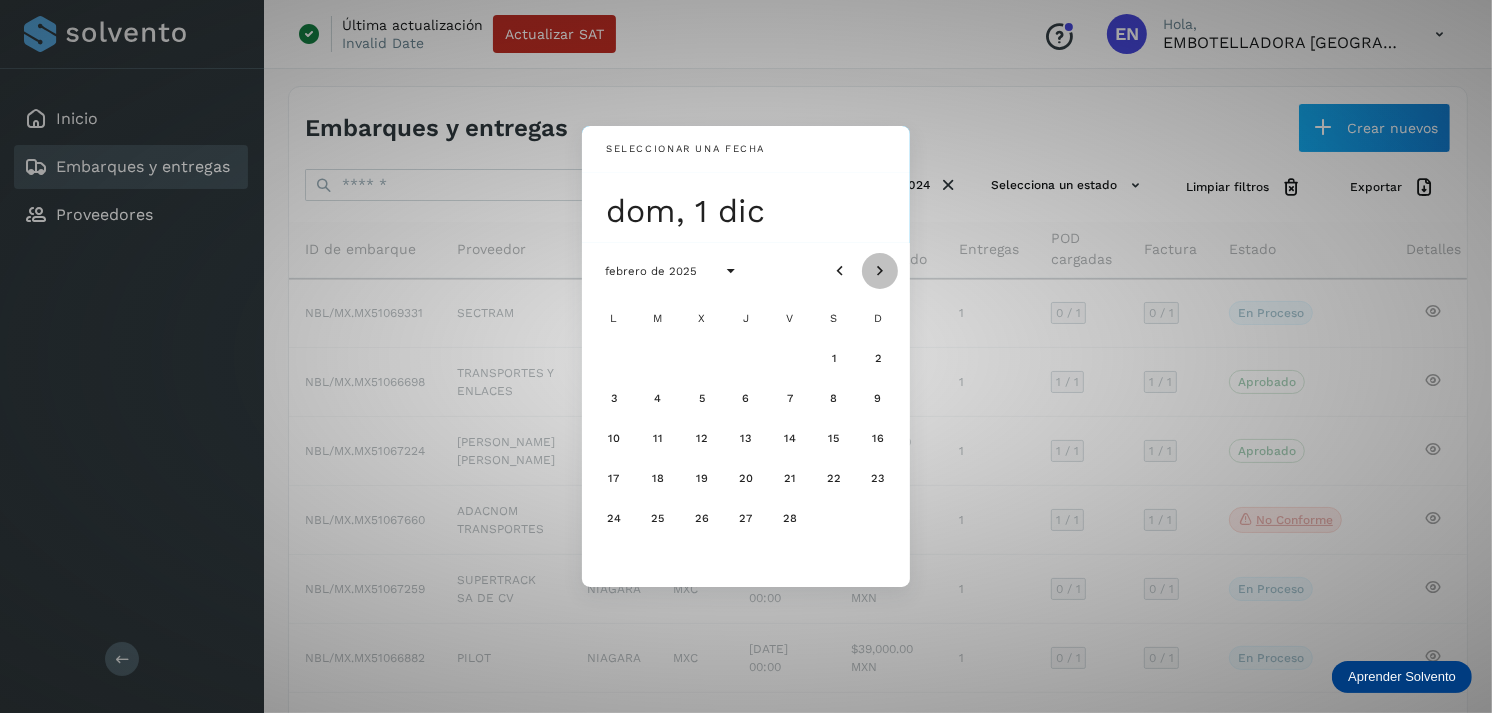 click at bounding box center (880, 271) 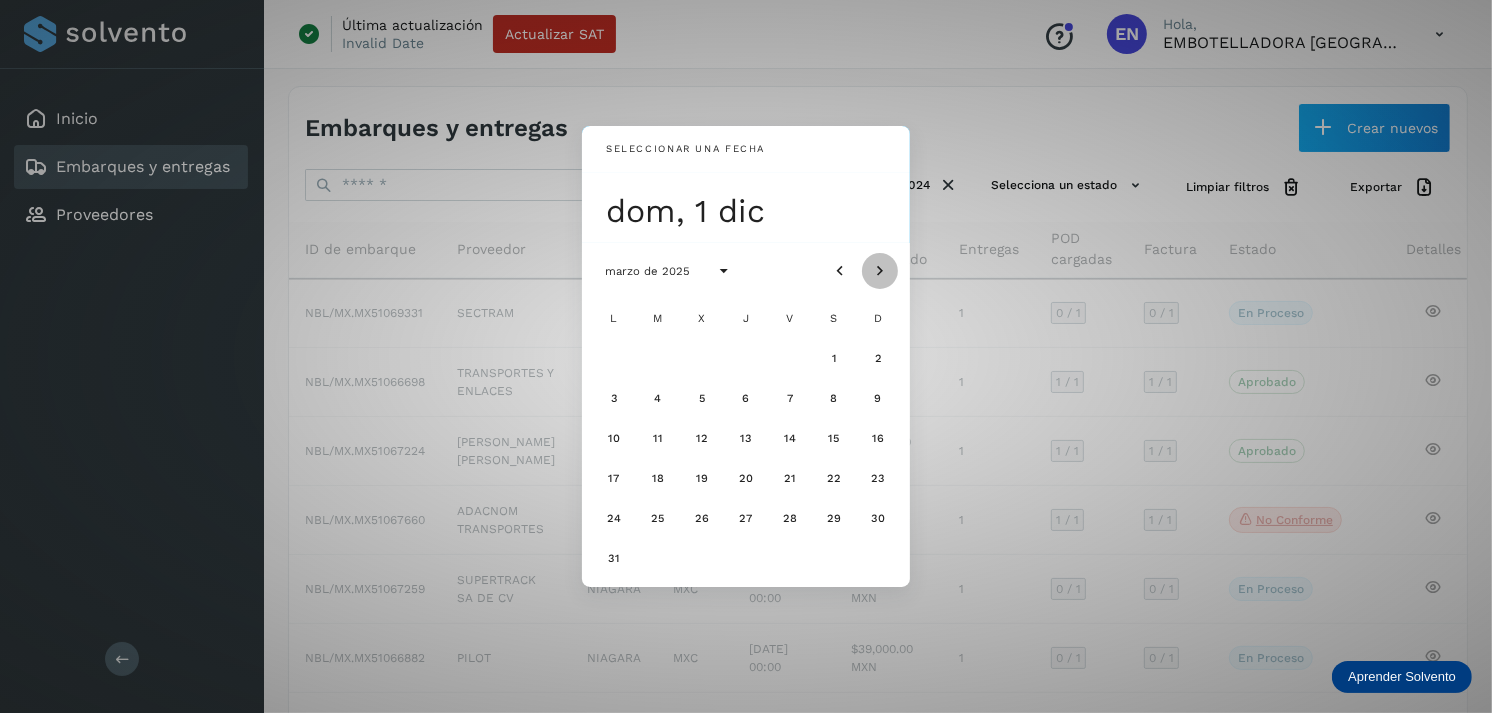 click at bounding box center [880, 271] 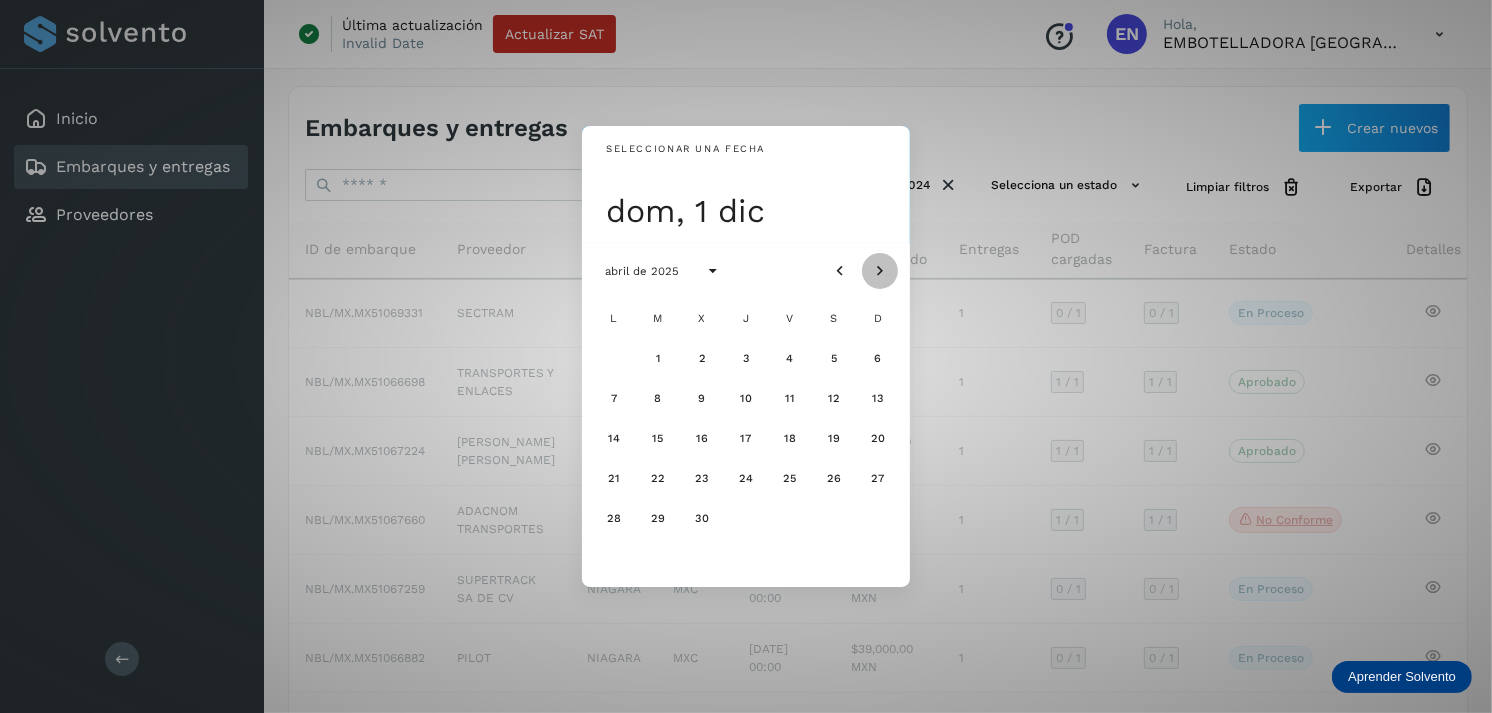 click at bounding box center [880, 271] 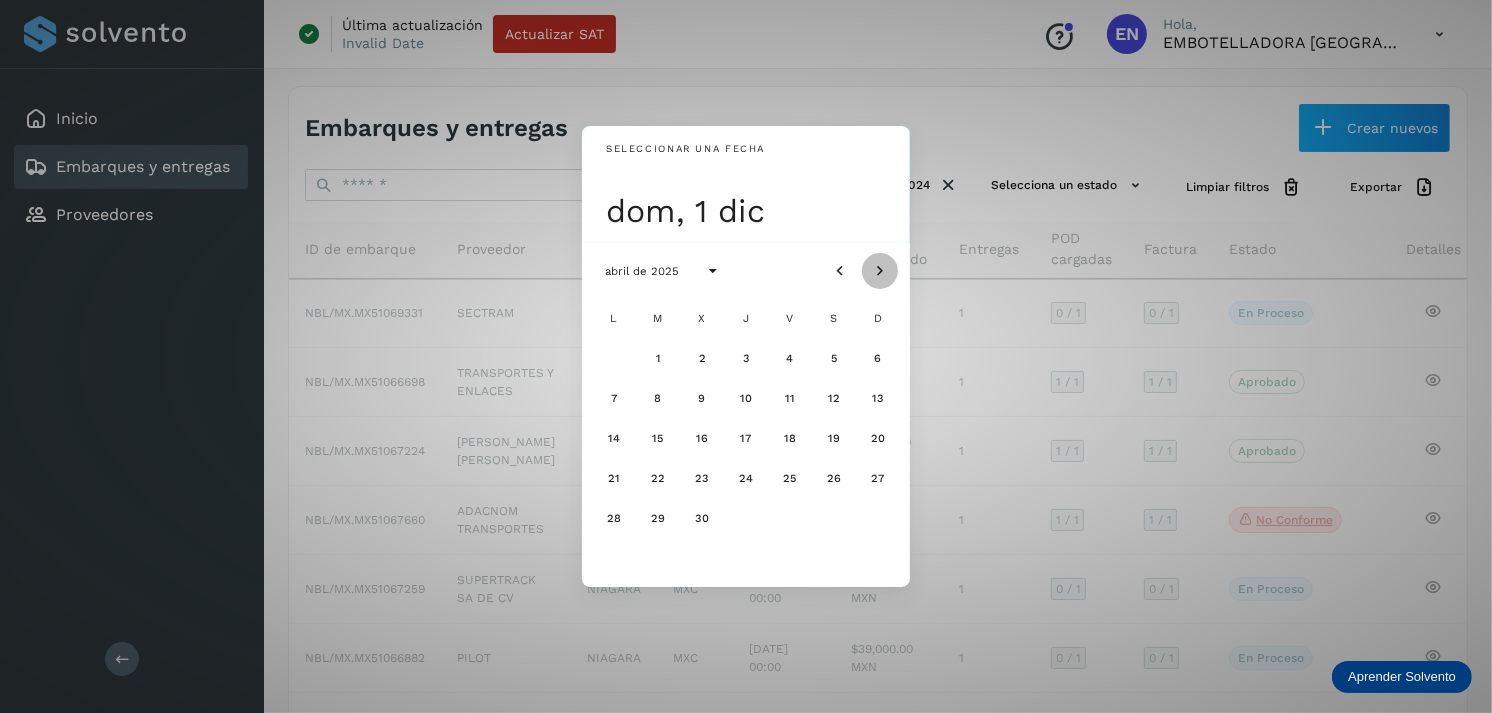 click at bounding box center (880, 271) 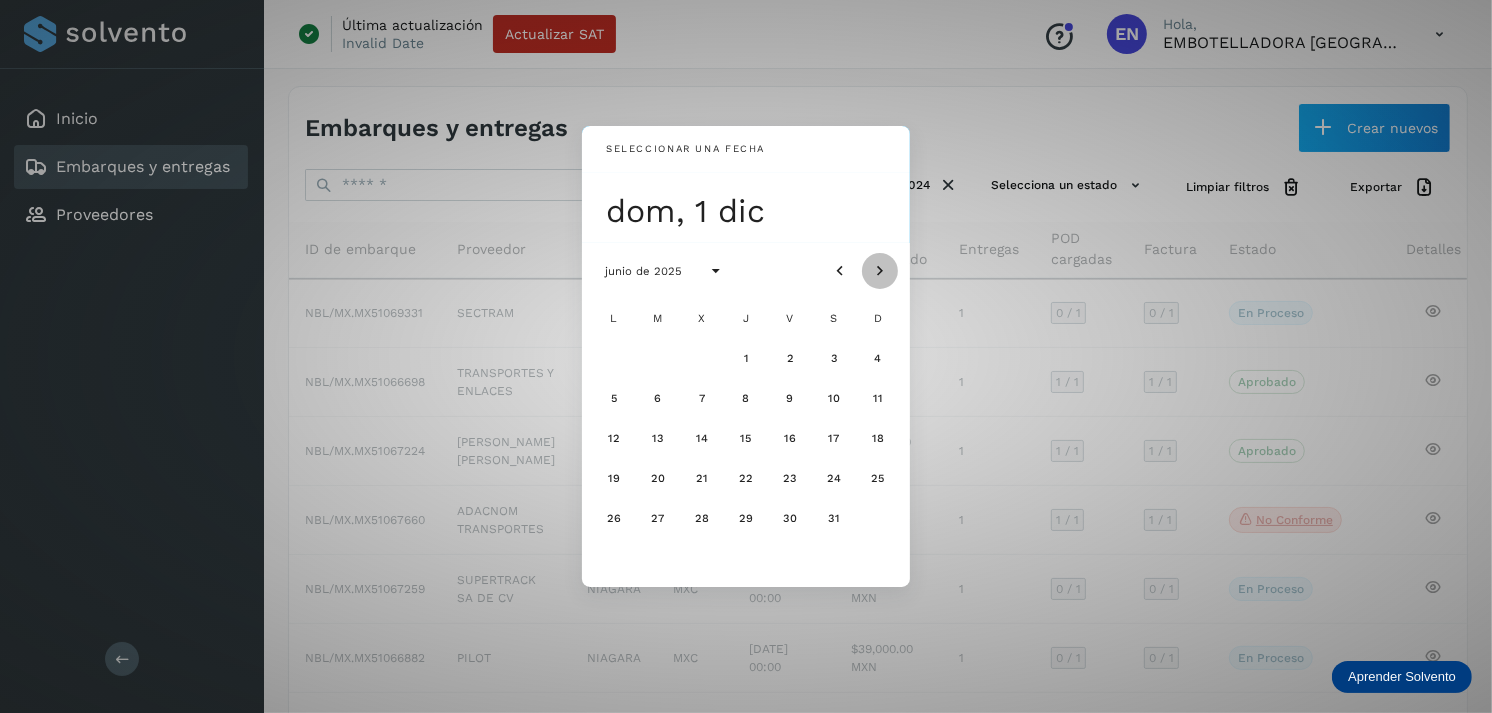 click at bounding box center (880, 271) 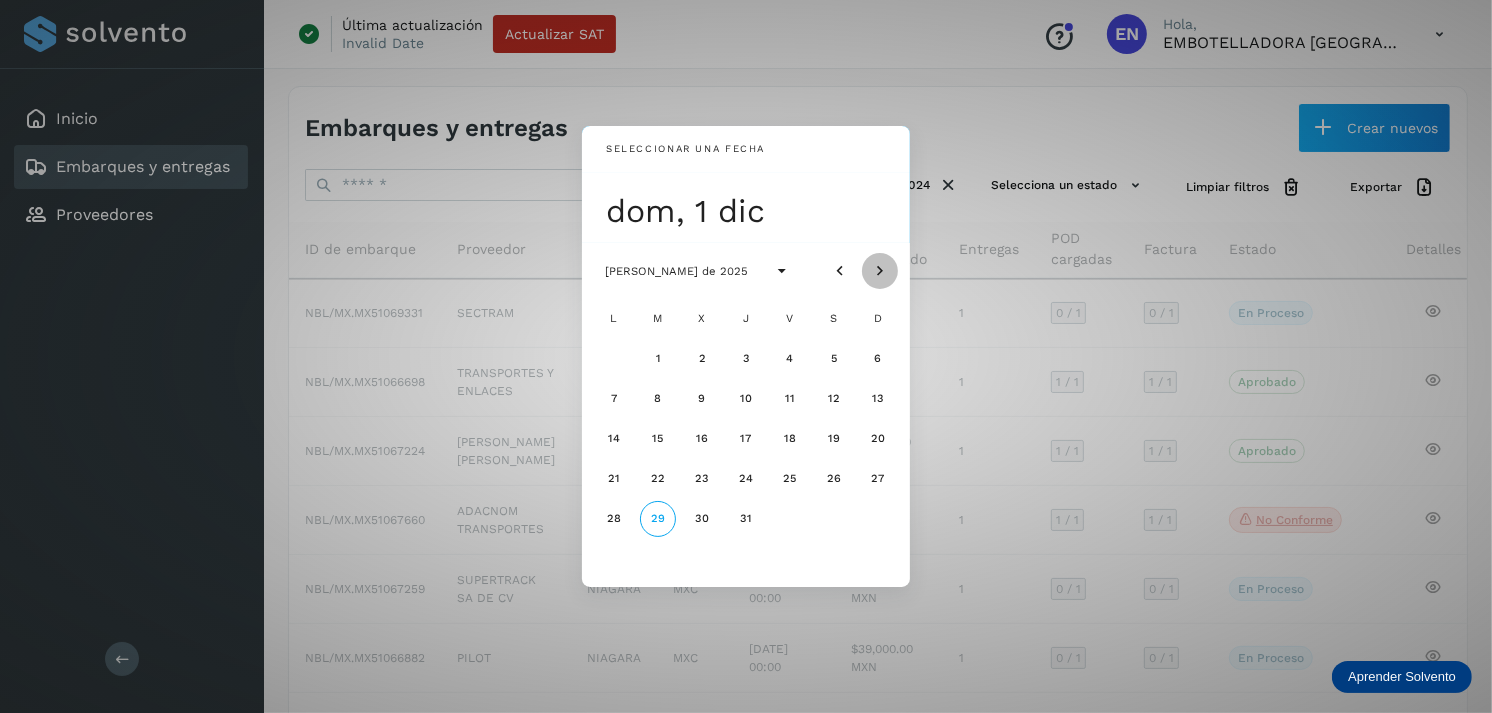 click at bounding box center (880, 271) 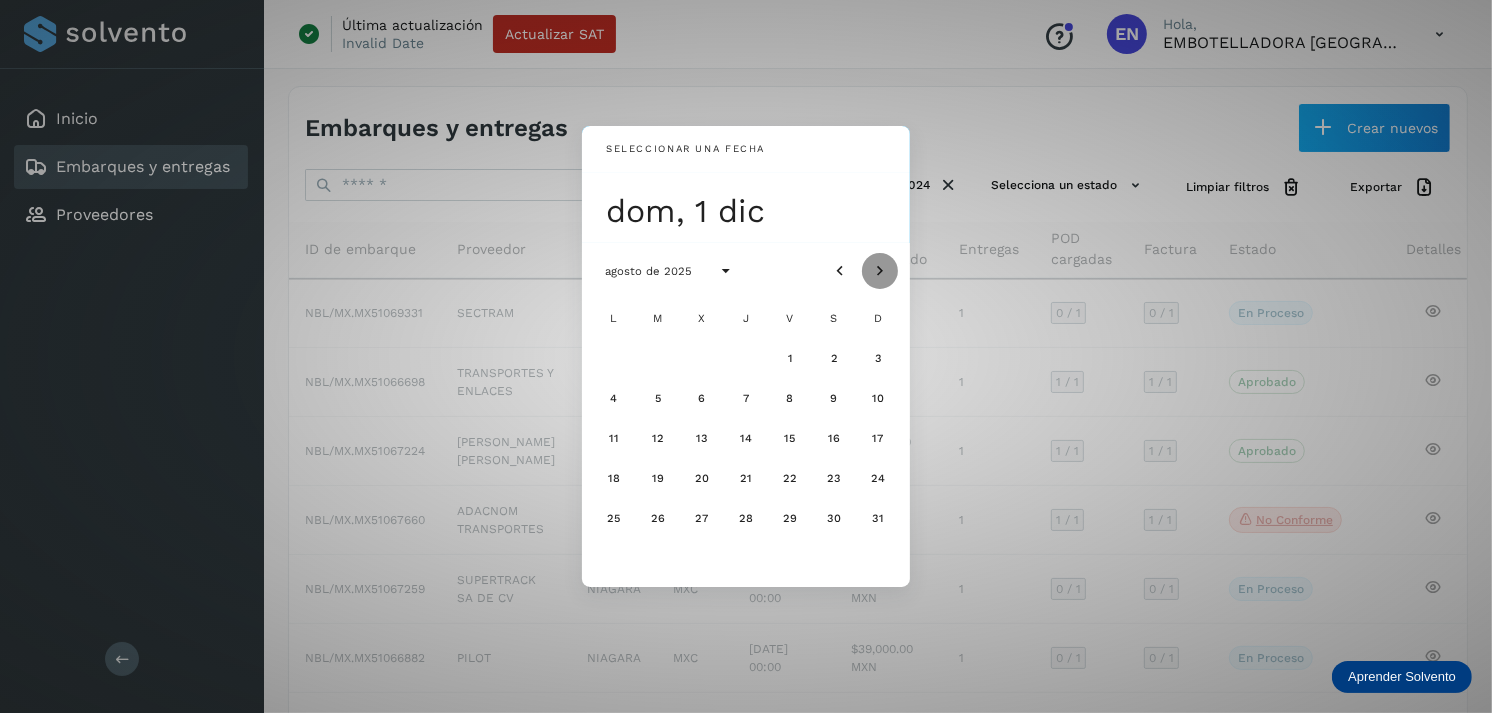 click at bounding box center (880, 271) 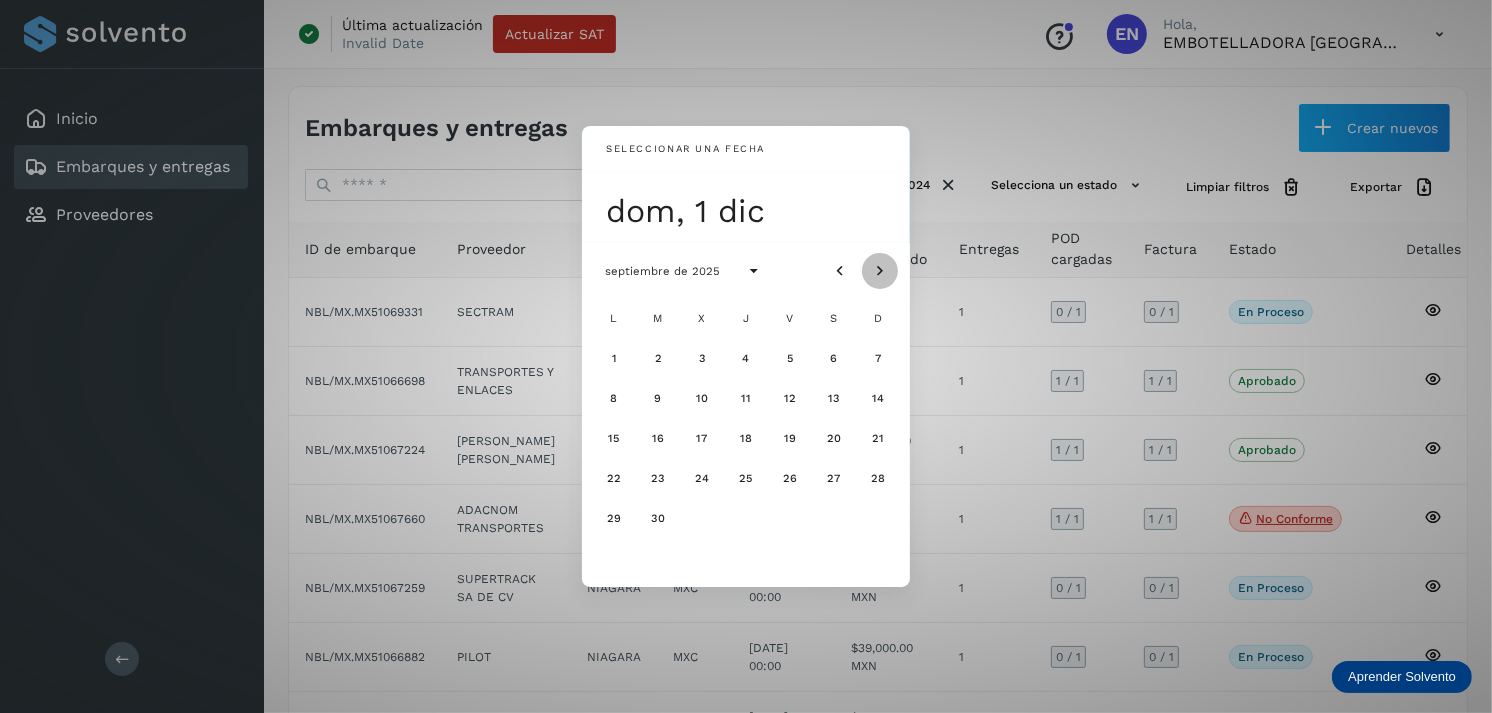click at bounding box center (880, 271) 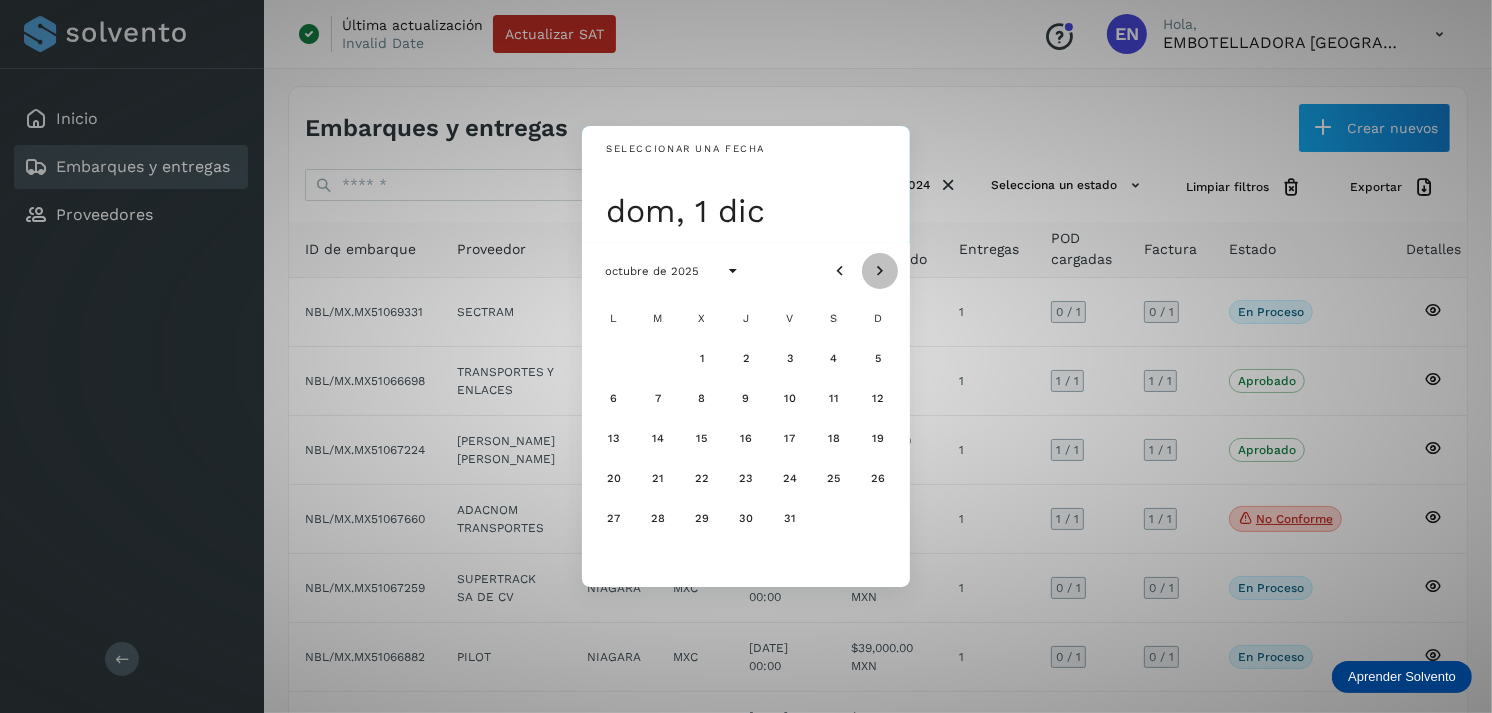 click at bounding box center (880, 271) 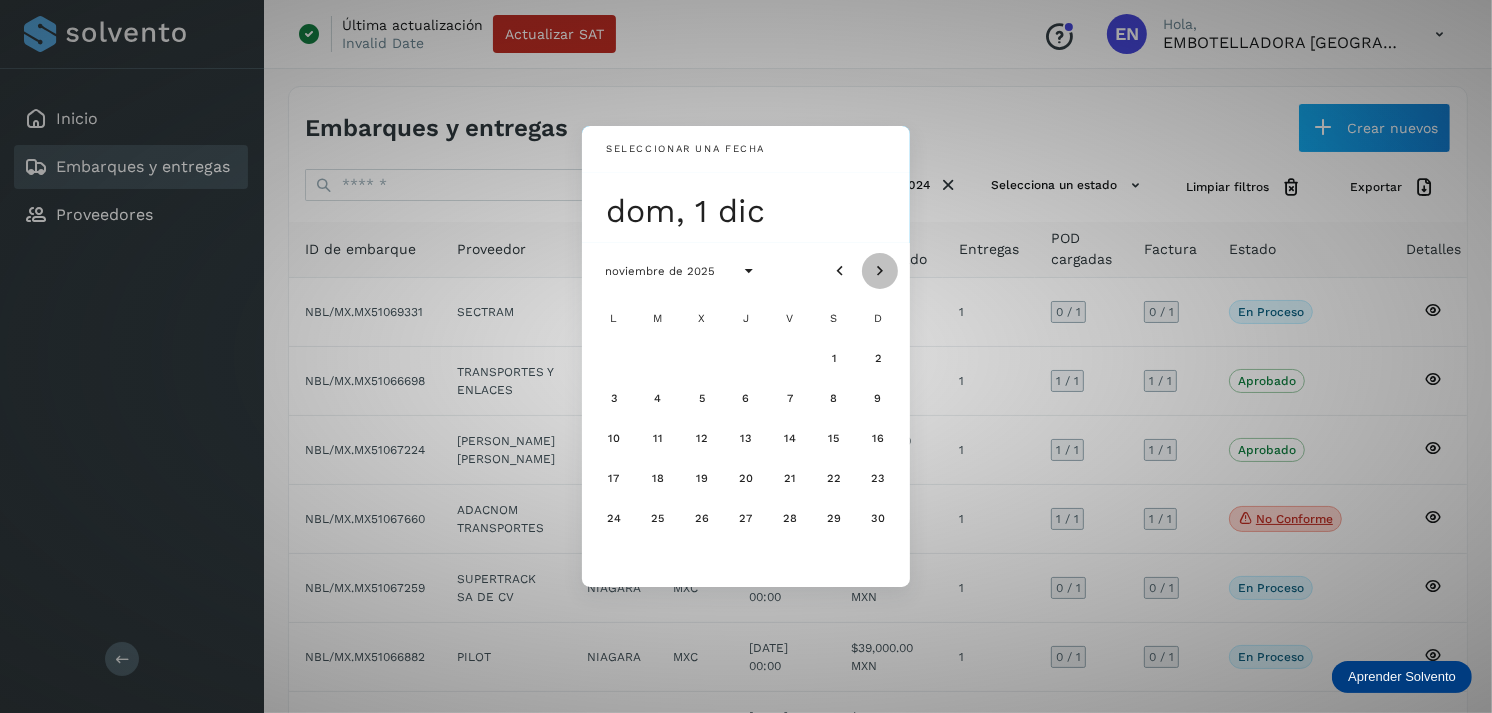 click at bounding box center [880, 271] 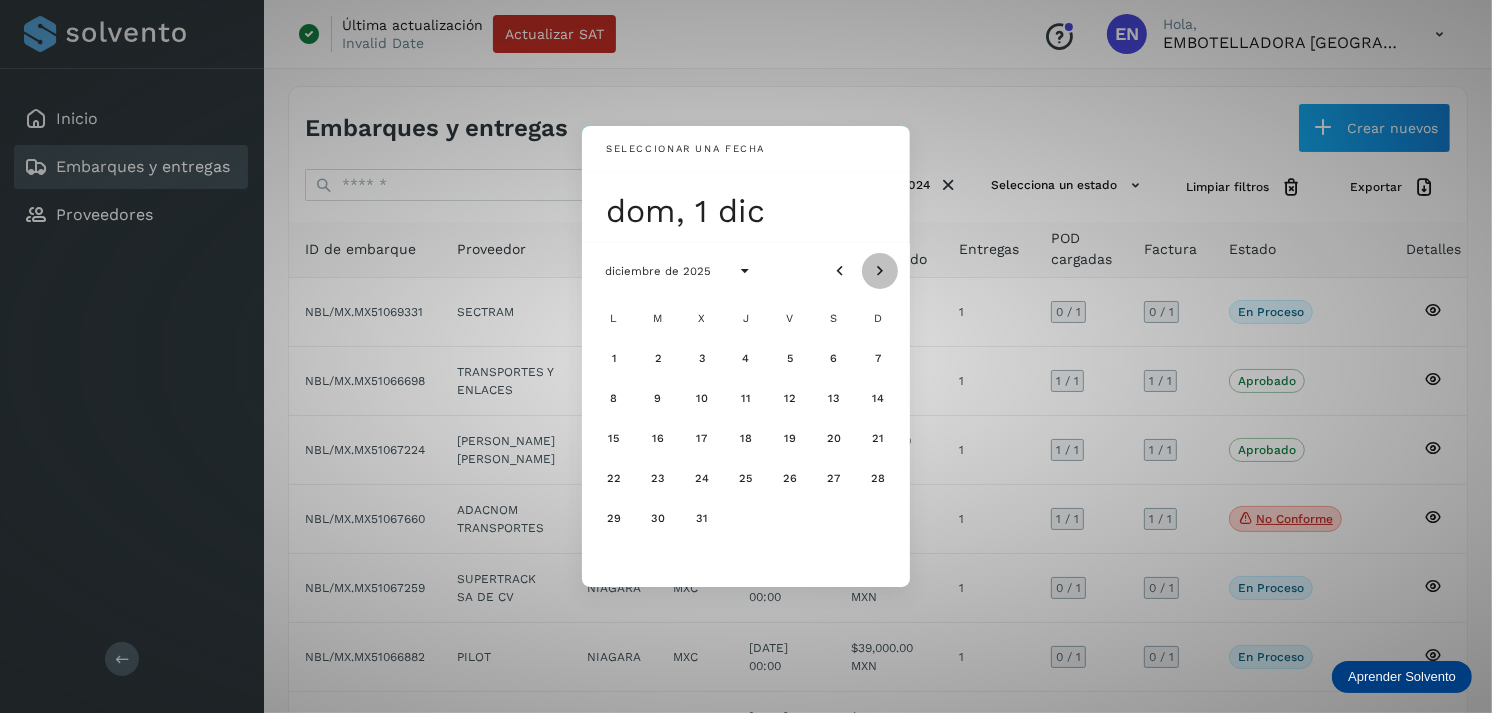 click at bounding box center (880, 271) 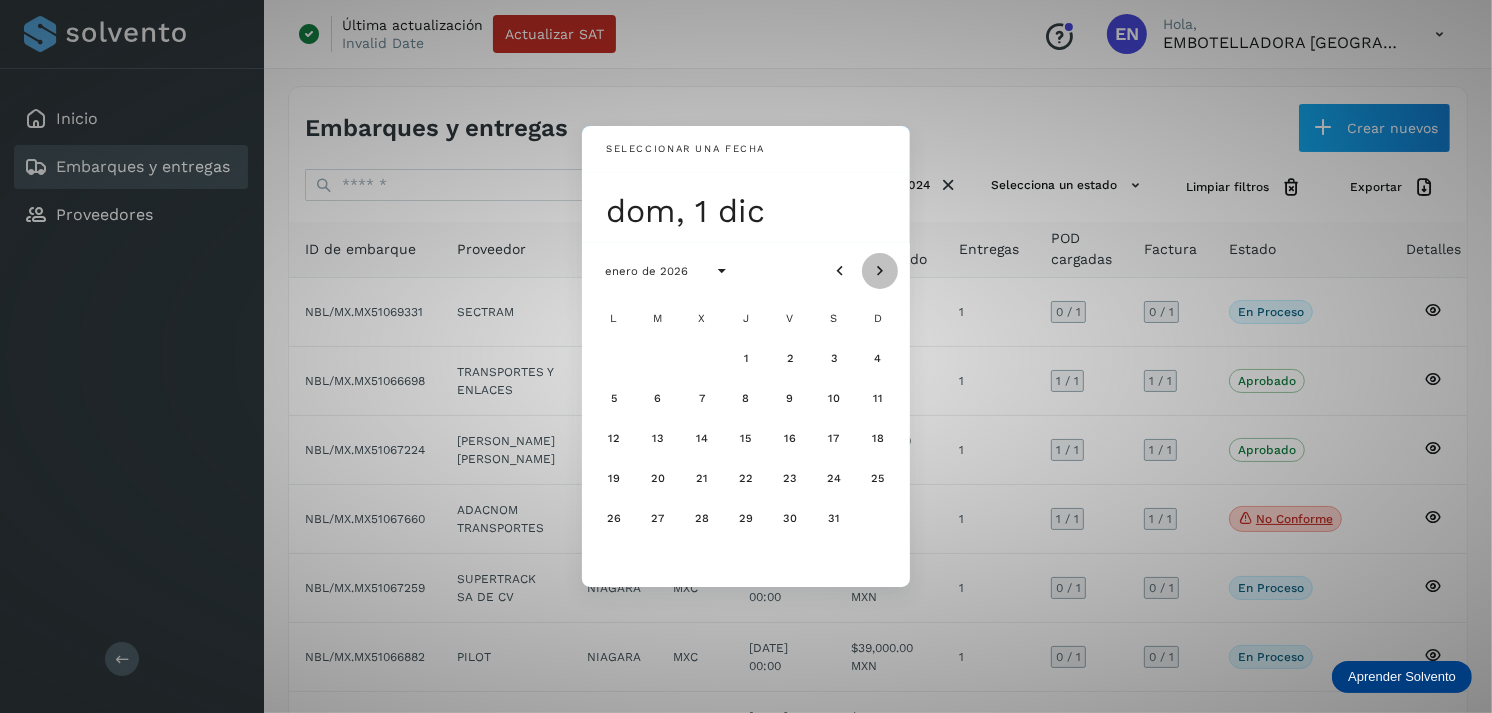 click at bounding box center [880, 271] 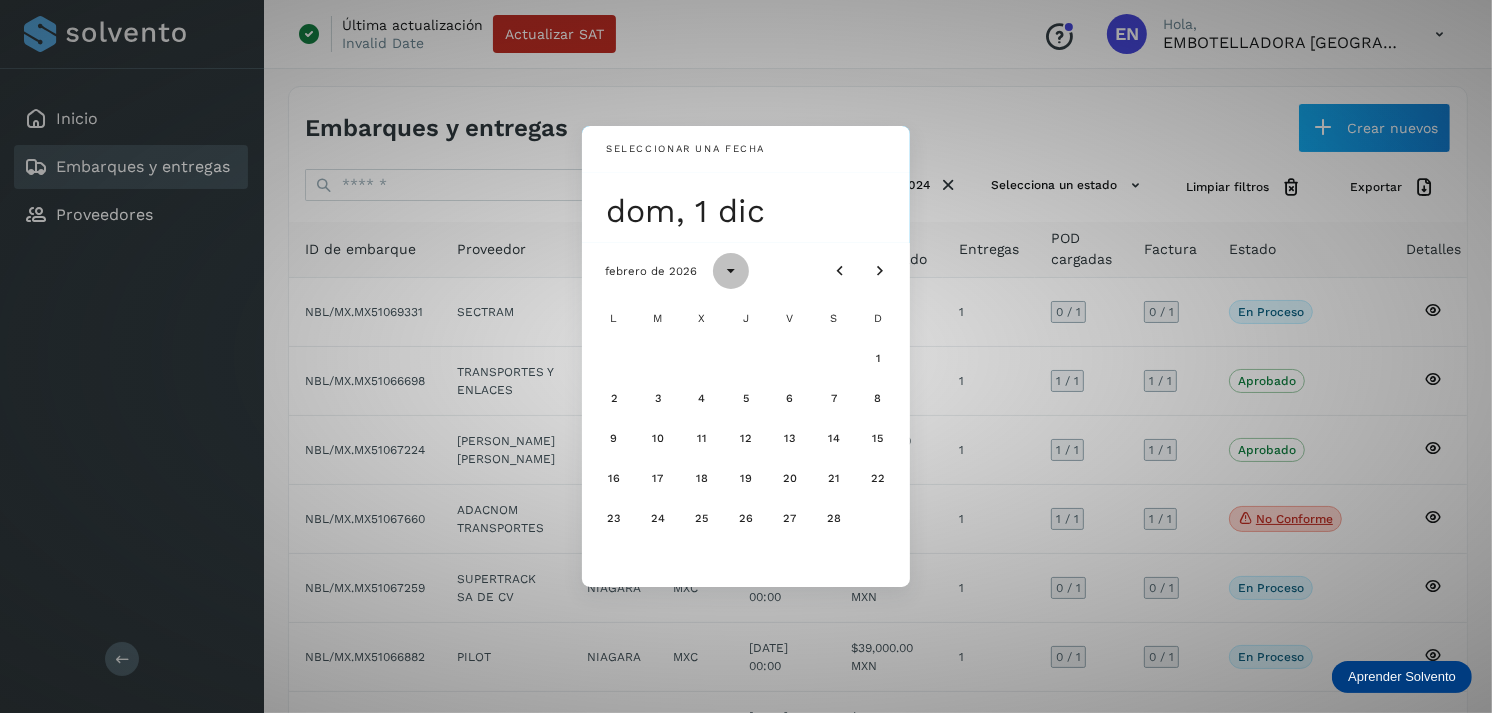 click at bounding box center [731, 271] 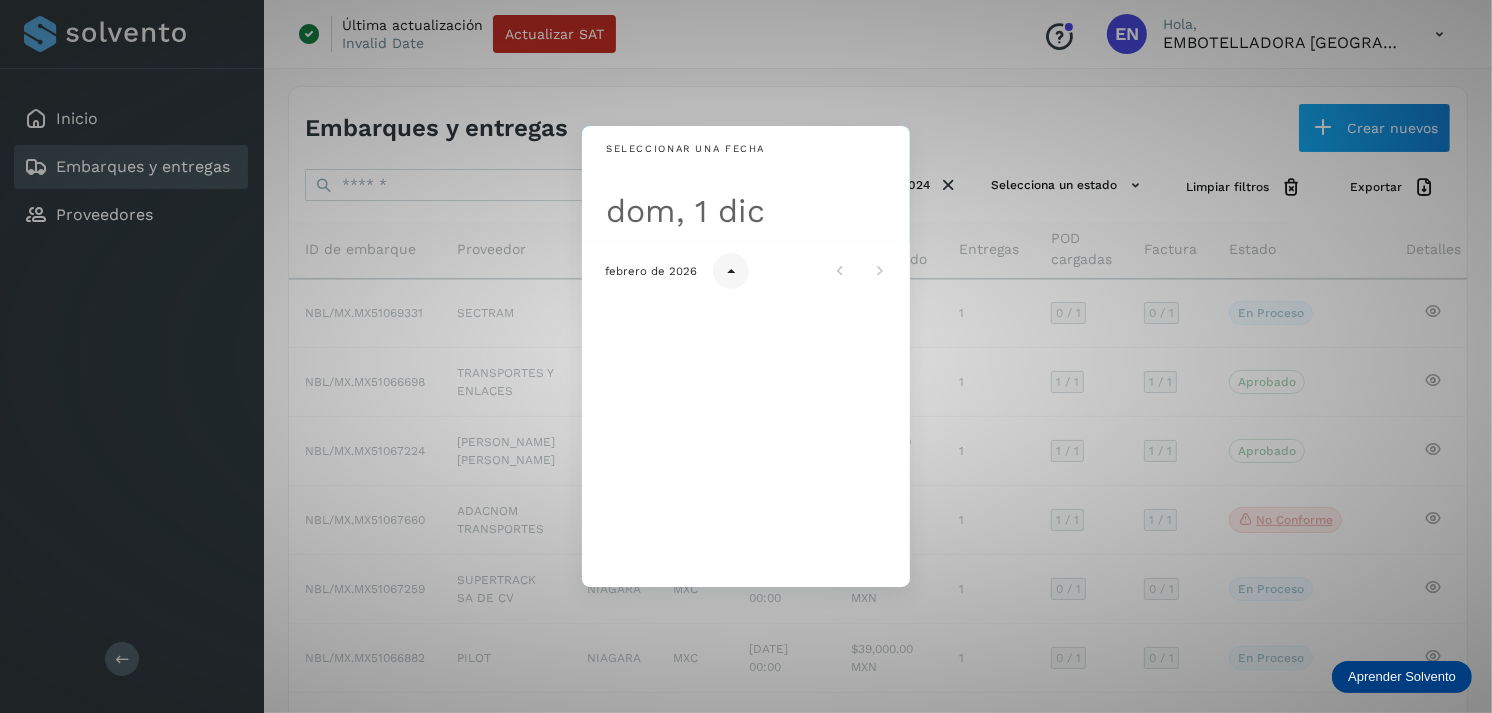 scroll, scrollTop: 1325, scrollLeft: 0, axis: vertical 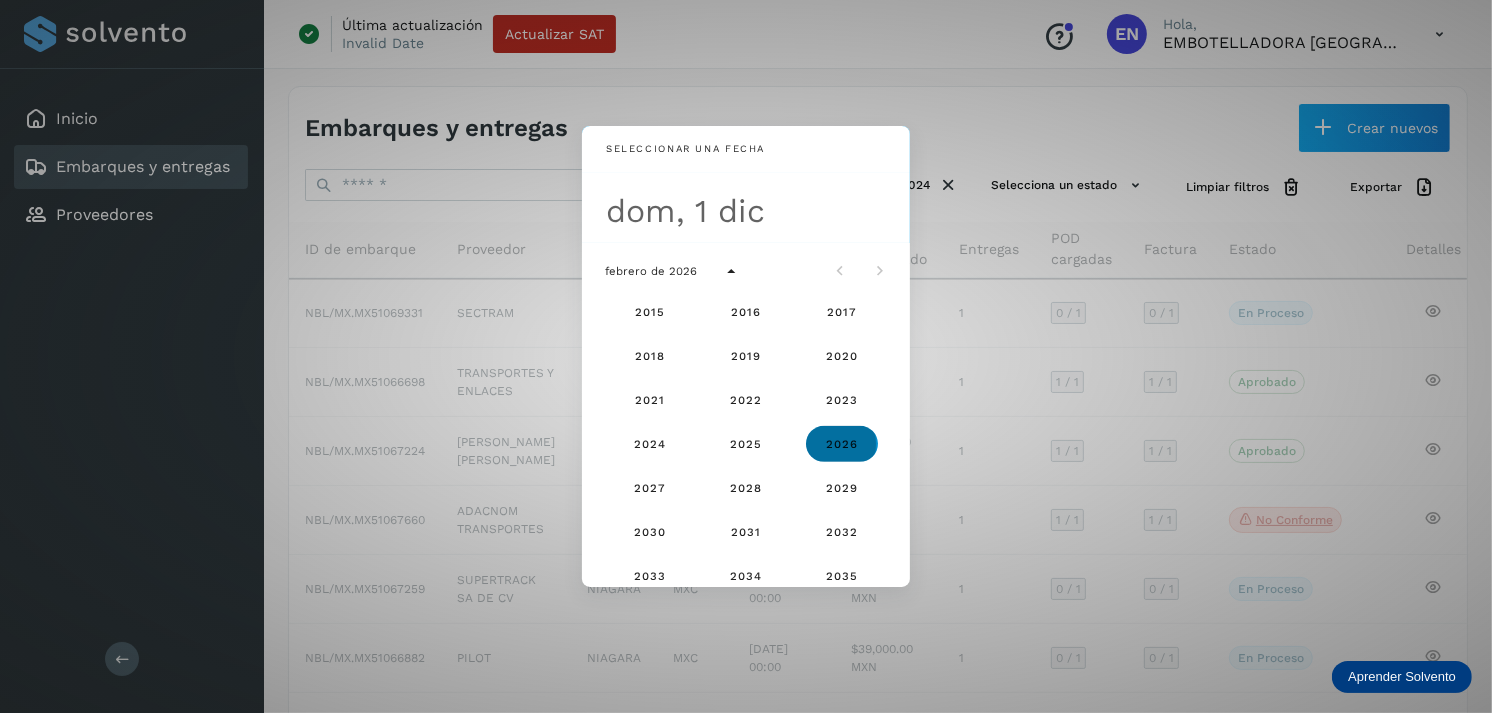 click on "2026" 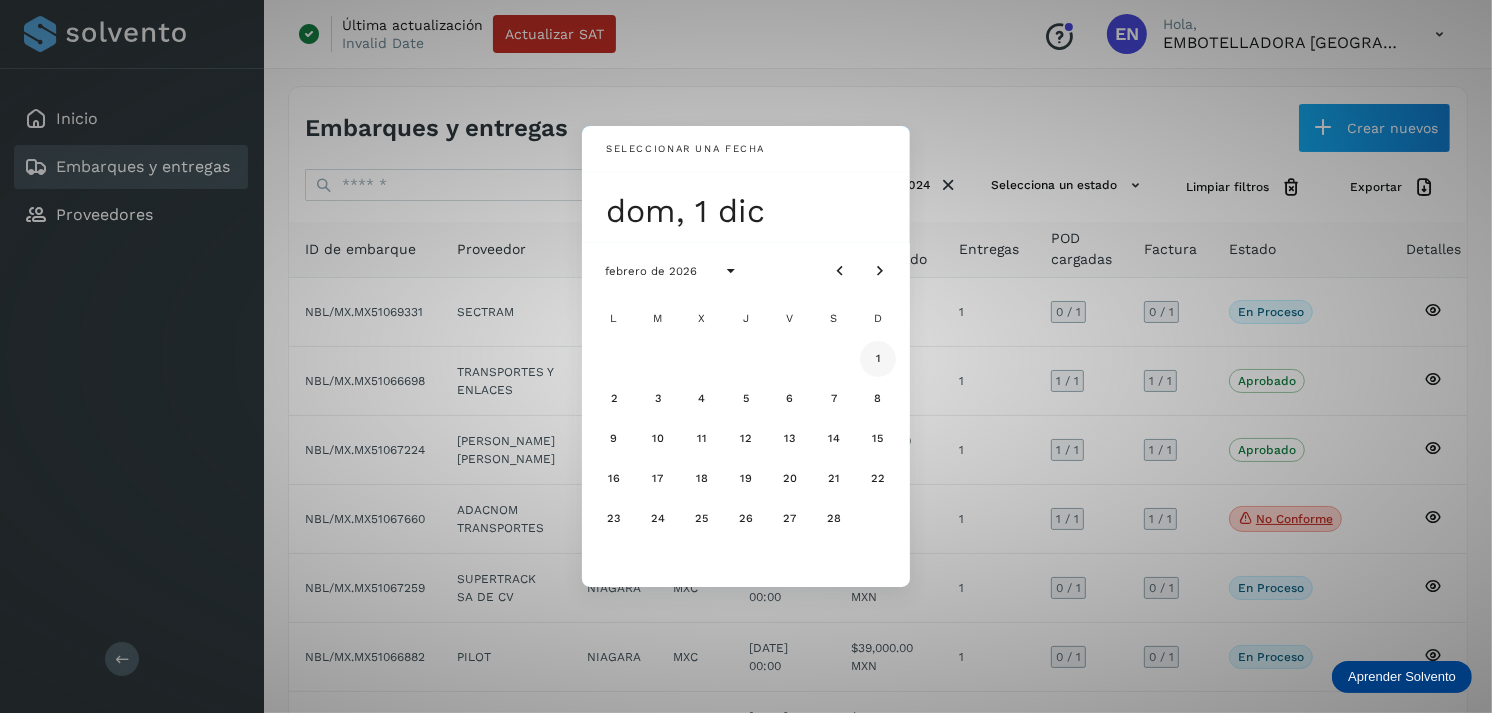 click on "1" at bounding box center [878, 359] 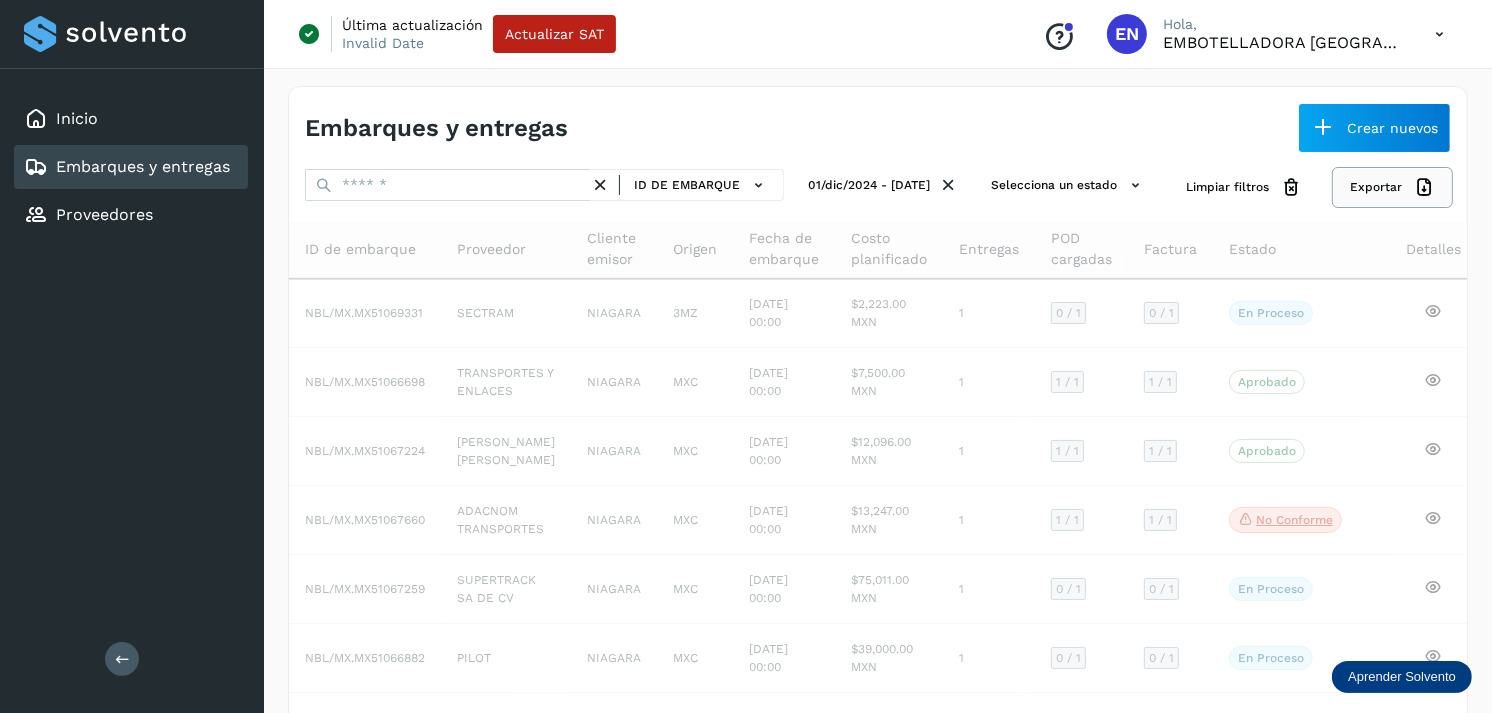 click on "Exportar" 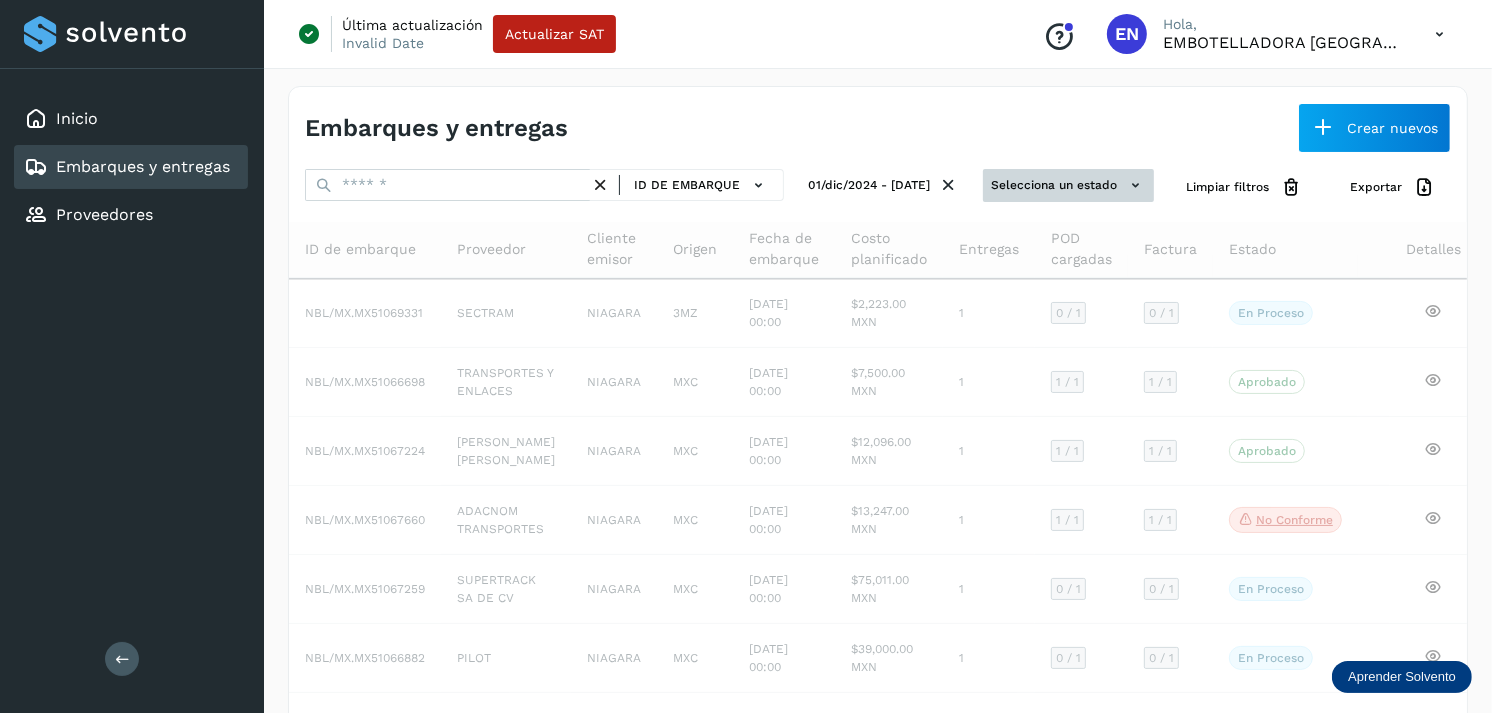 click on "Selecciona un estado" at bounding box center [1068, 185] 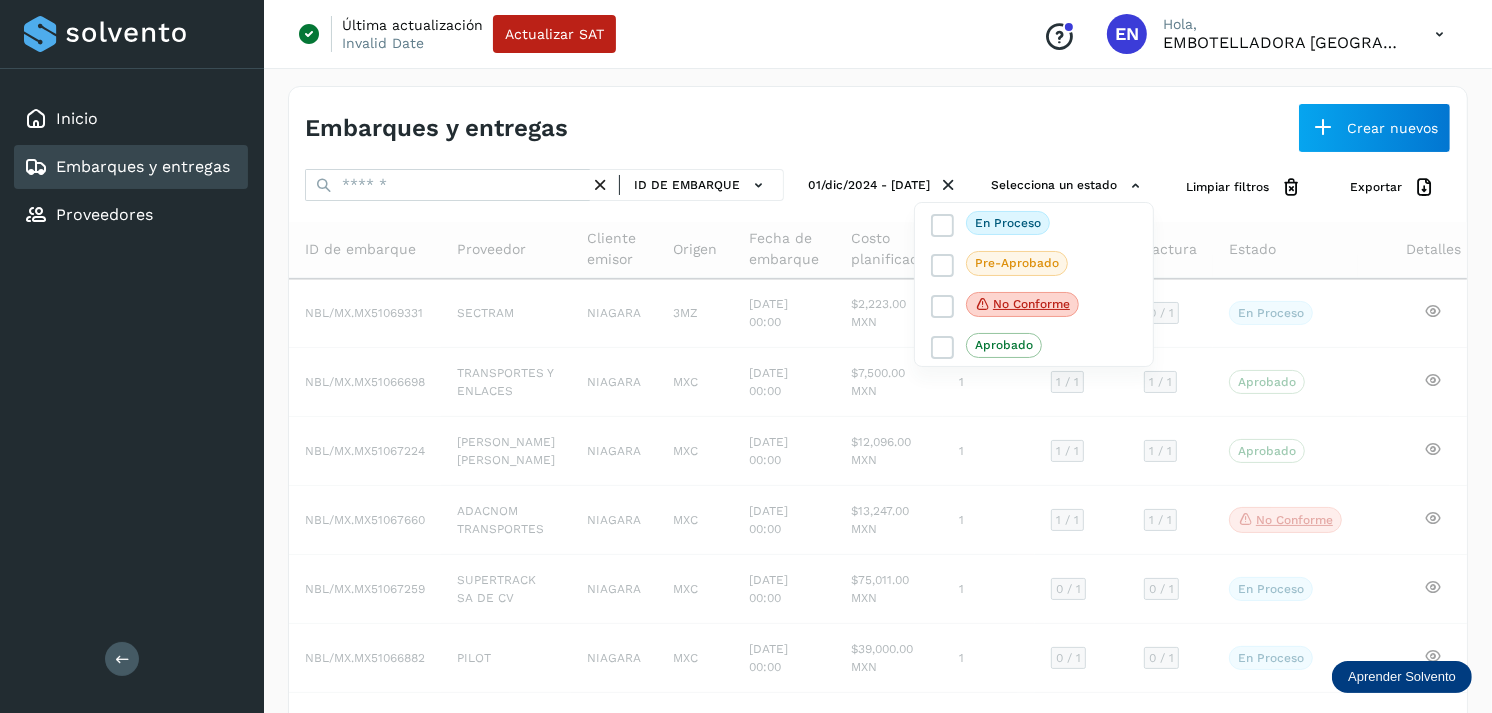click at bounding box center [746, 356] 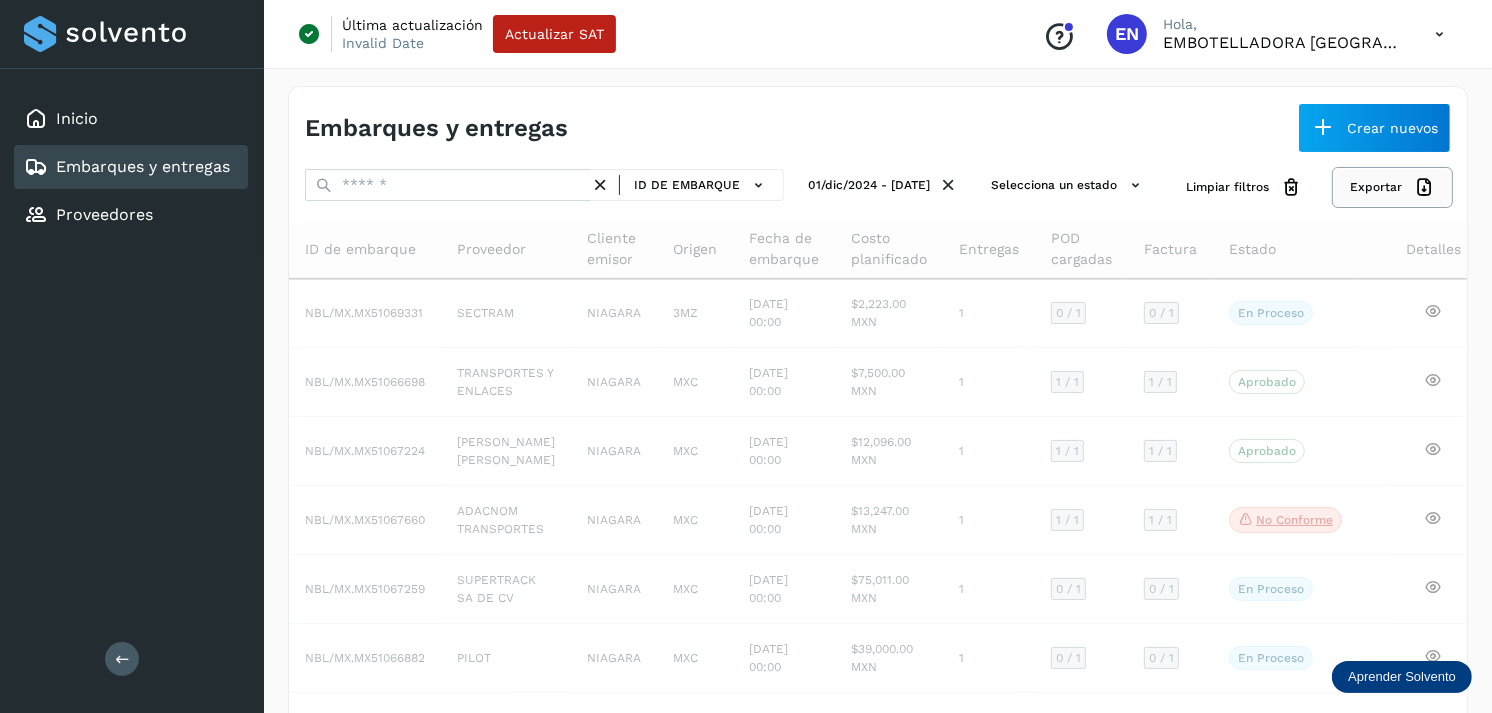 click on "Exportar" at bounding box center (1392, 187) 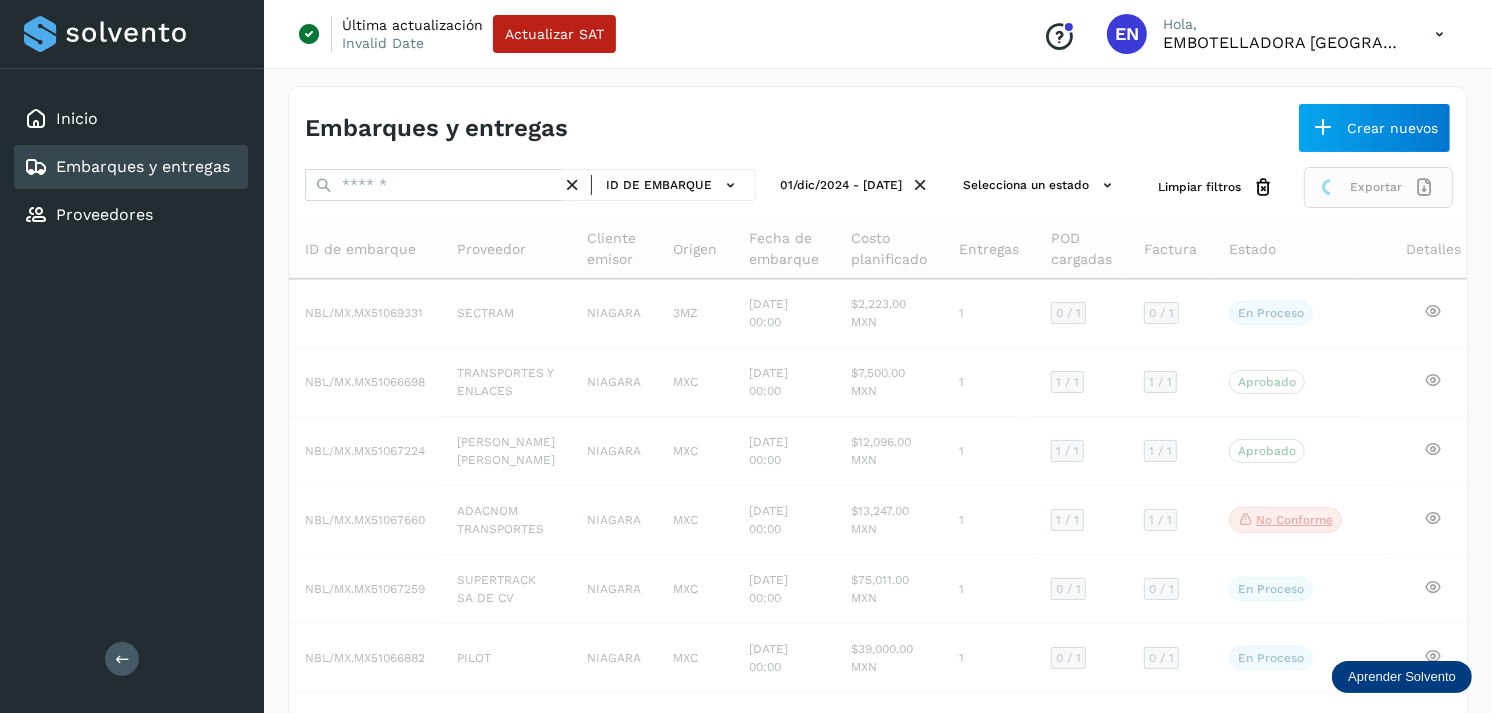 click on "Exportar" 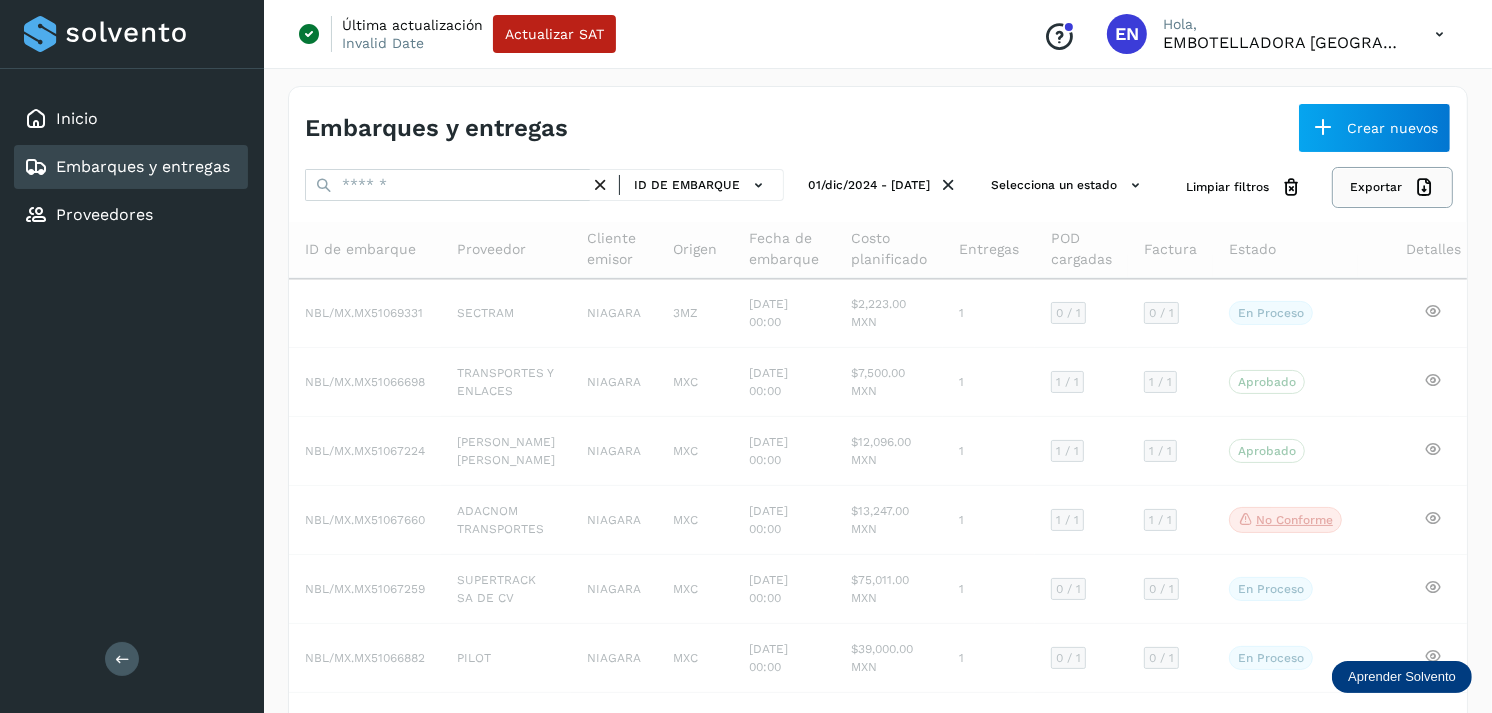 click on "Exportar" 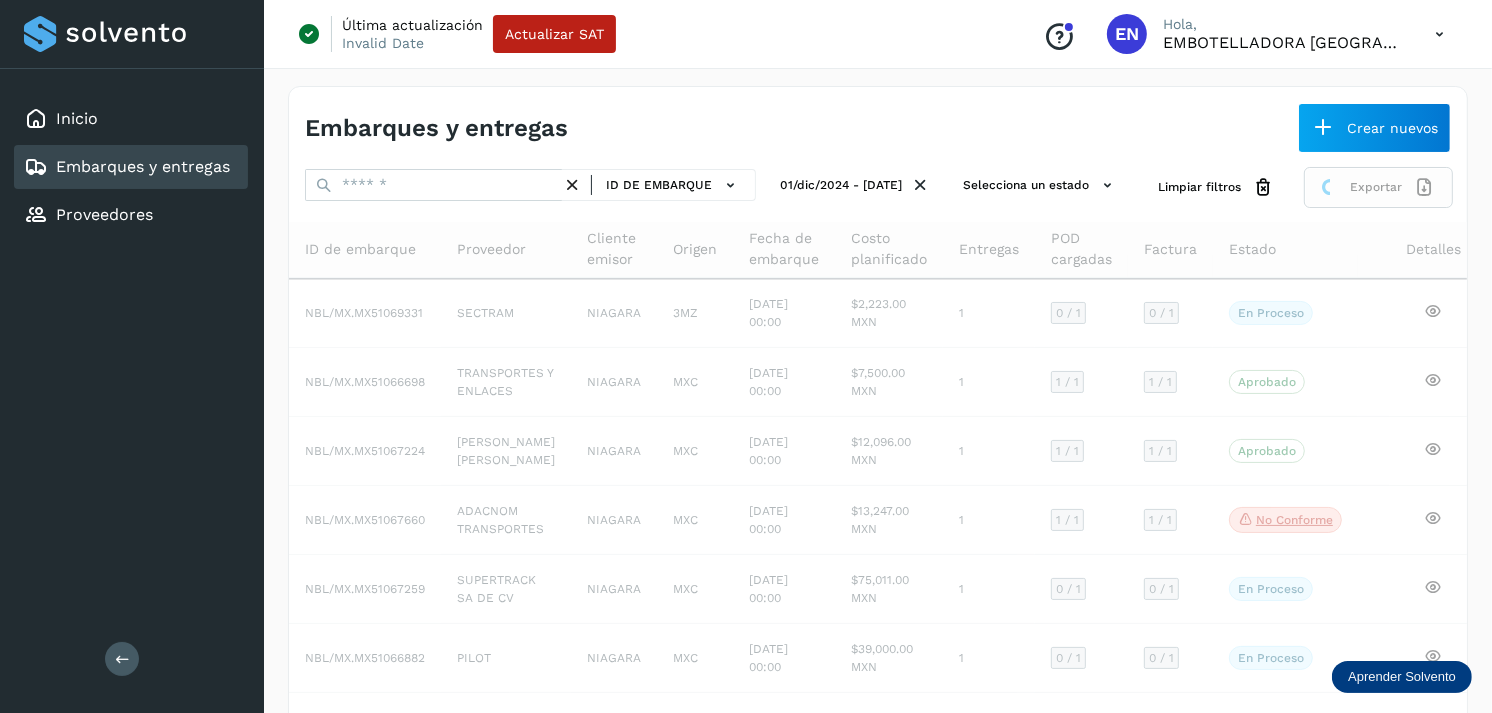 click on "Exportar" 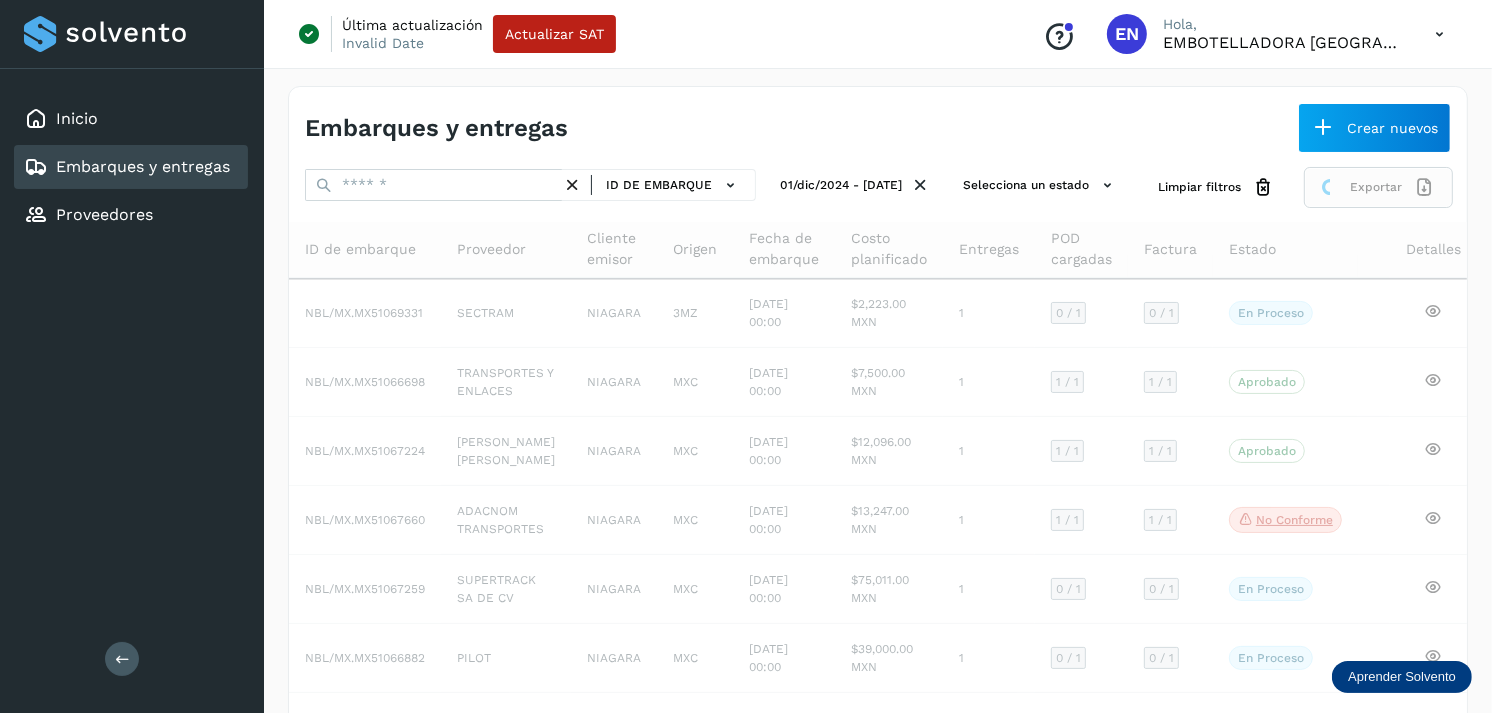 click on "Exportar" 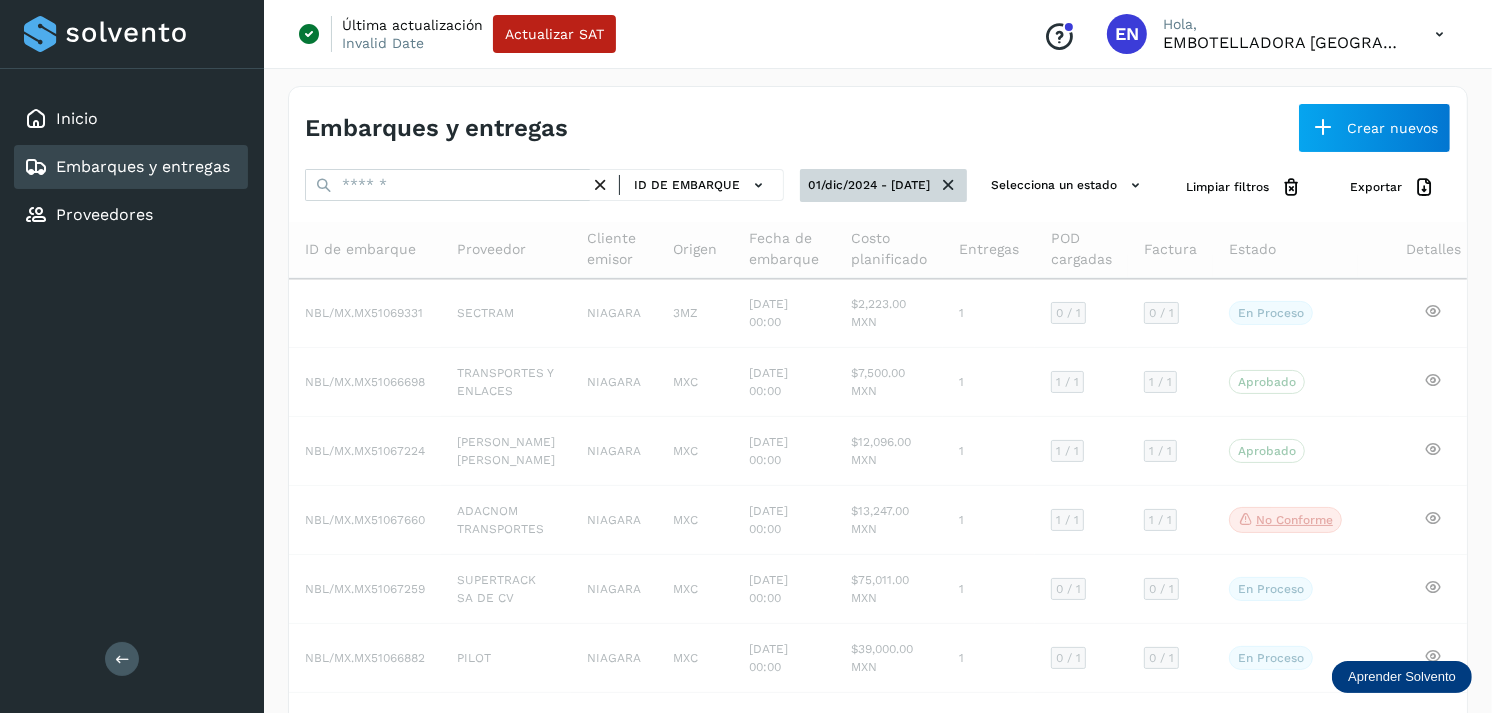 click at bounding box center [948, 185] 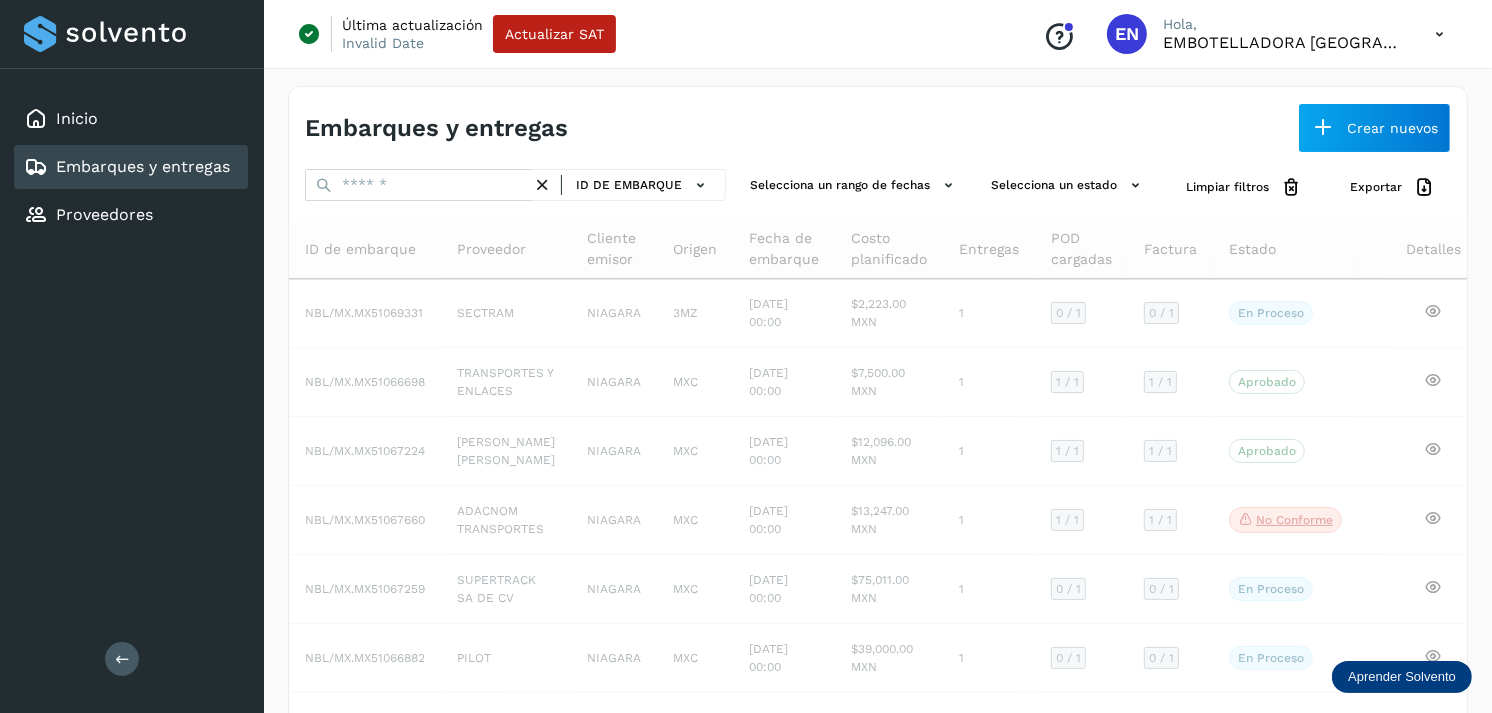 click on "Embarques y entregas" 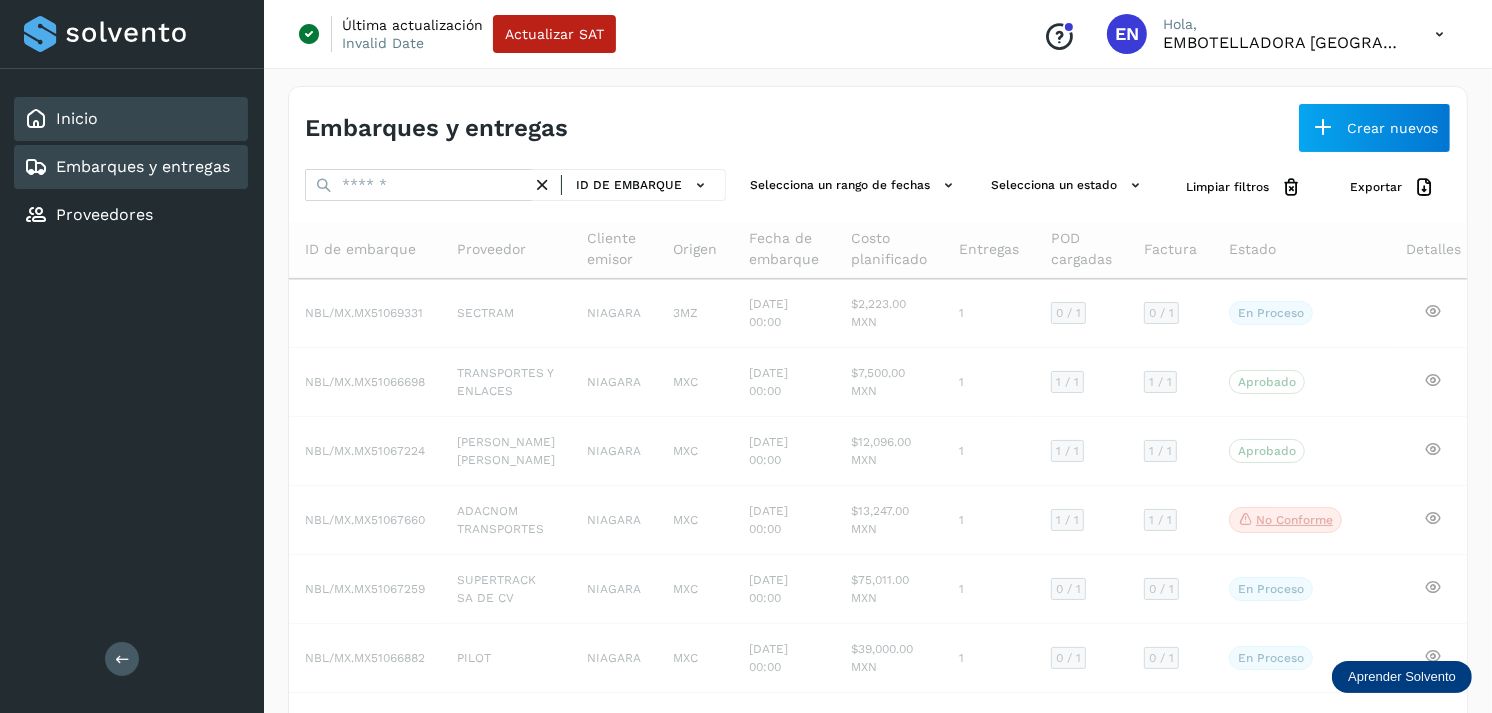 click on "Inicio" 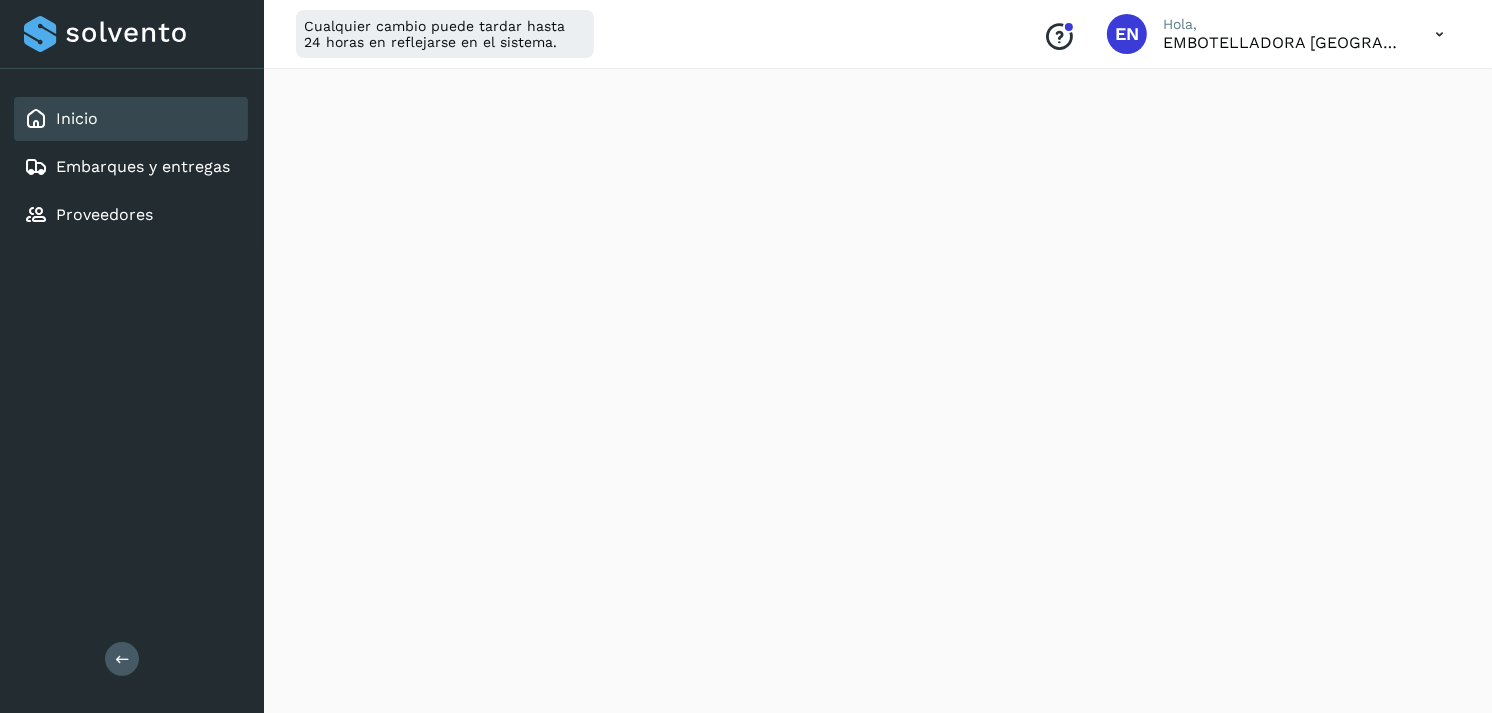 scroll, scrollTop: 2344, scrollLeft: 0, axis: vertical 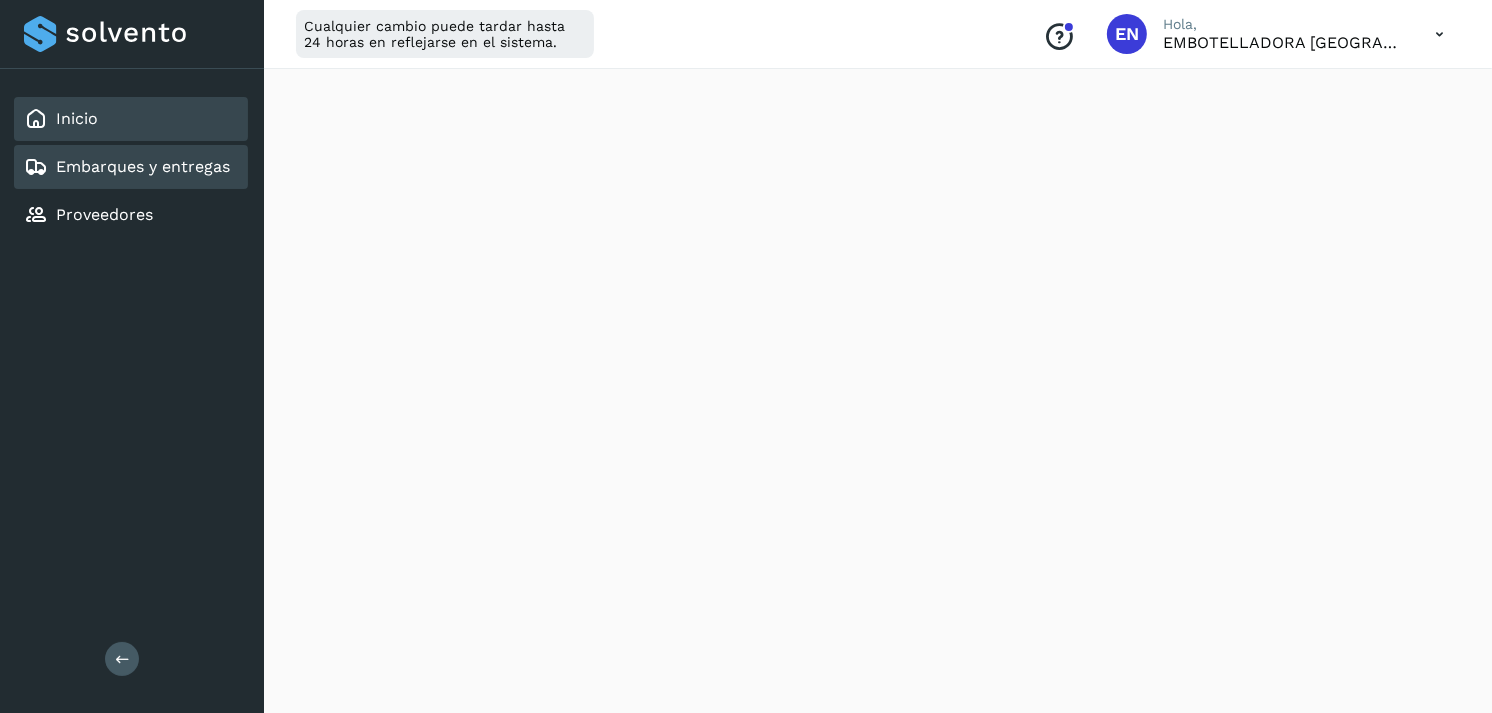 click on "Embarques y entregas" 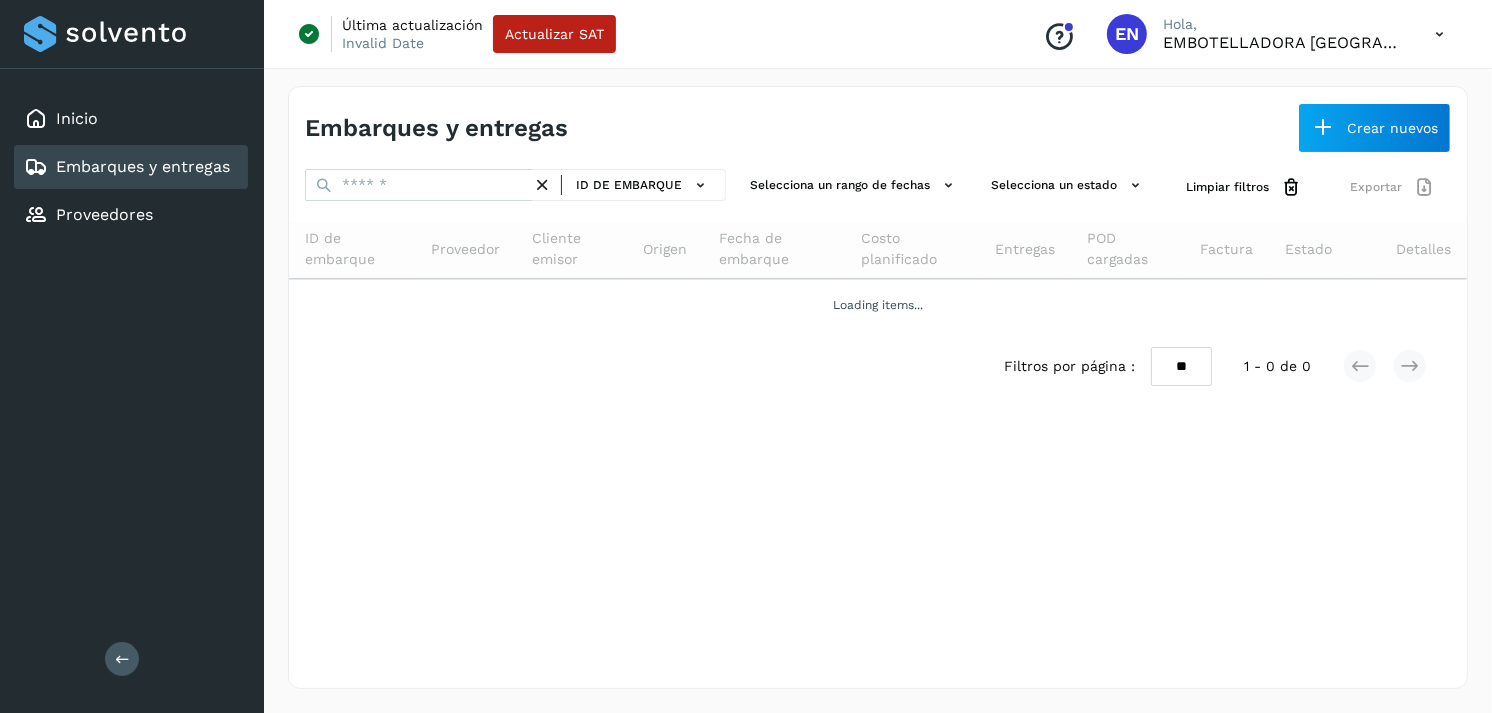 scroll, scrollTop: 0, scrollLeft: 0, axis: both 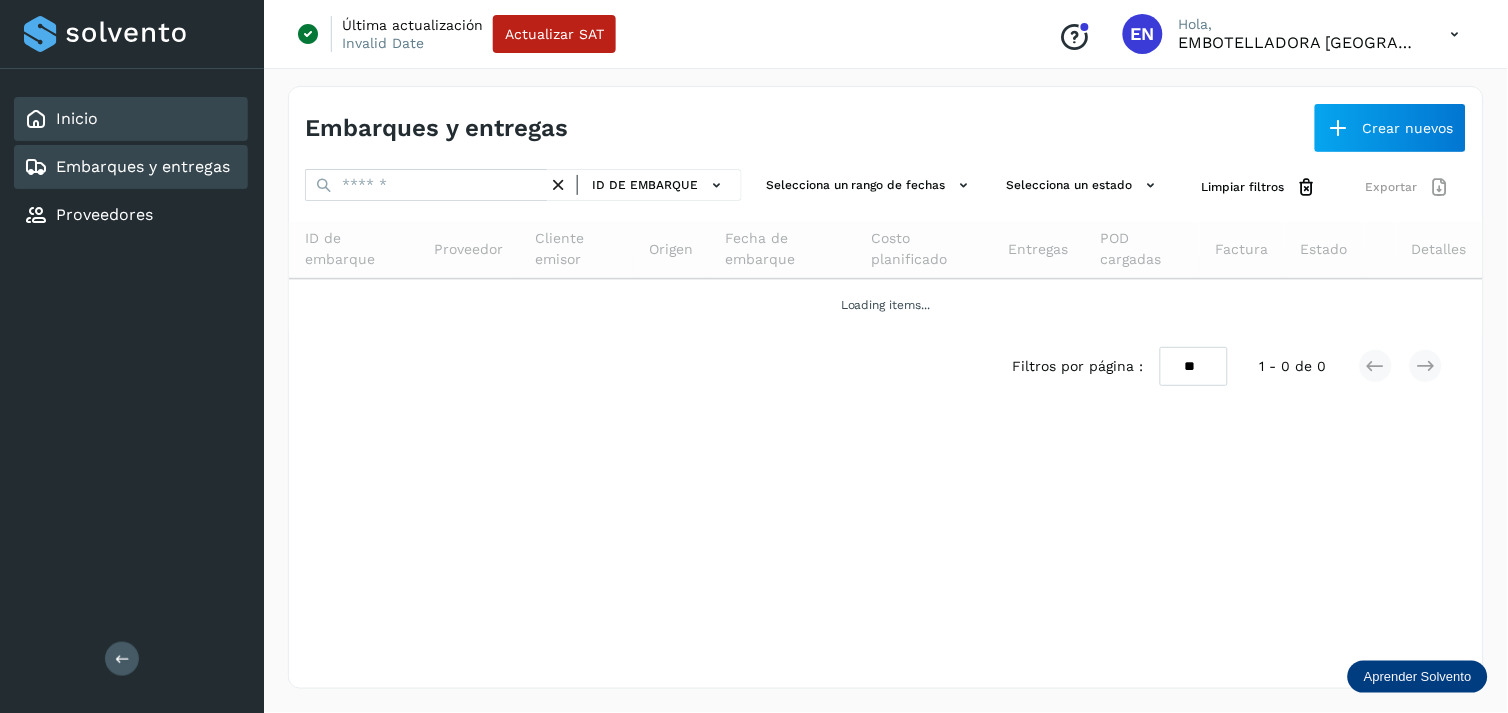 click on "Inicio" 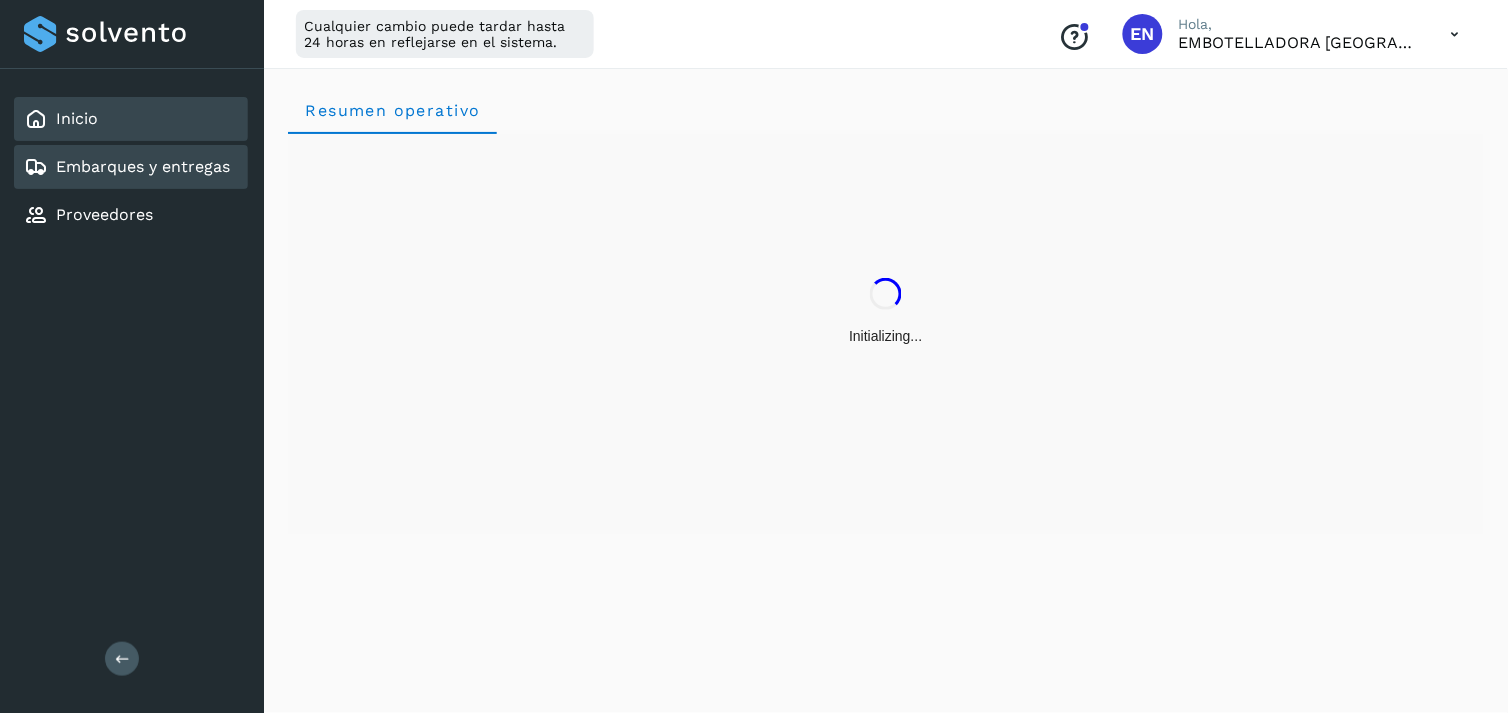 click on "Embarques y entregas" at bounding box center (143, 166) 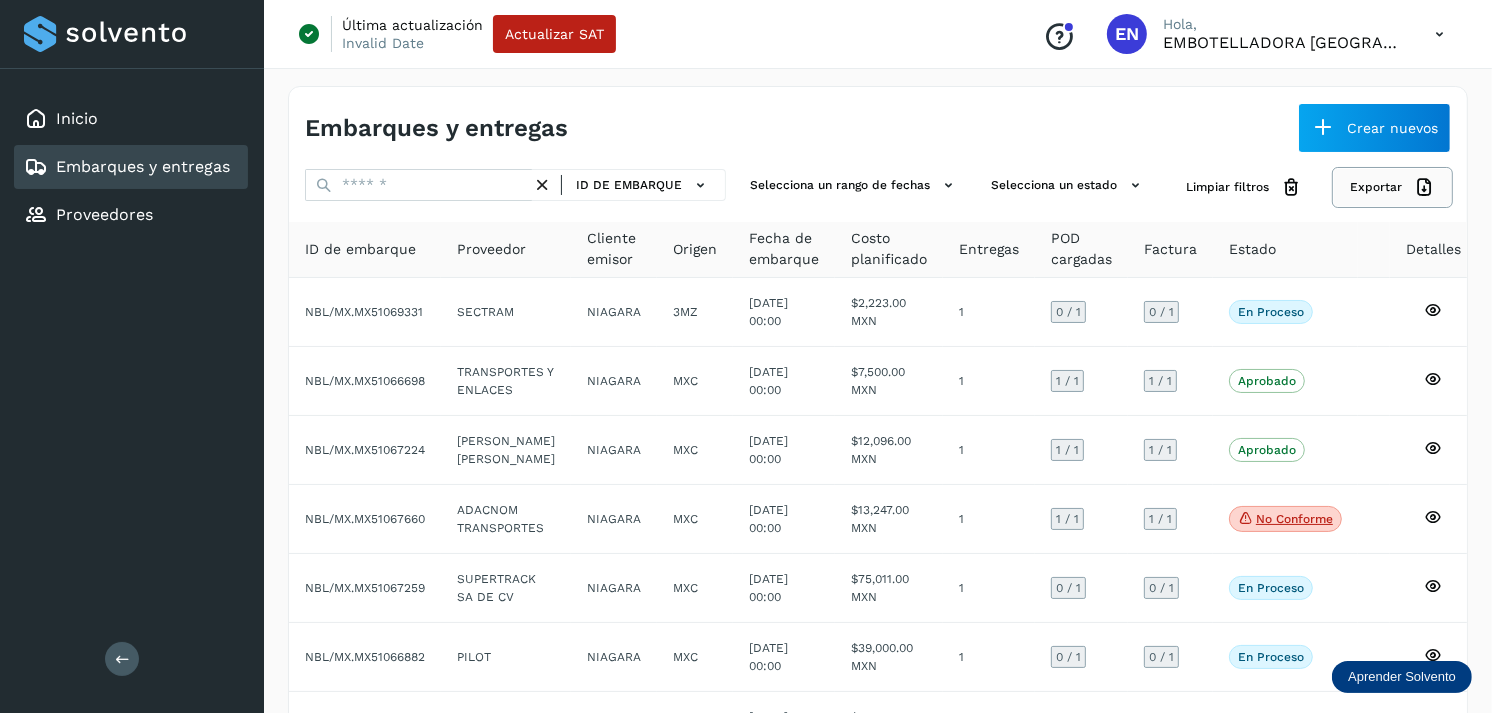 click on "Exportar" 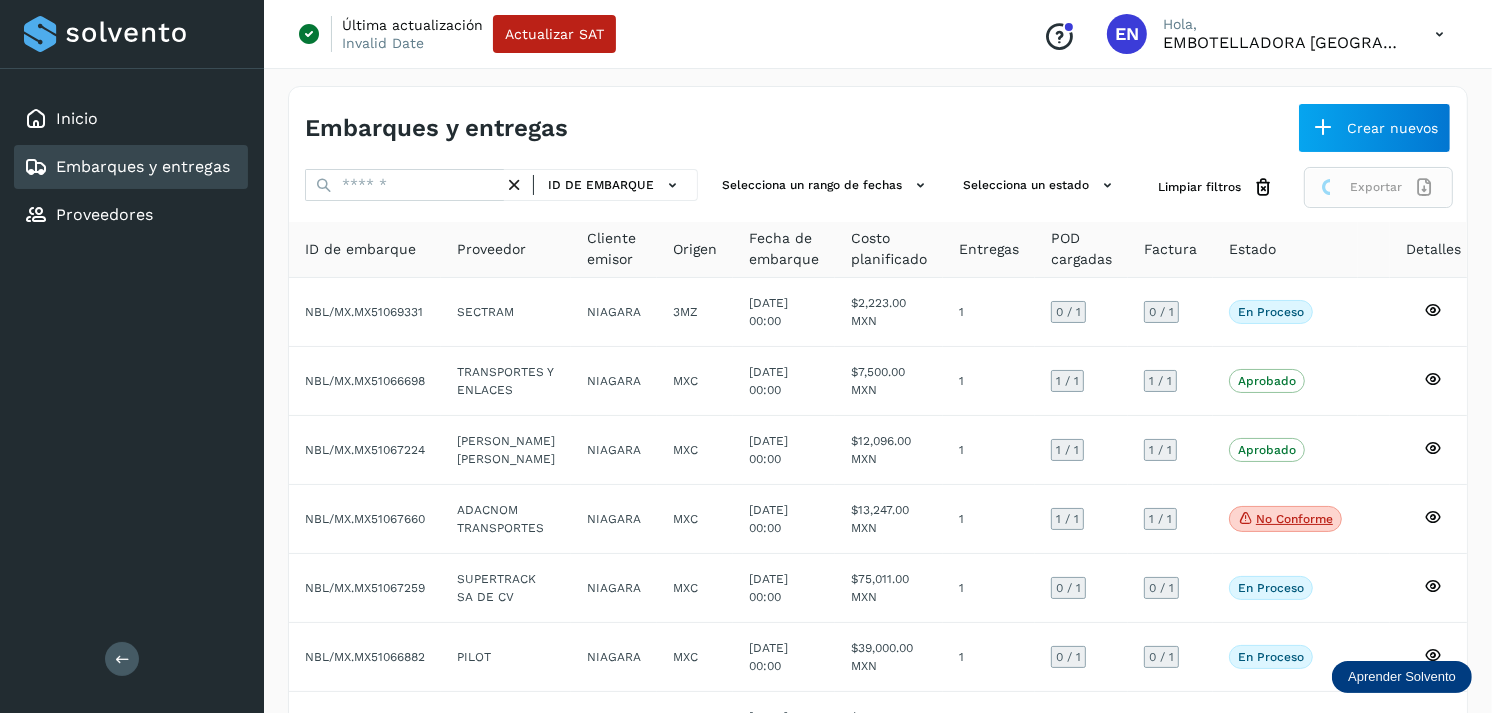 click on "Exportar" 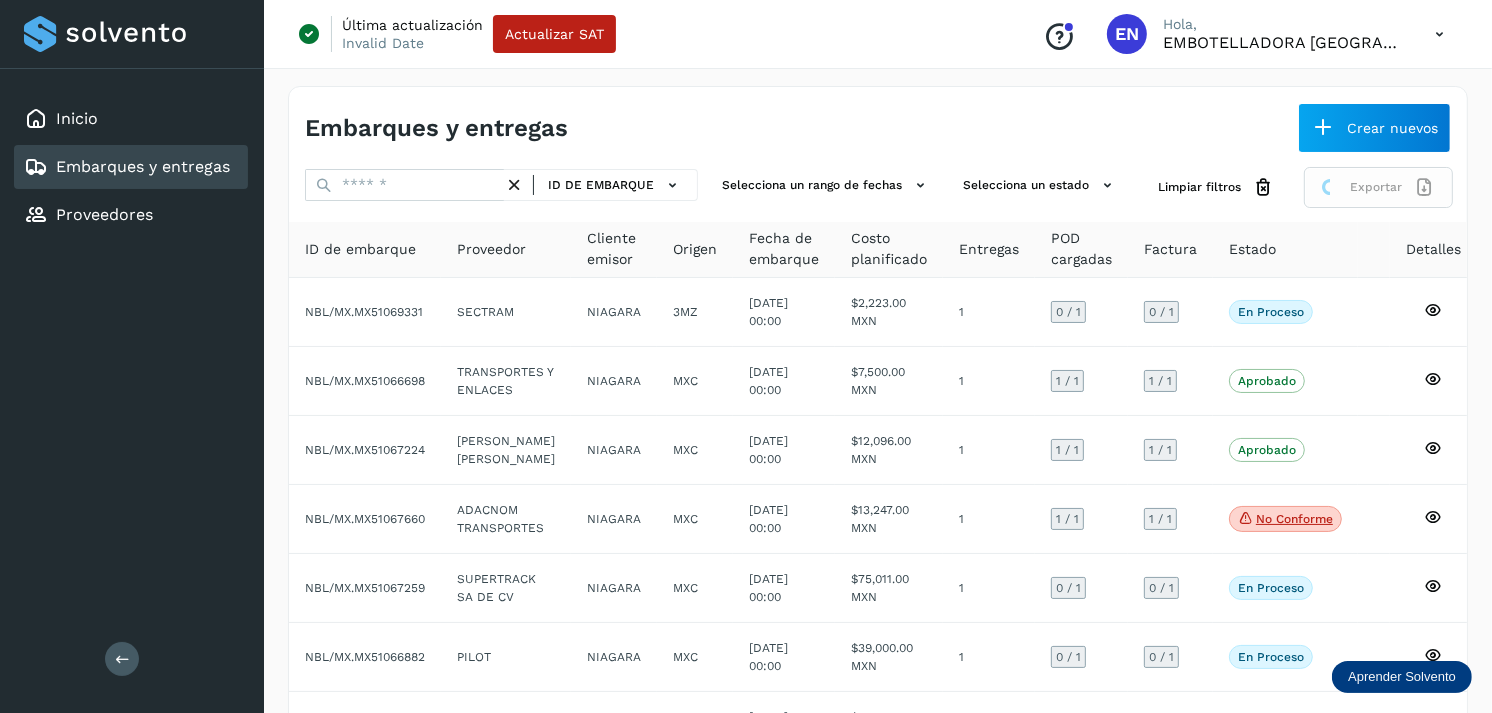 click on "Exportar" 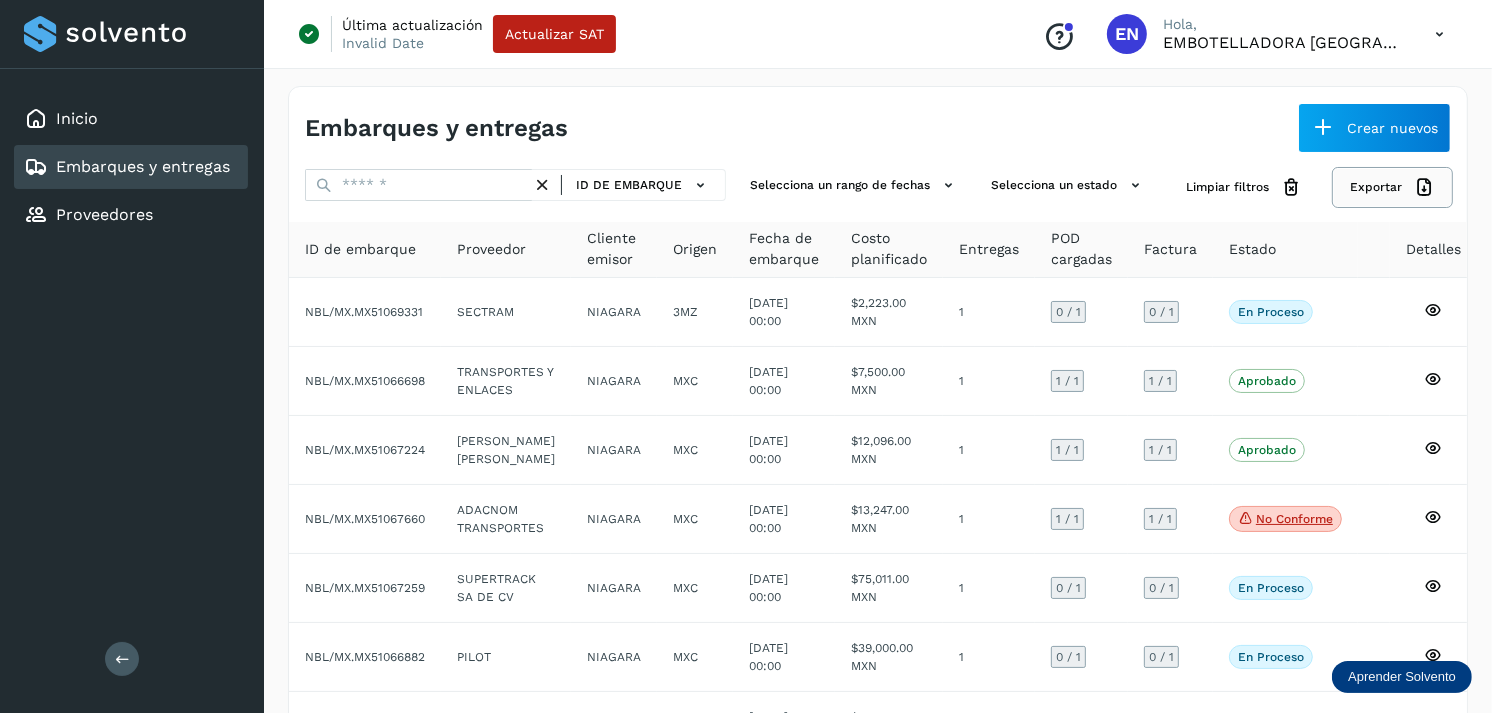 click on "Exportar" 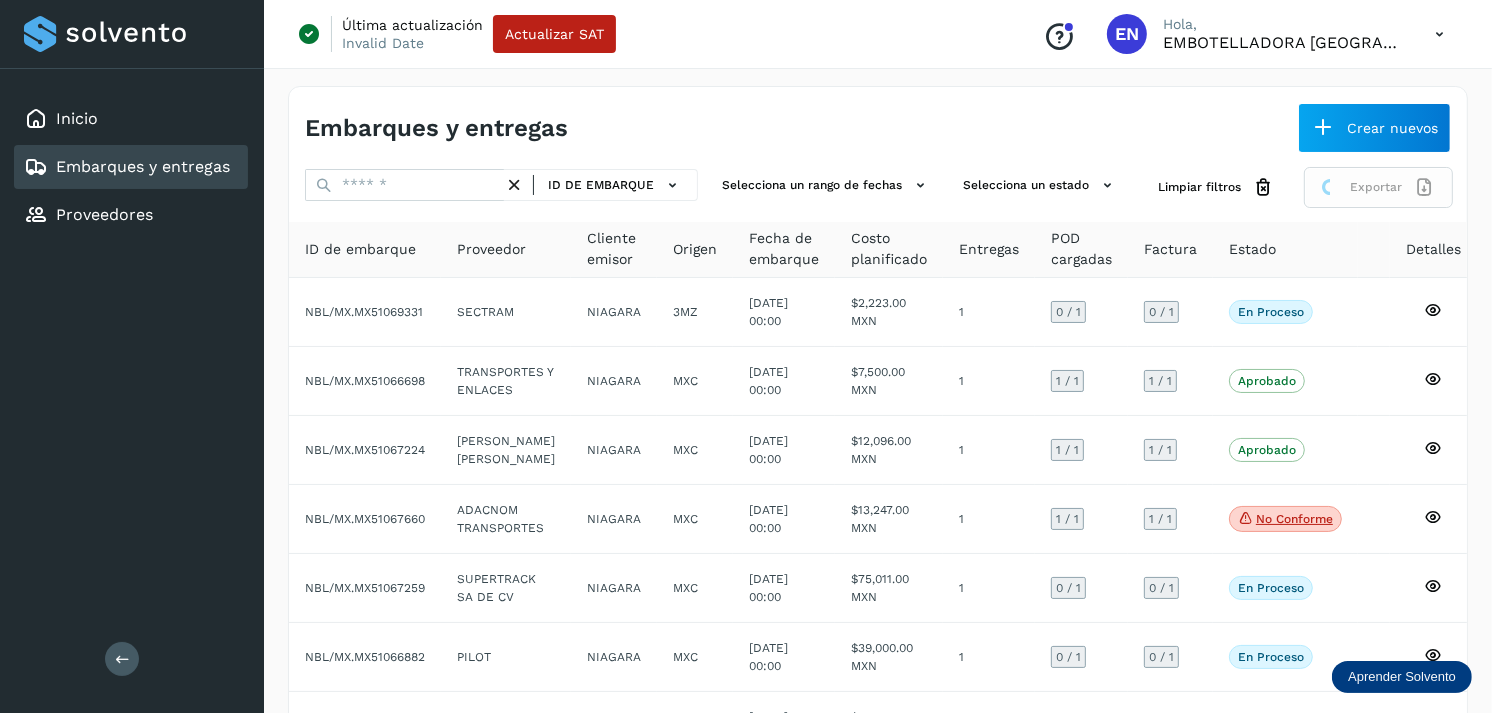 click on "Exportar" 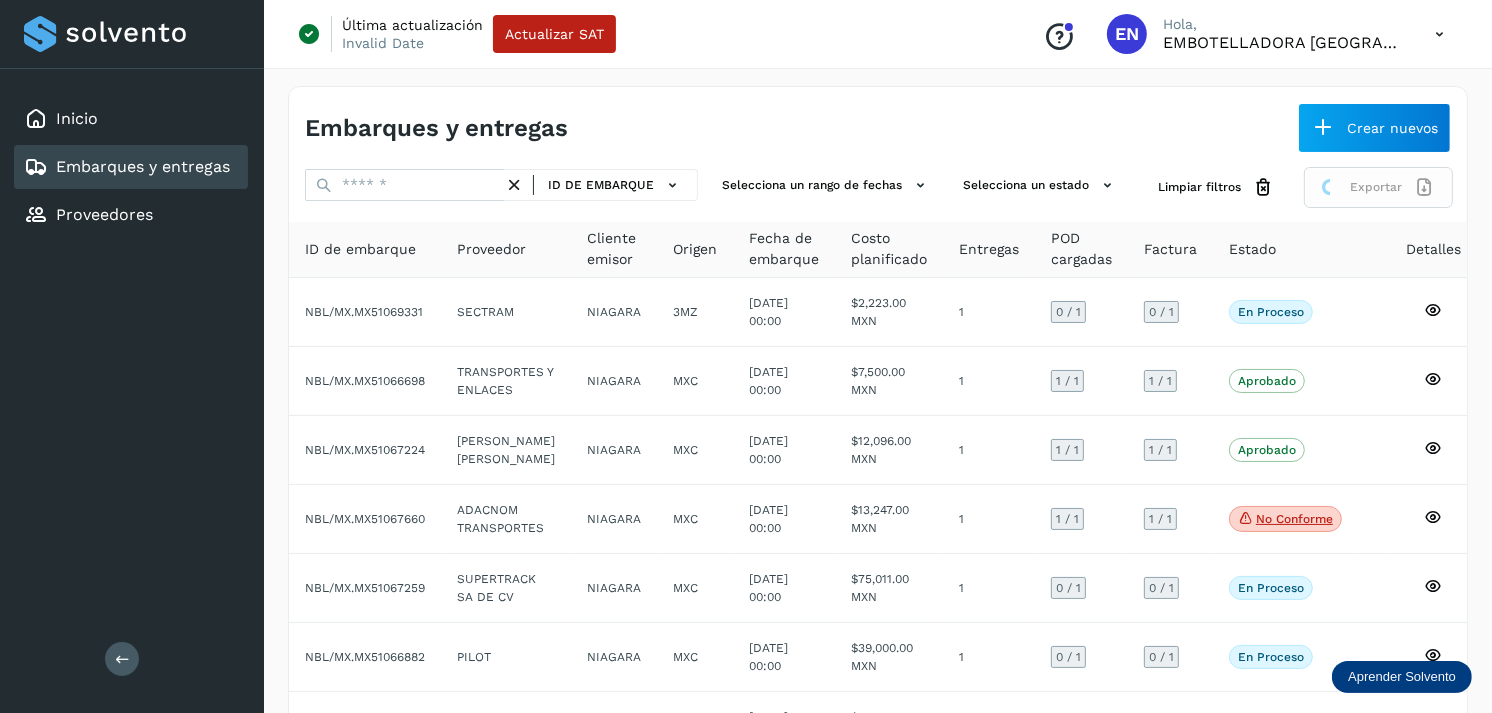 click on "Exportar" 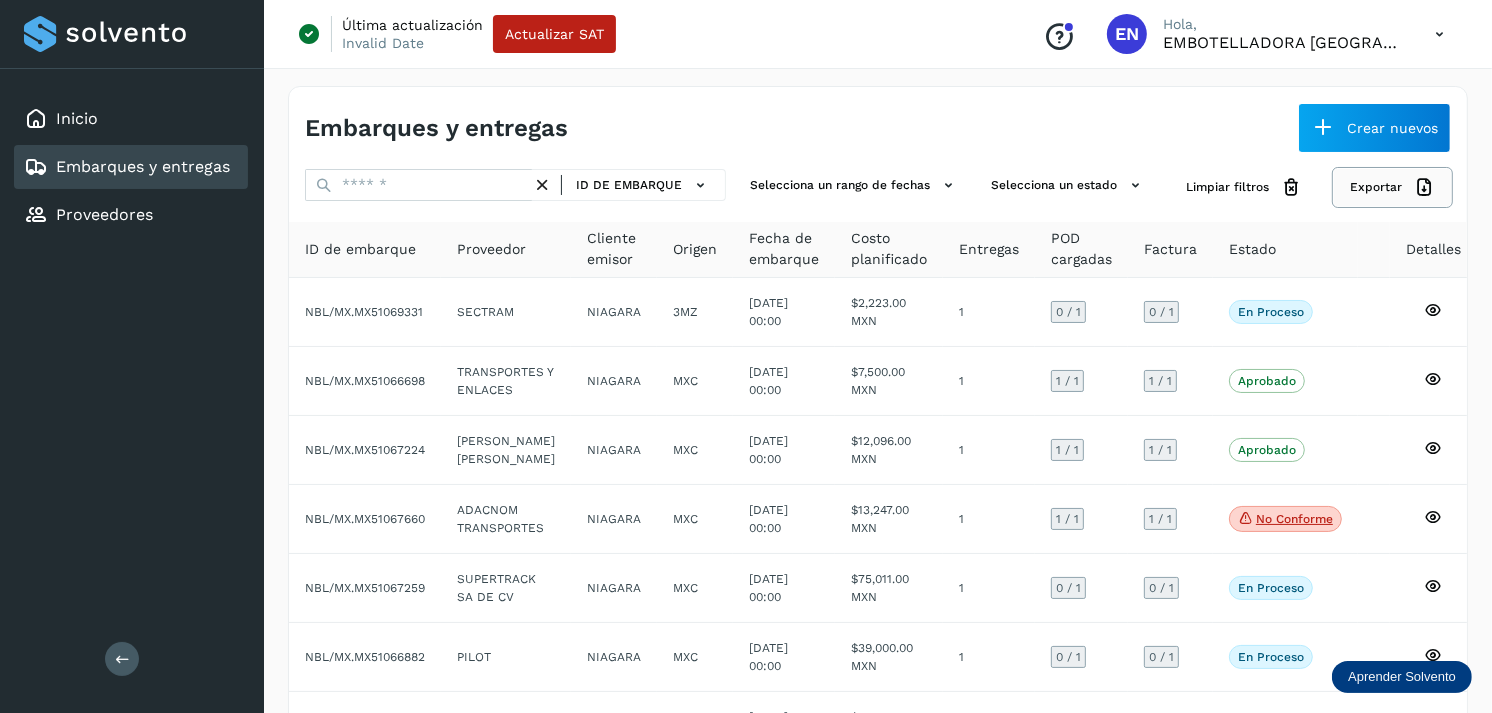 click on "Exportar" 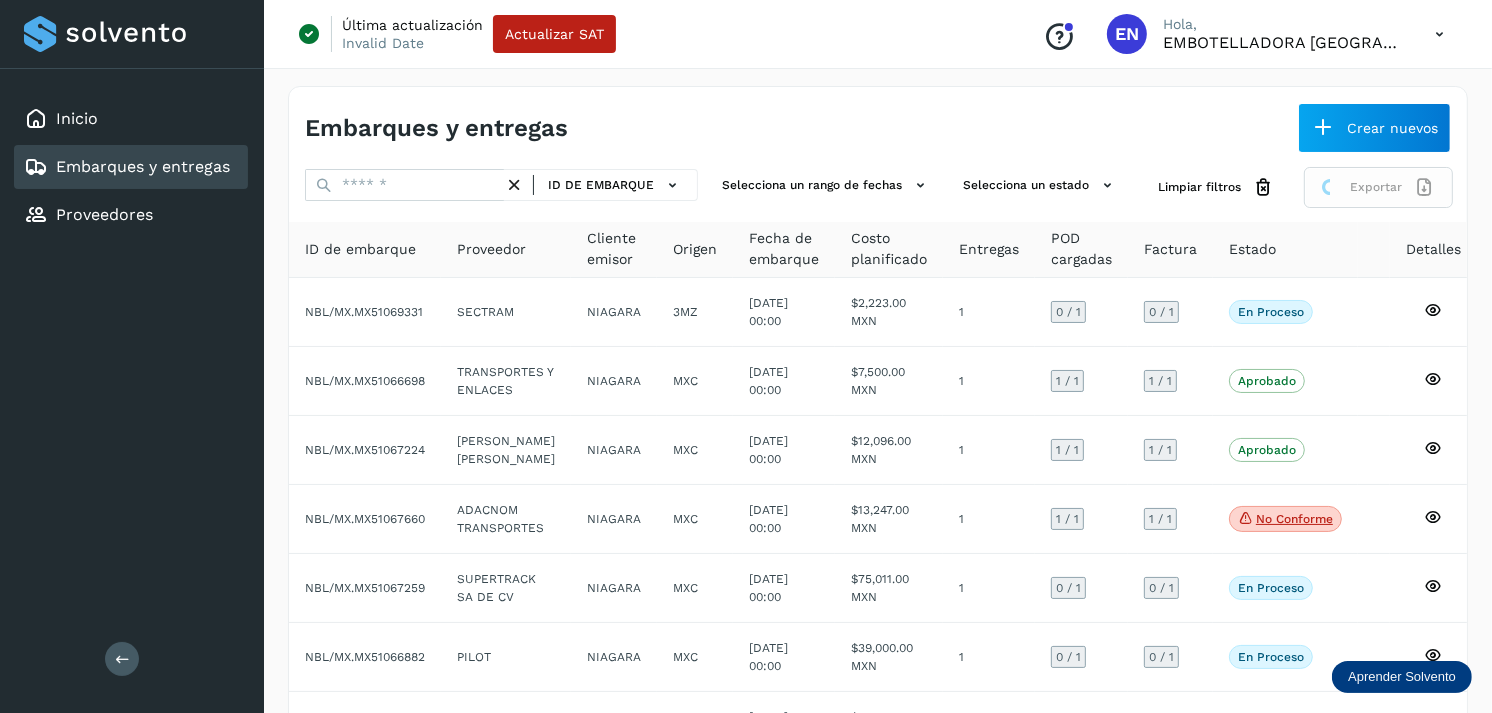 click on "Exportar" 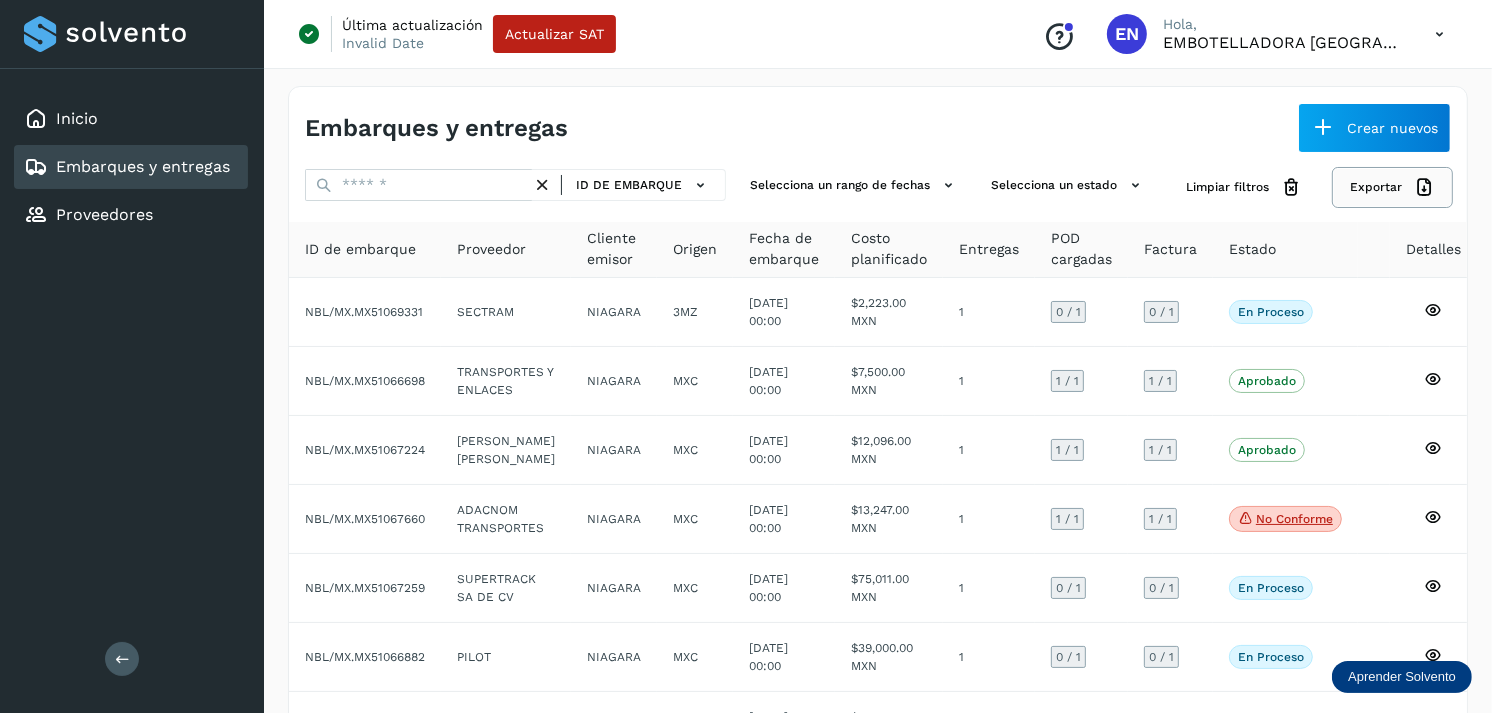 click on "Exportar" 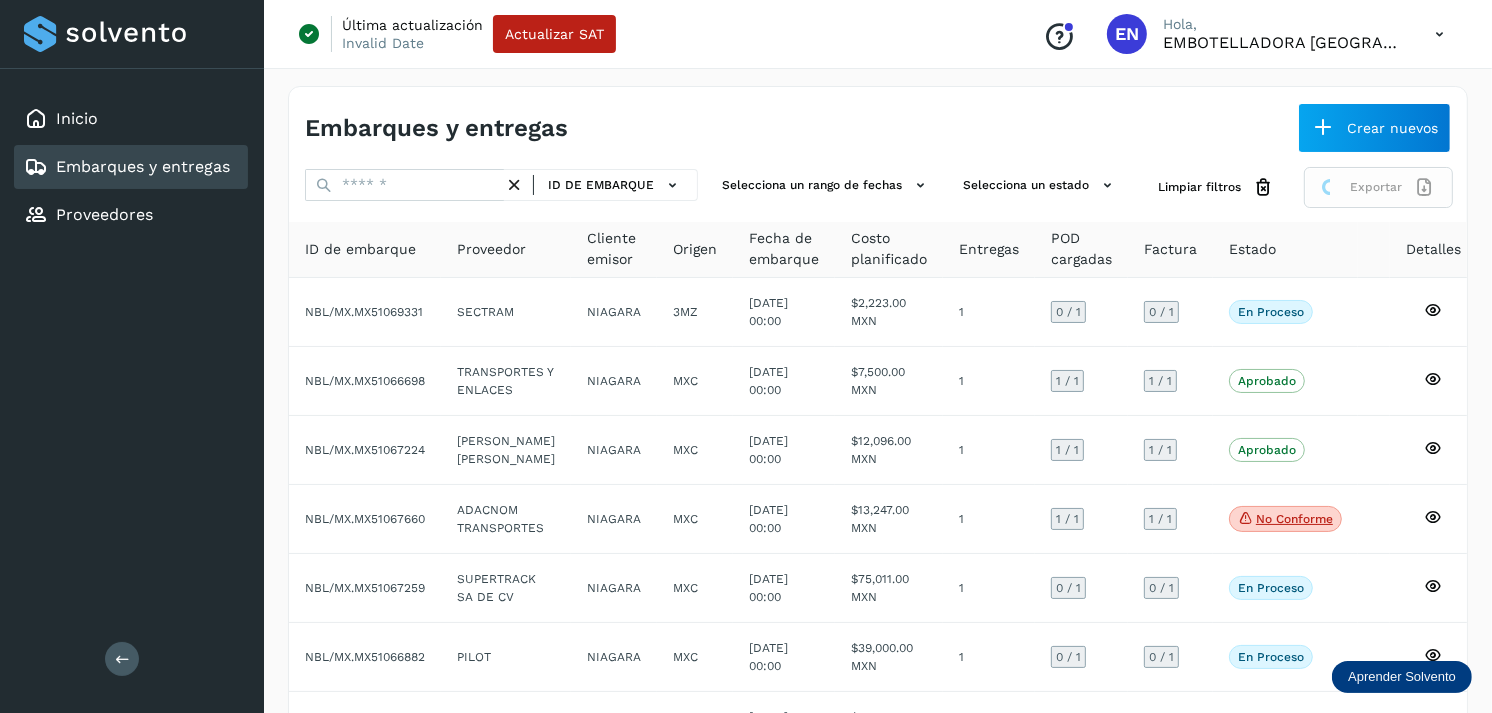 click on "Exportar" 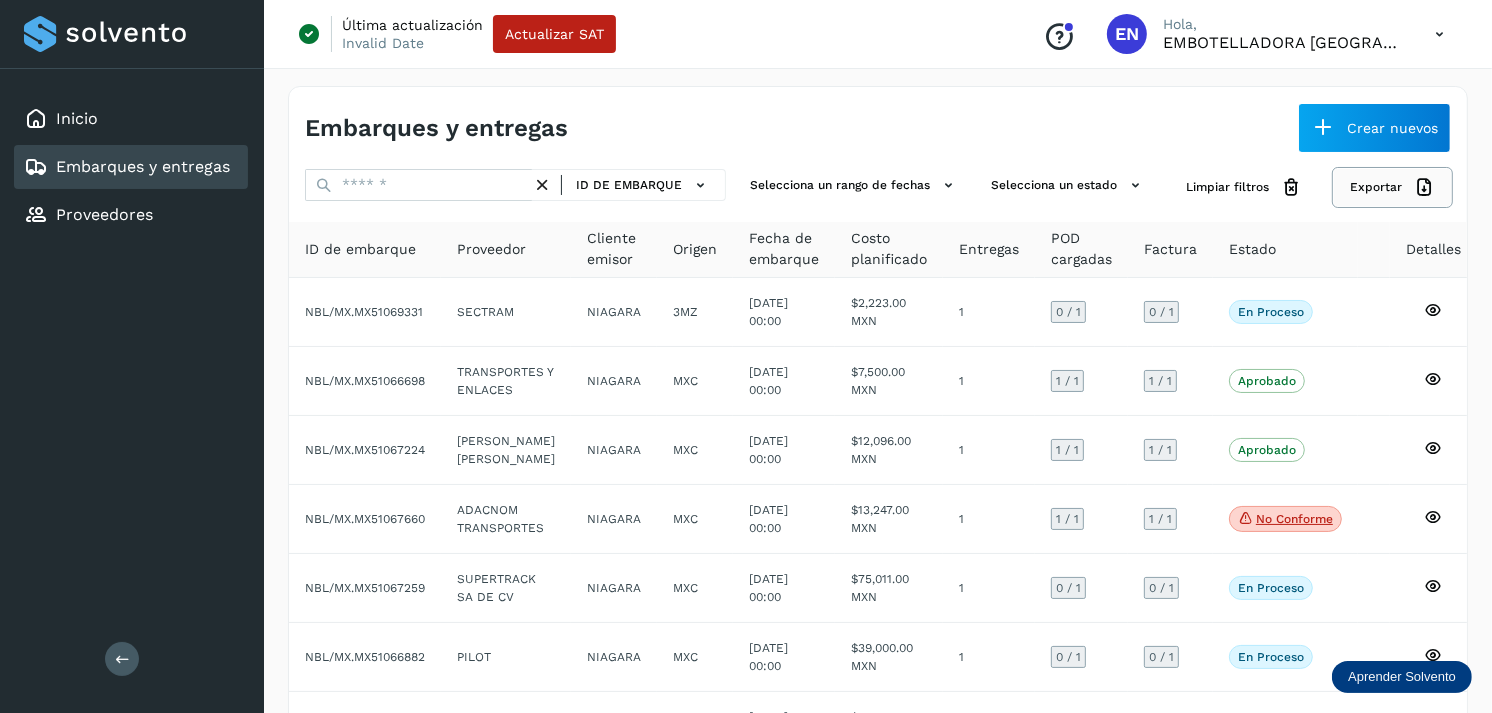 click on "Exportar" 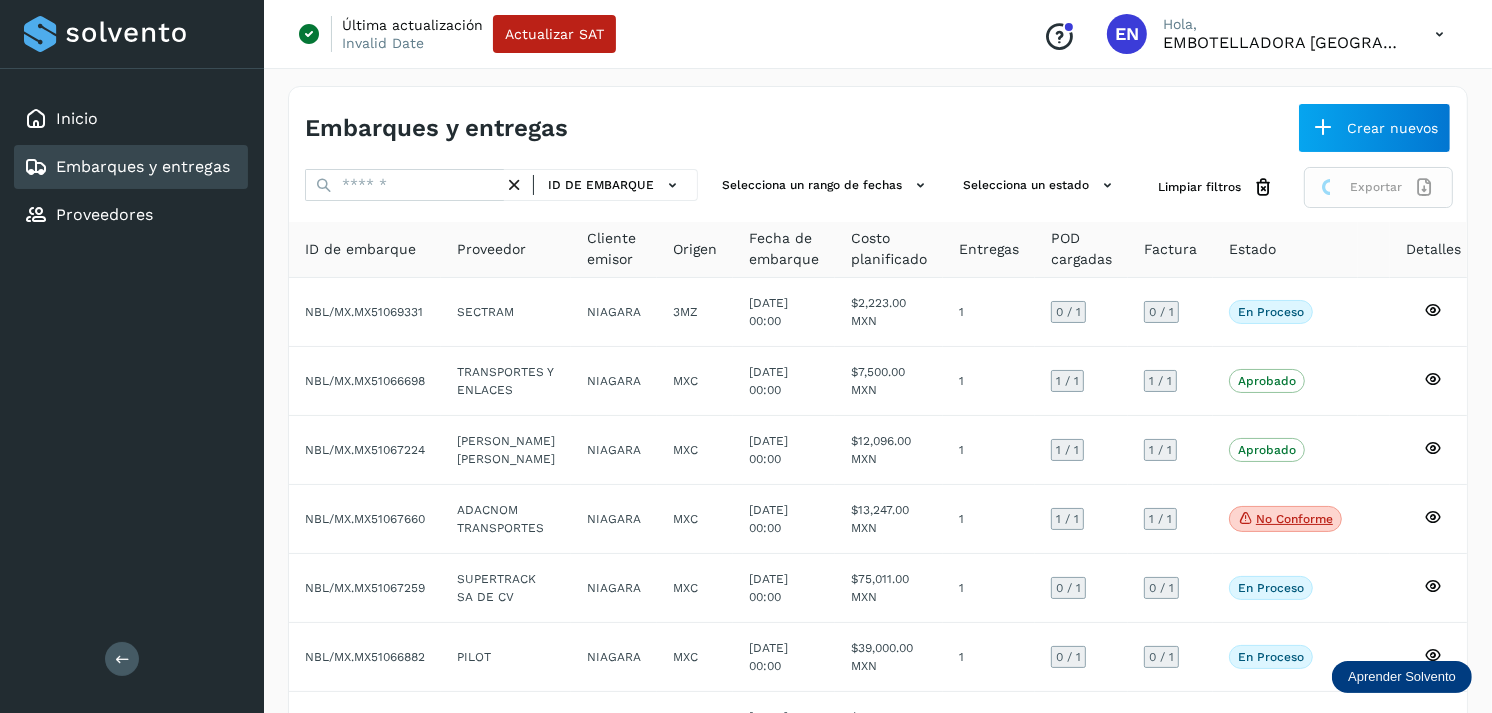 click on "Exportar" 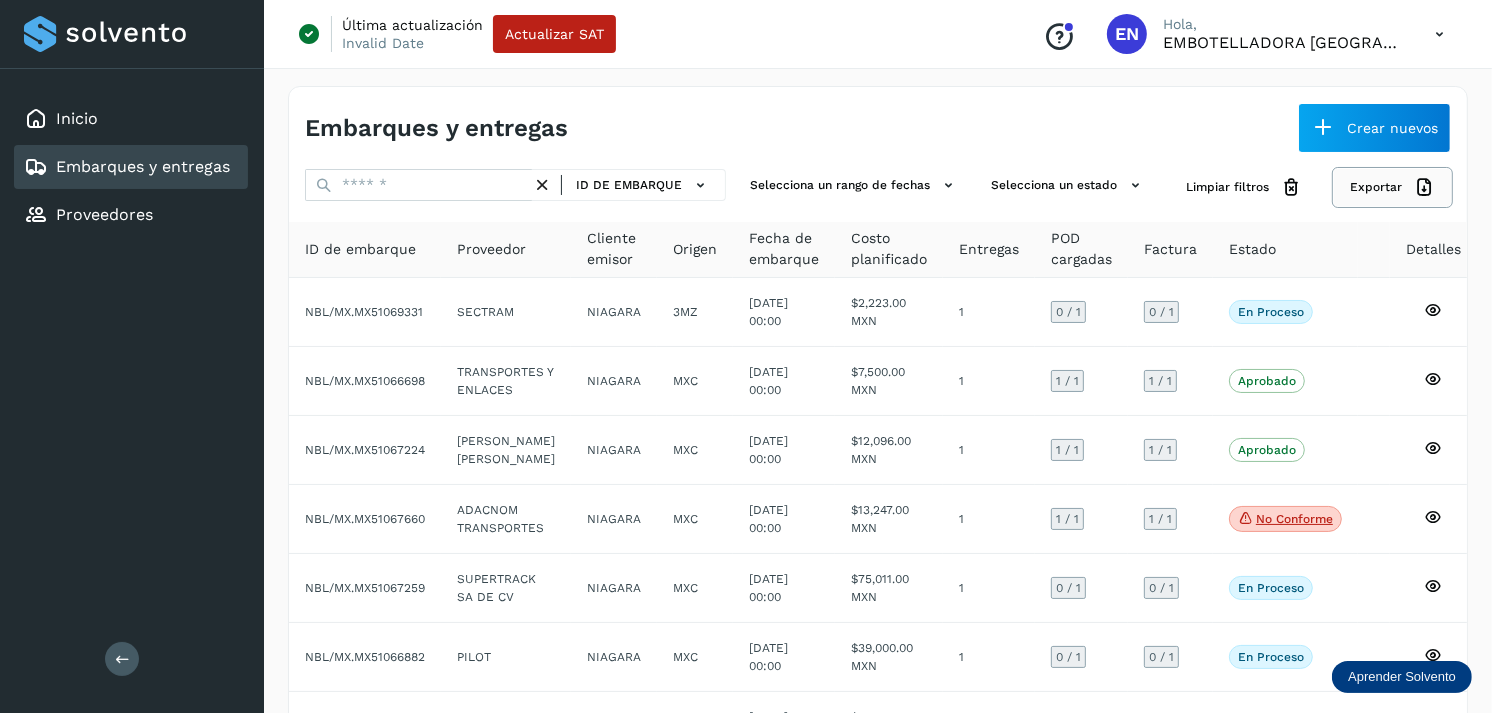 click on "Exportar" 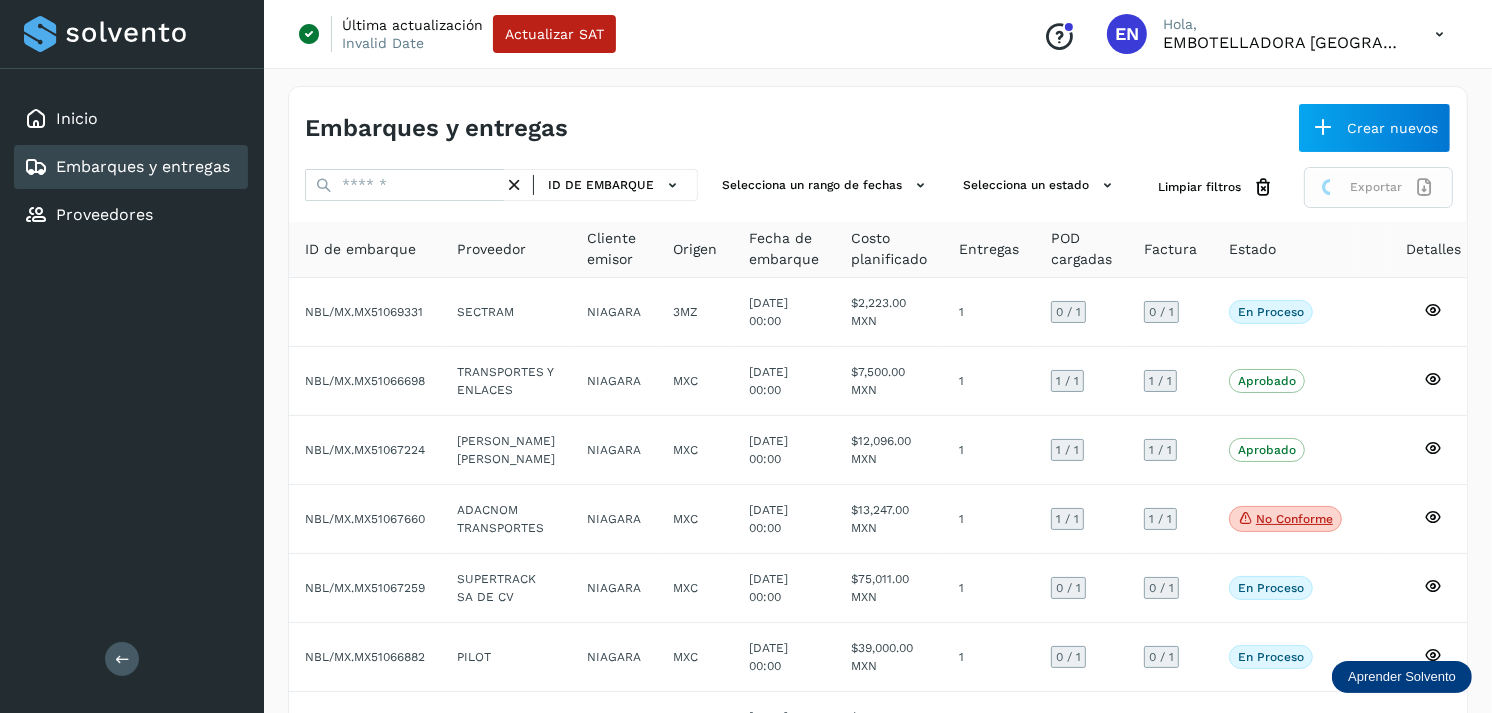 click on "Exportar" 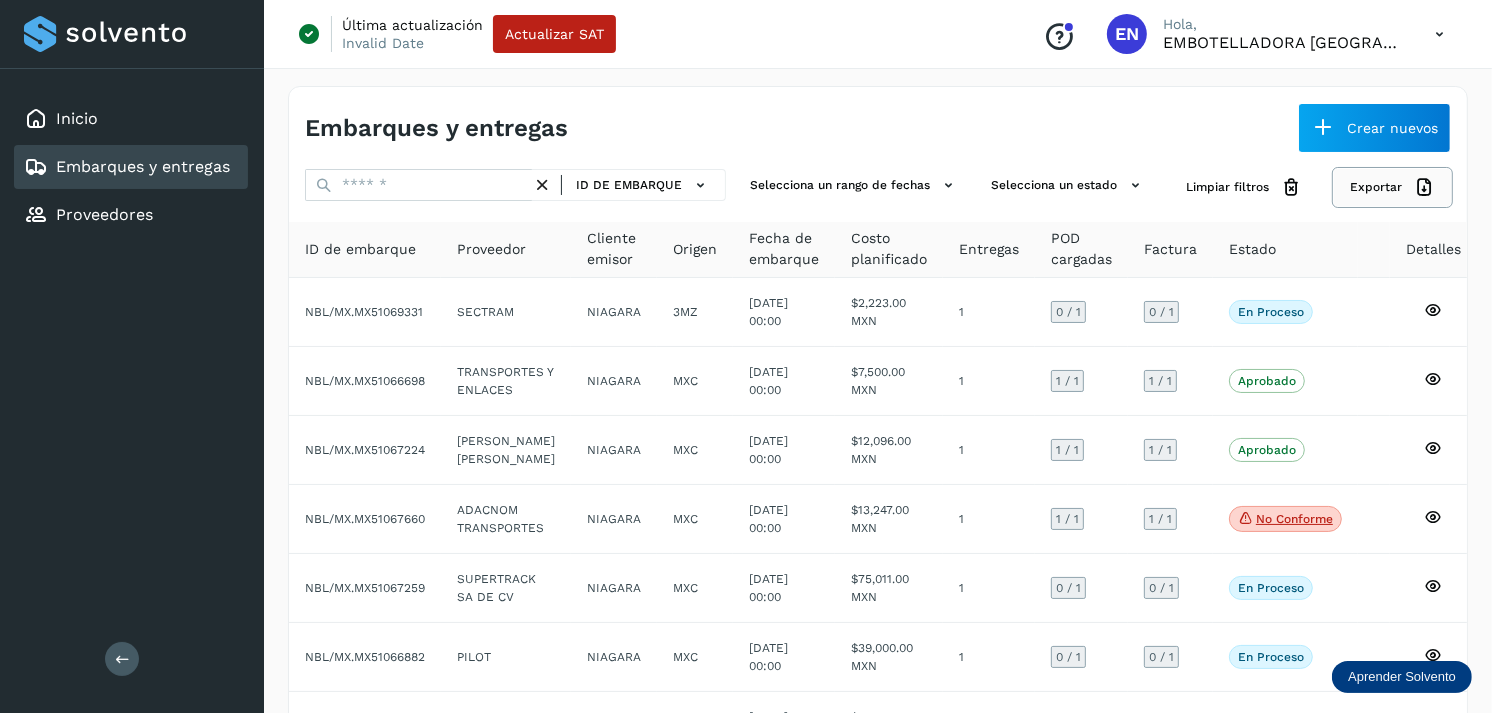 click on "Exportar" 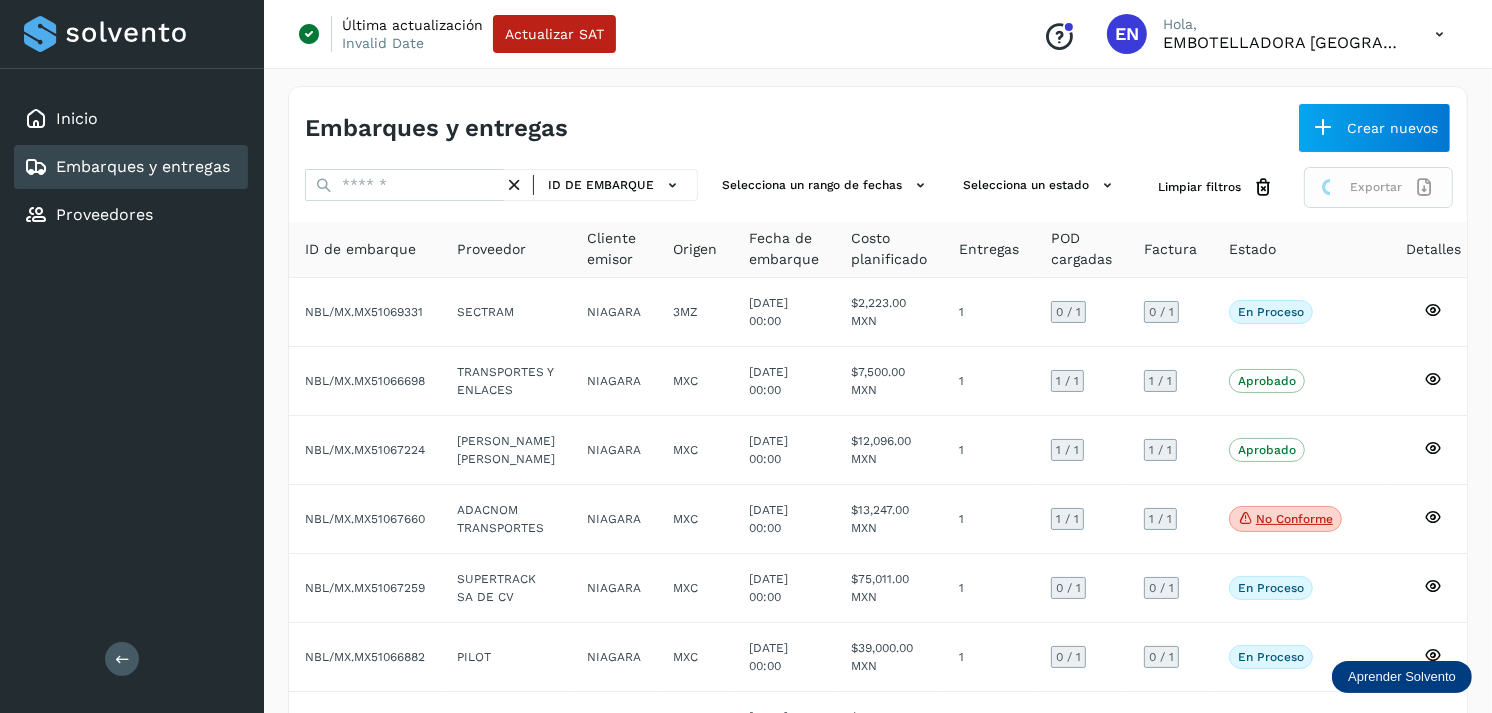 click on "Exportar" 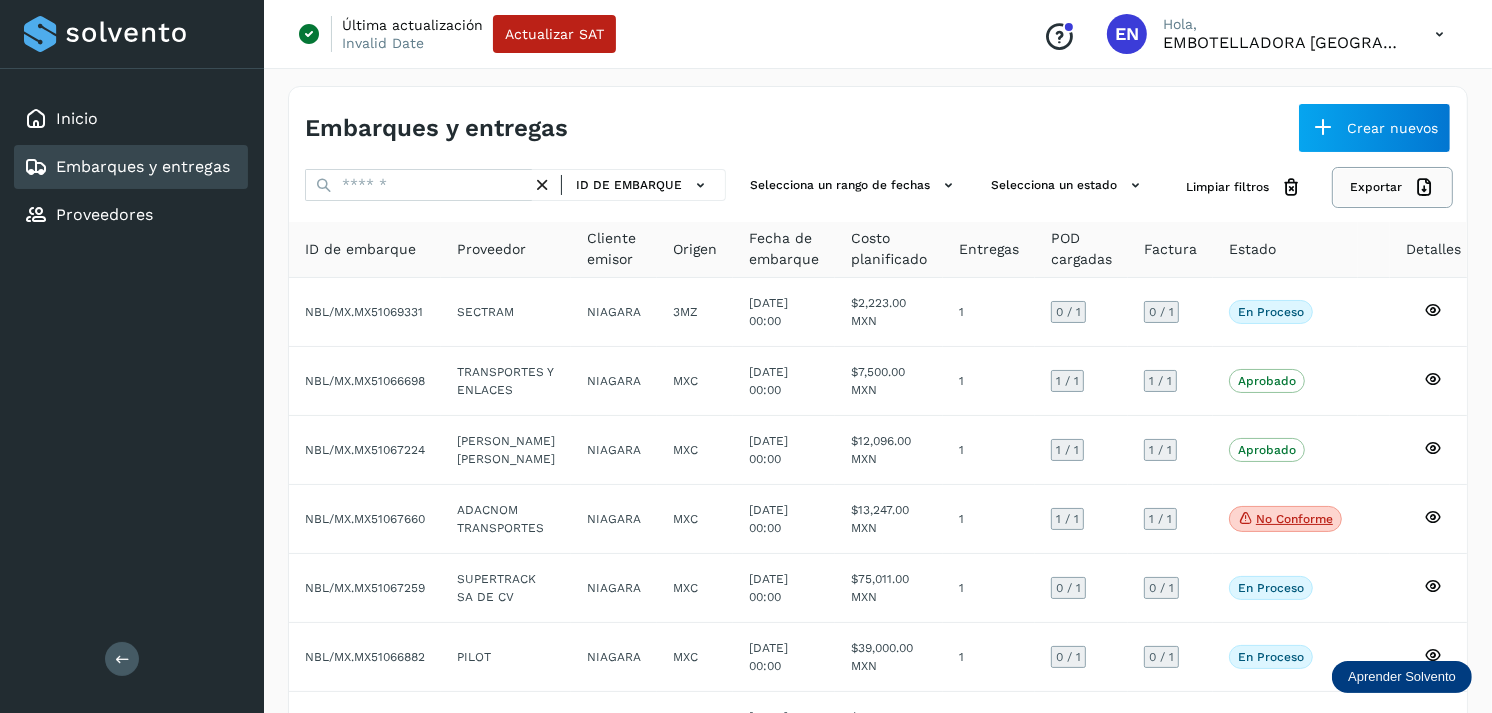 click on "Exportar" 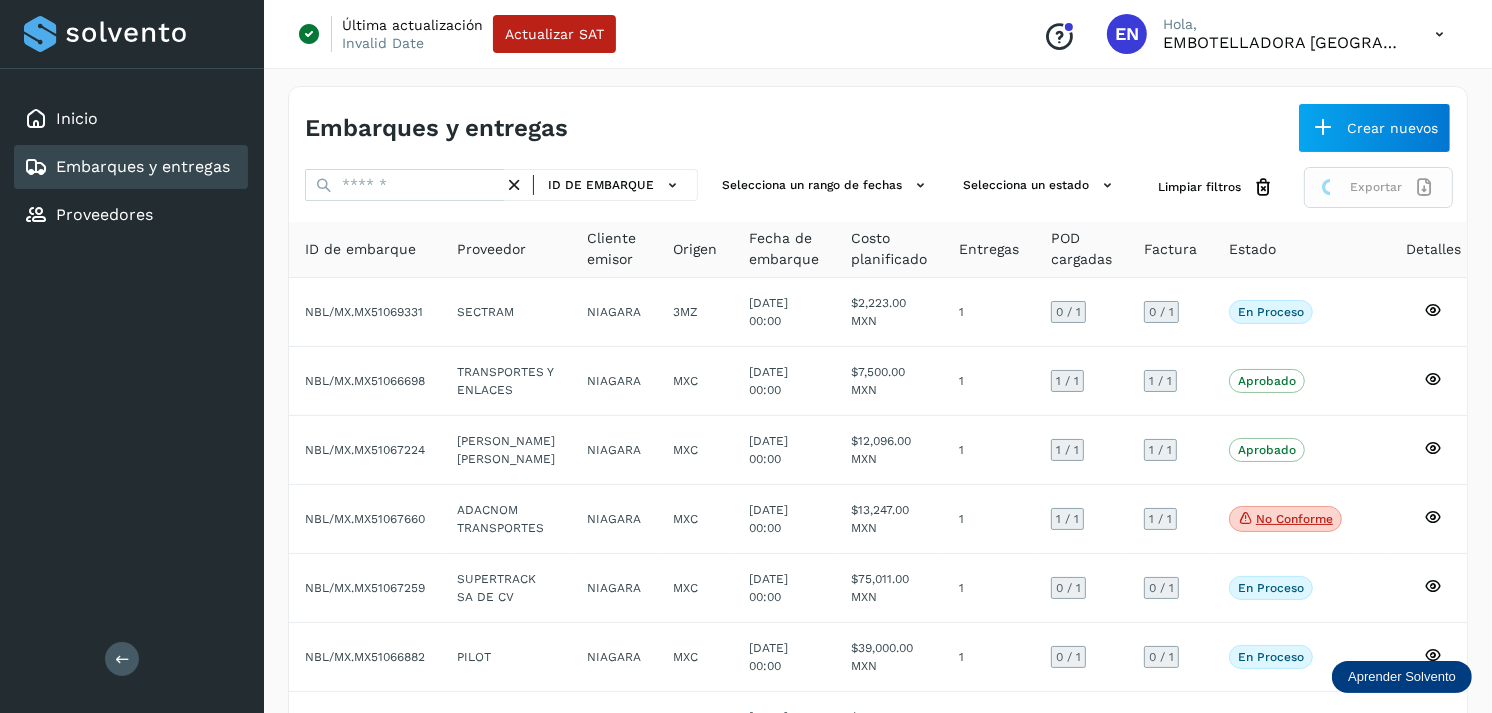 click on "Exportar" 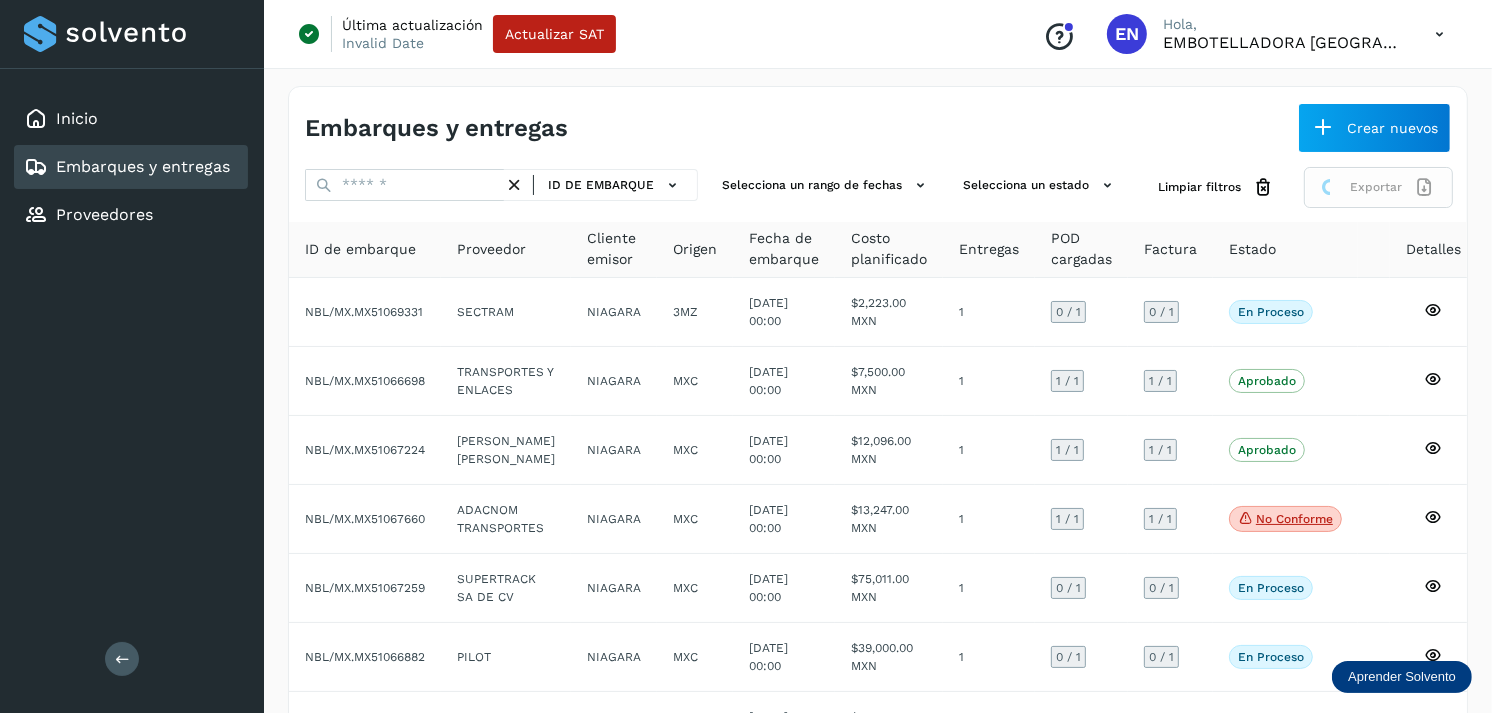 click on "Exportar" 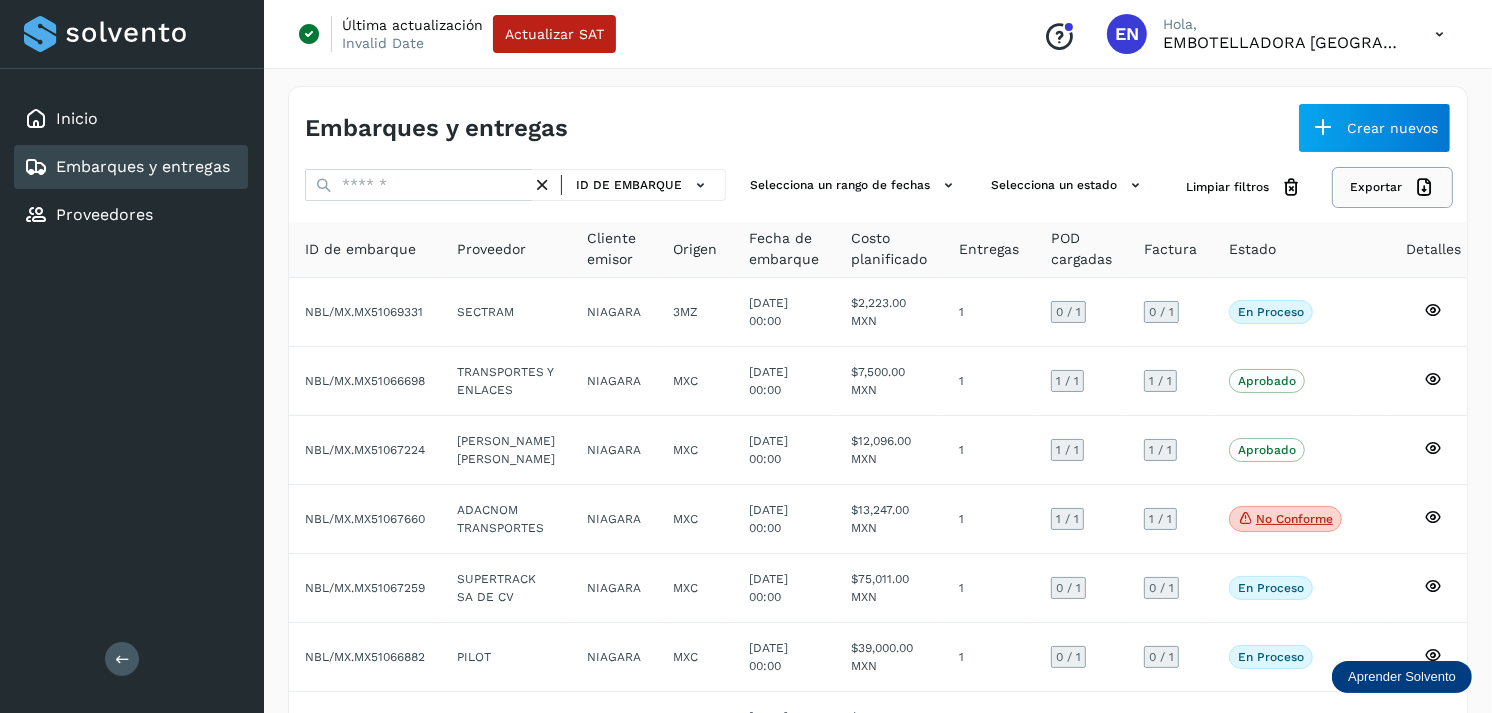 click on "Exportar" 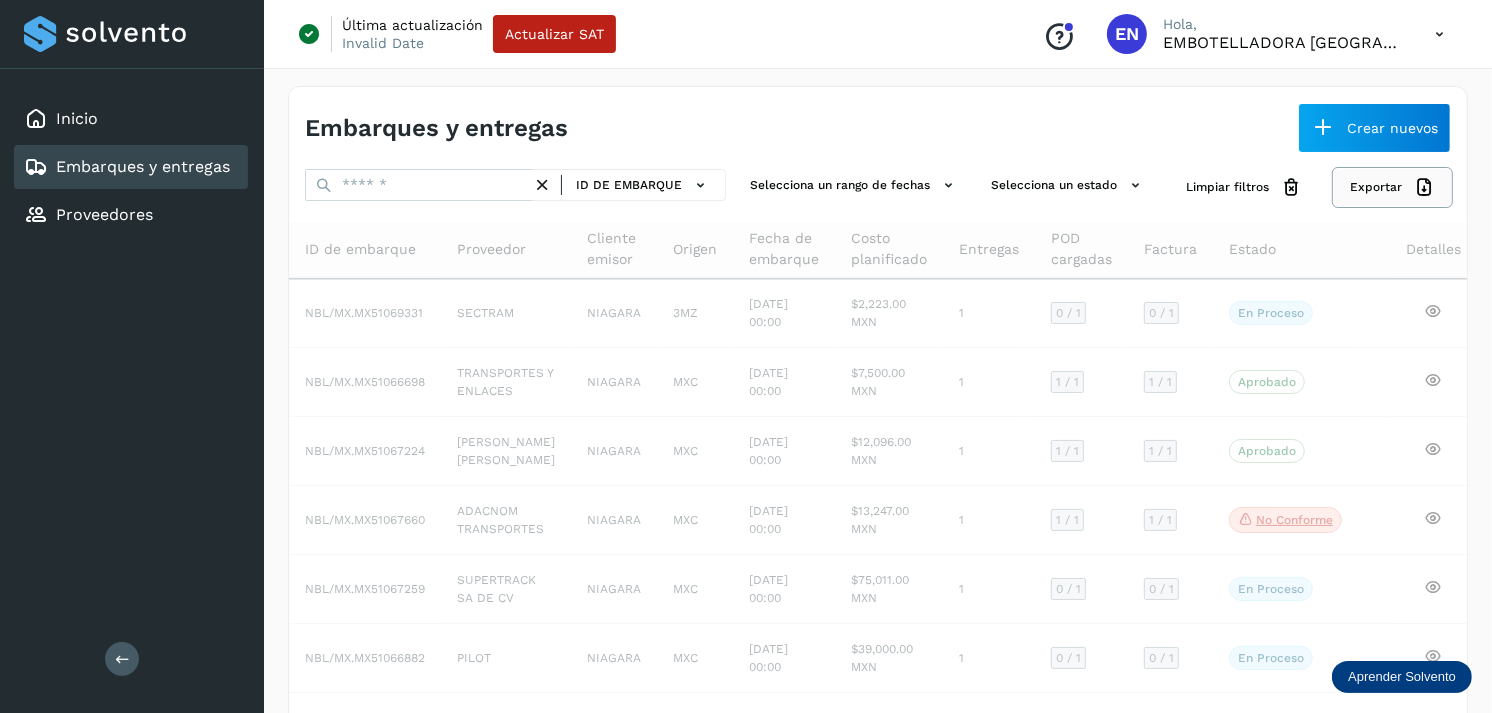 drag, startPoint x: 1342, startPoint y: 216, endPoint x: 1361, endPoint y: 198, distance: 26.172504 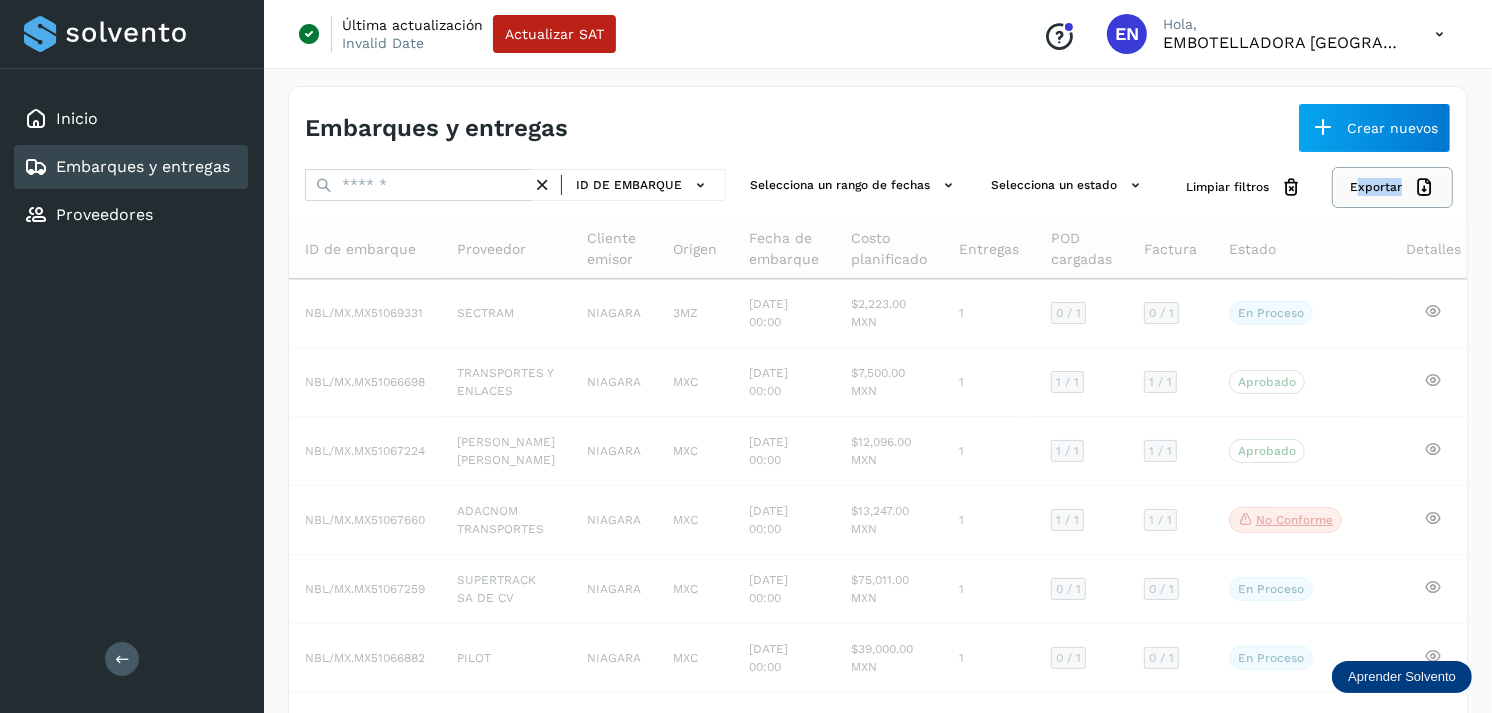 click on "Exportar" at bounding box center [1392, 187] 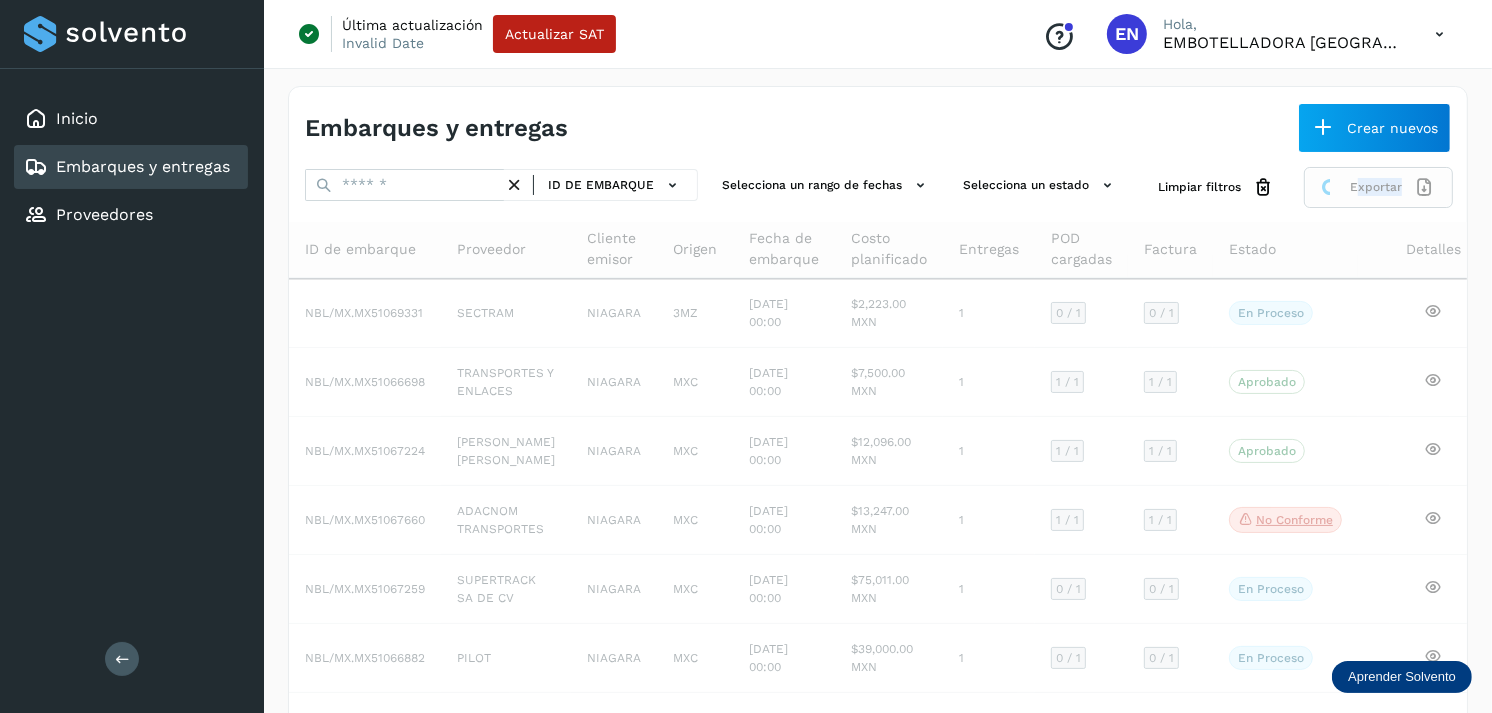 click on "Exportar" at bounding box center [1378, 187] 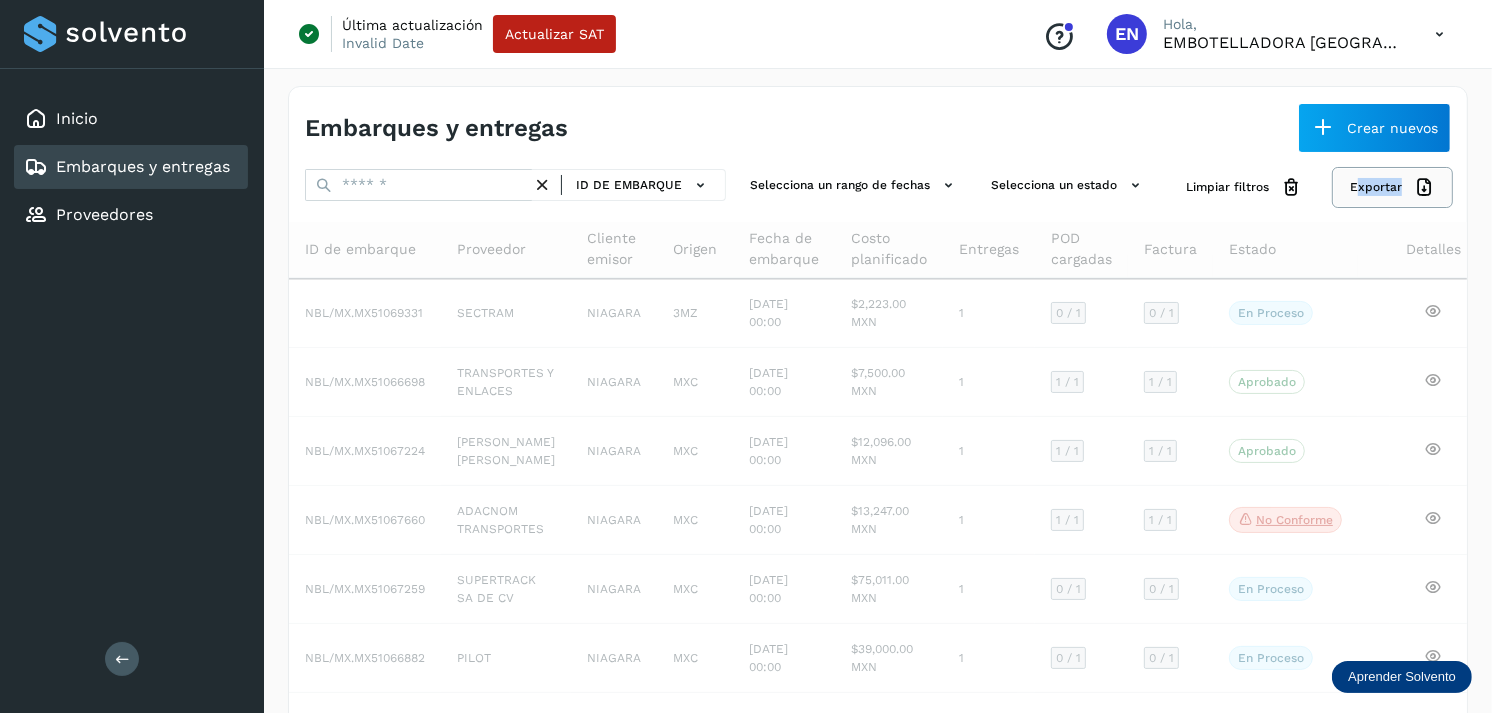 click on "Exportar" at bounding box center [1392, 187] 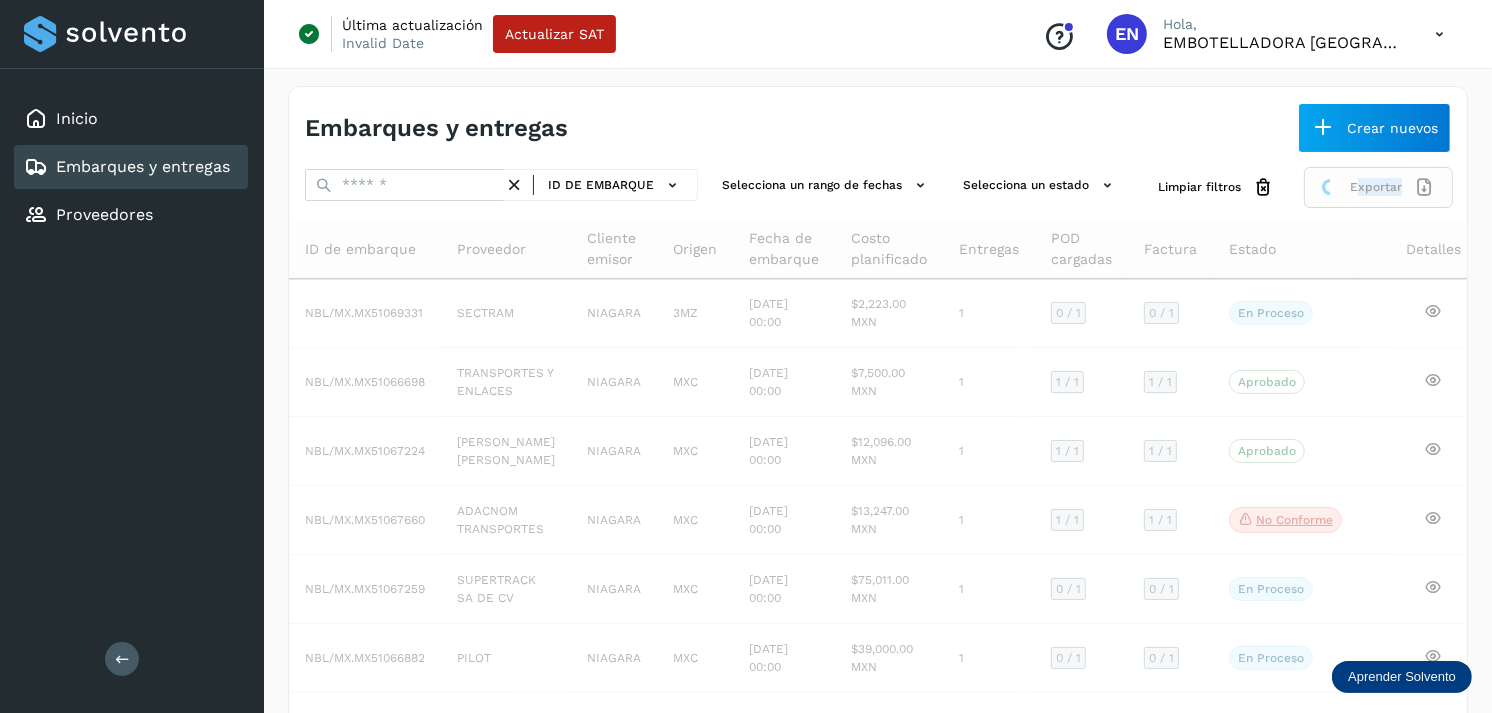 click on "Exportar" at bounding box center [1378, 187] 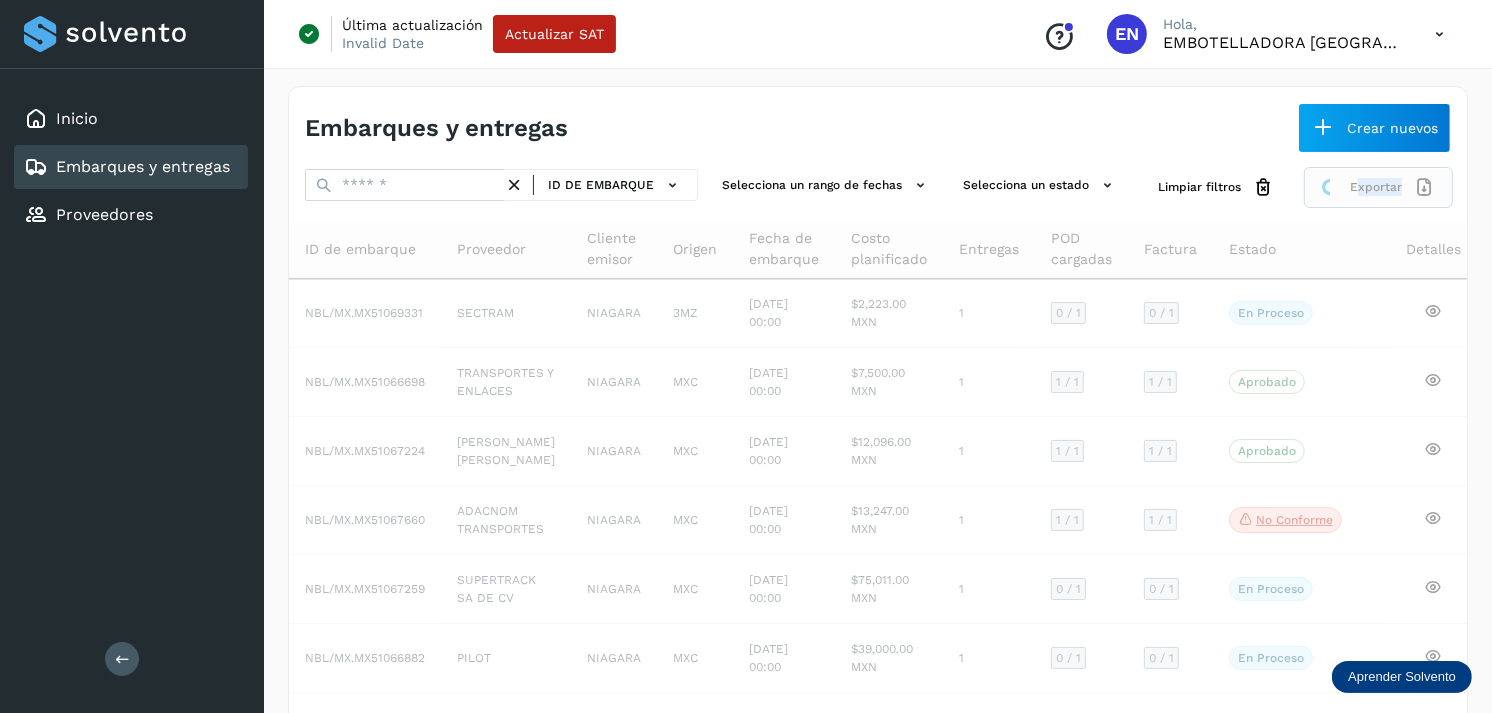 click on "Exportar" at bounding box center [1378, 187] 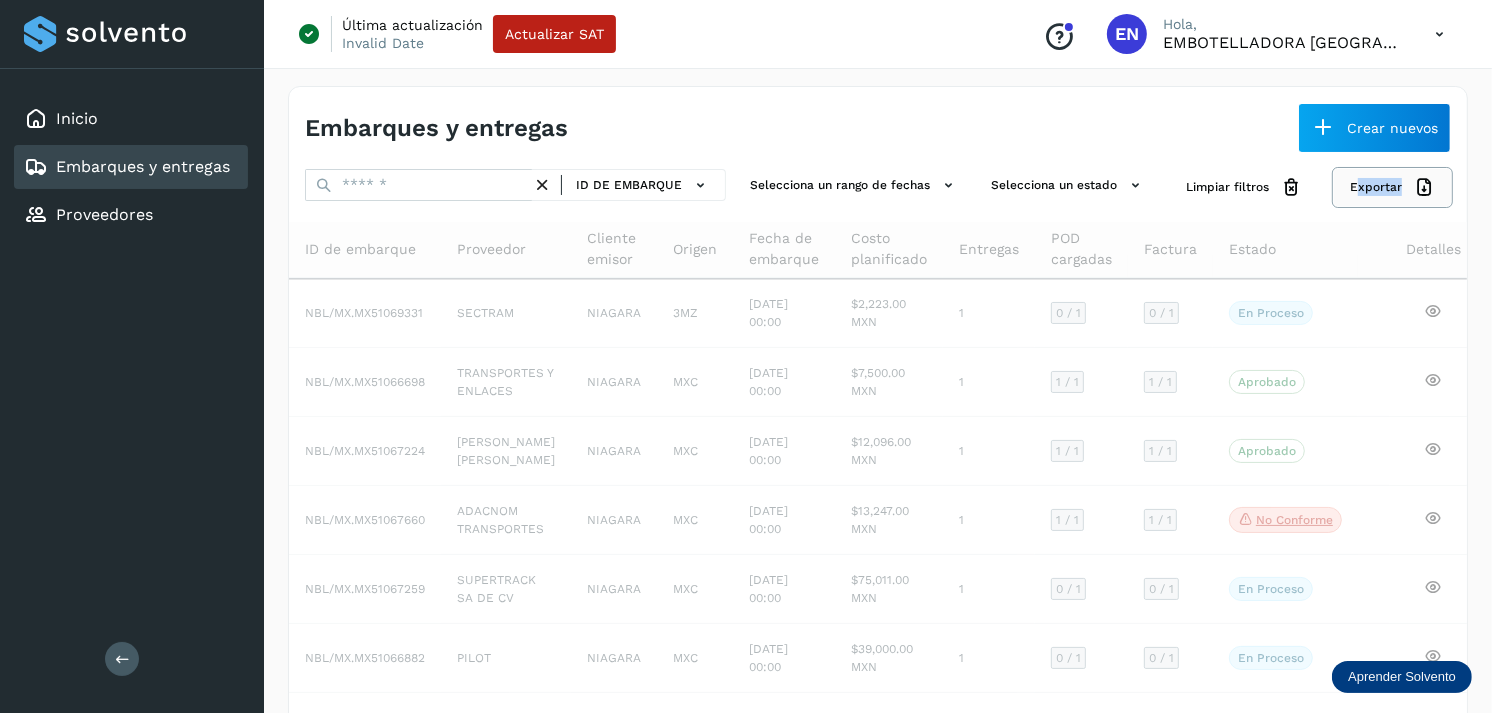 click on "Exportar" at bounding box center [1392, 187] 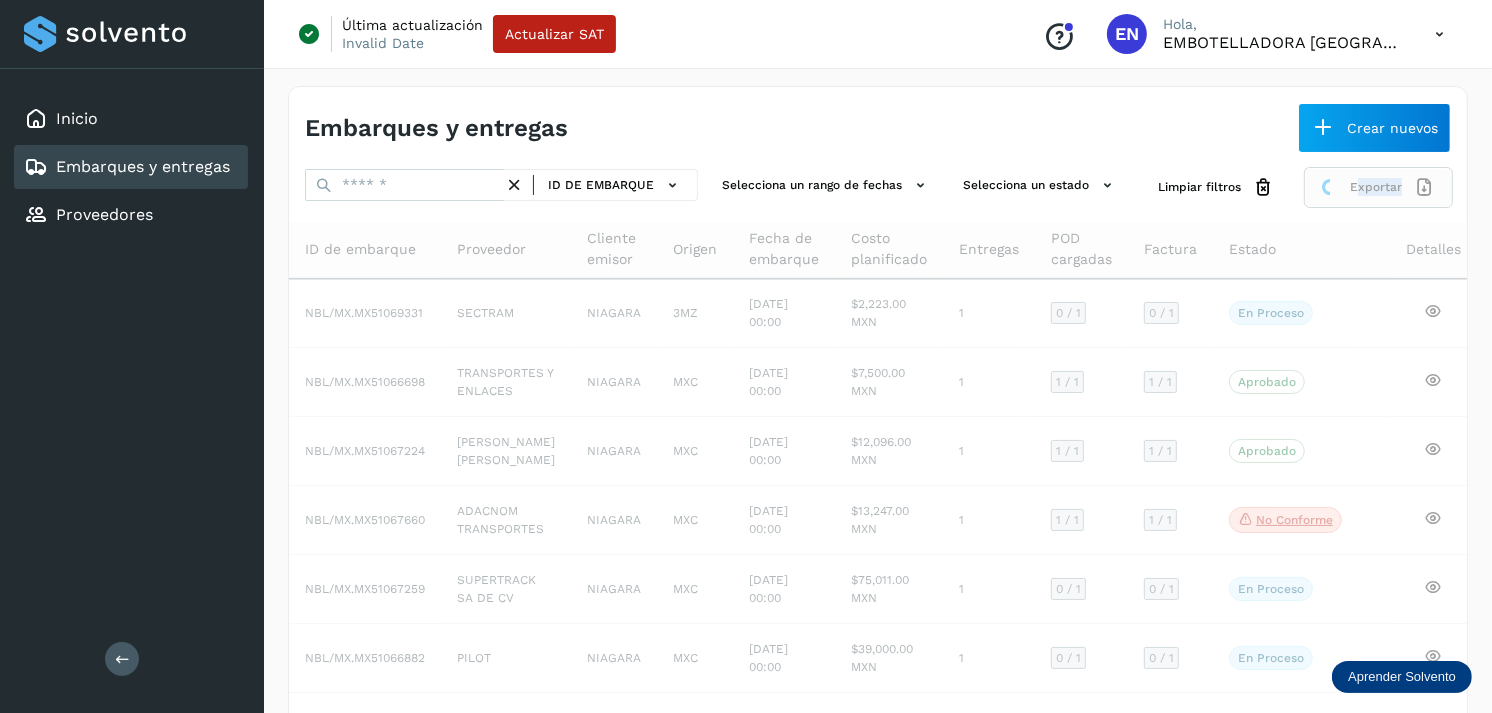 click on "Exportar" at bounding box center (1378, 187) 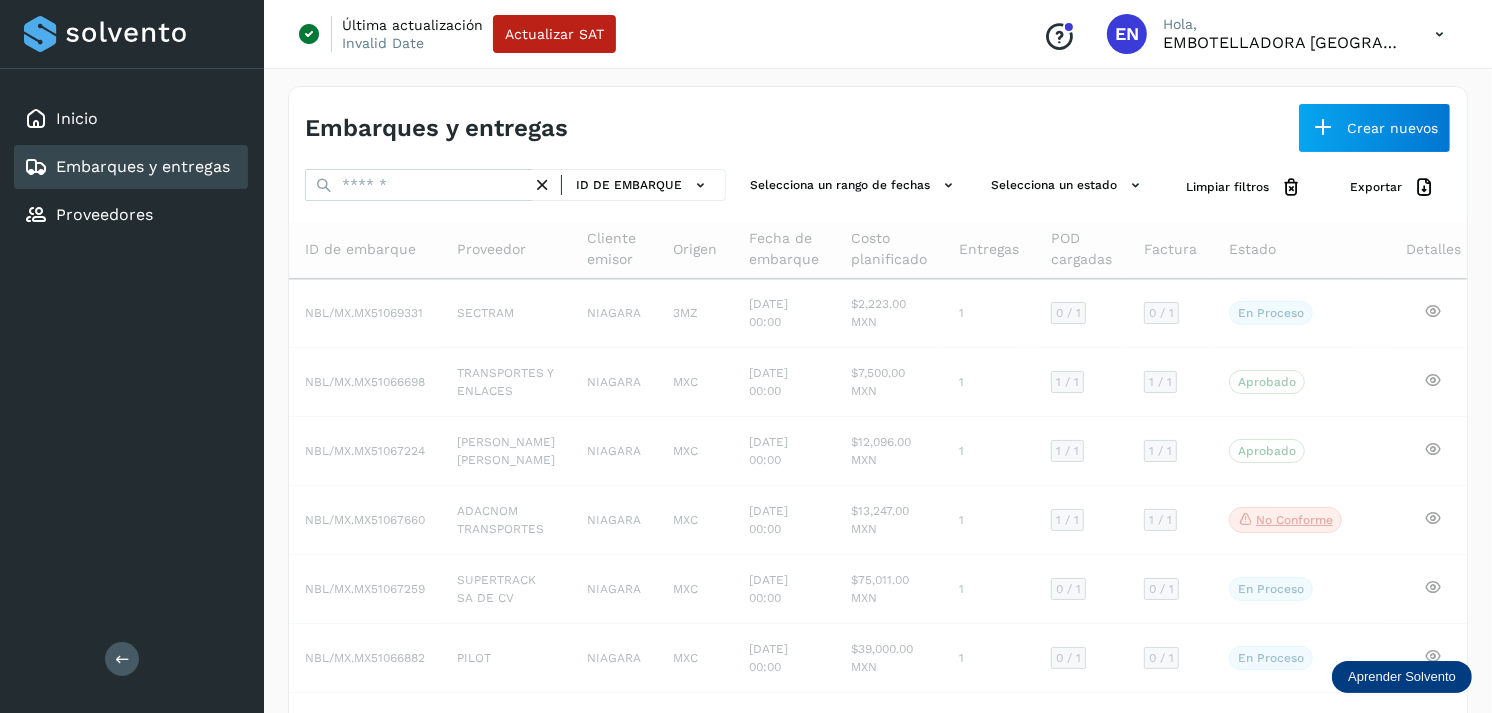 click on "Embarques y entregas Crear nuevos" at bounding box center [878, 120] 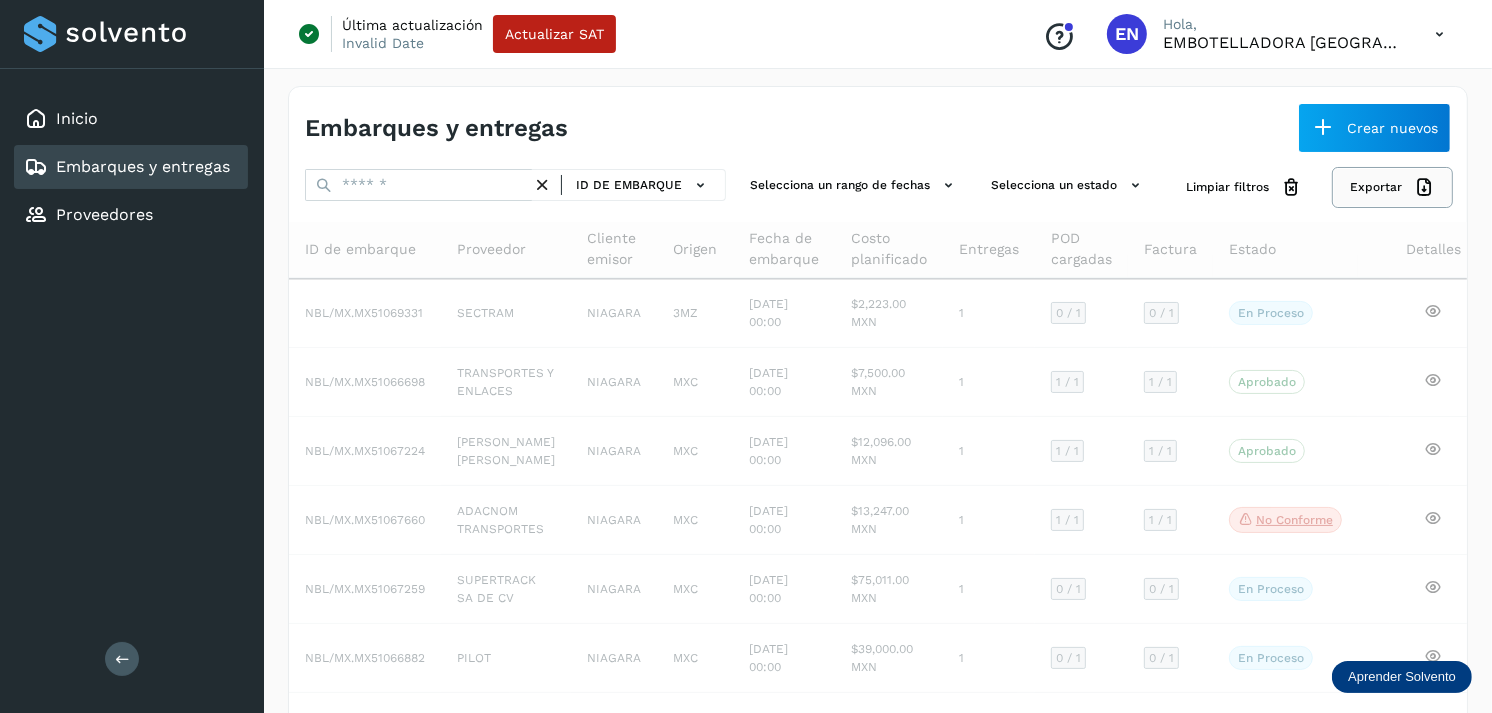 click on "Exportar" at bounding box center (1392, 187) 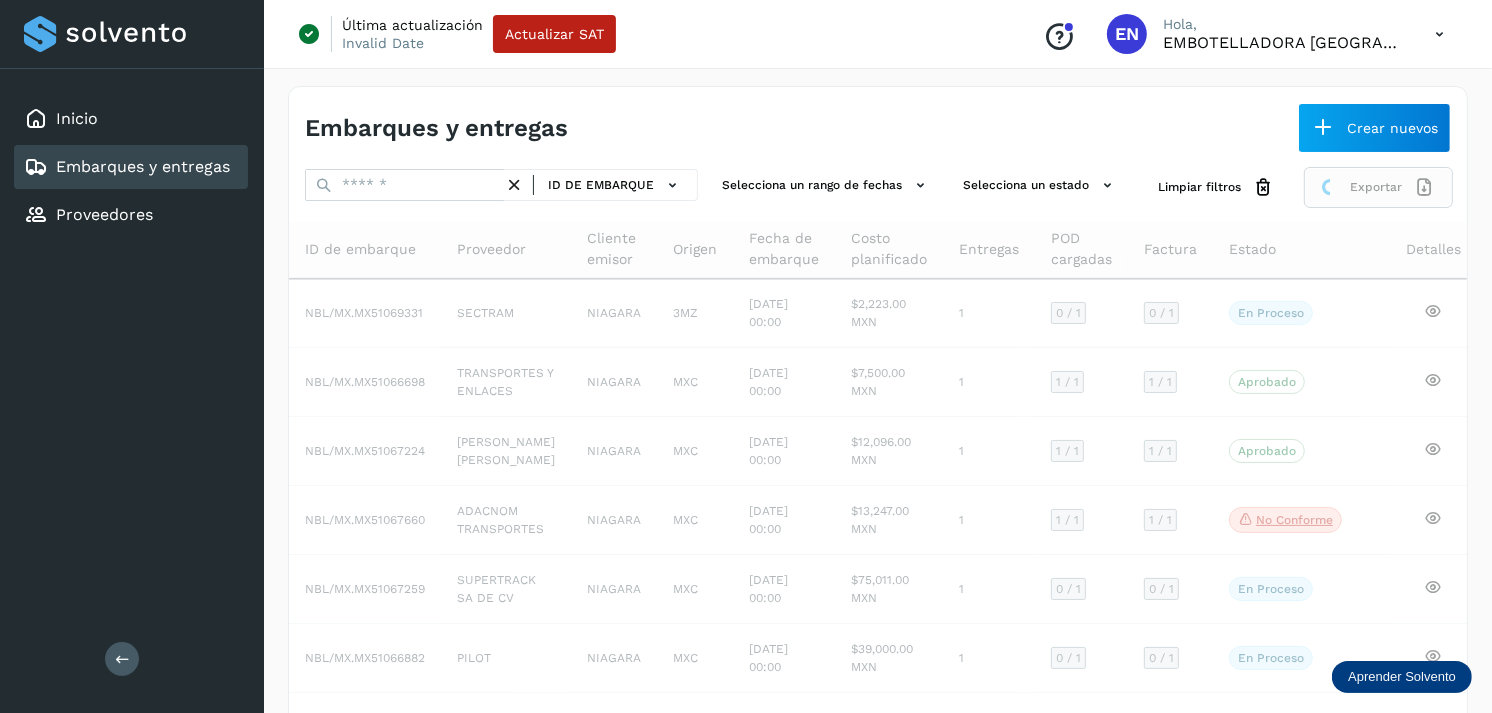 click on "Exportar" at bounding box center (1378, 187) 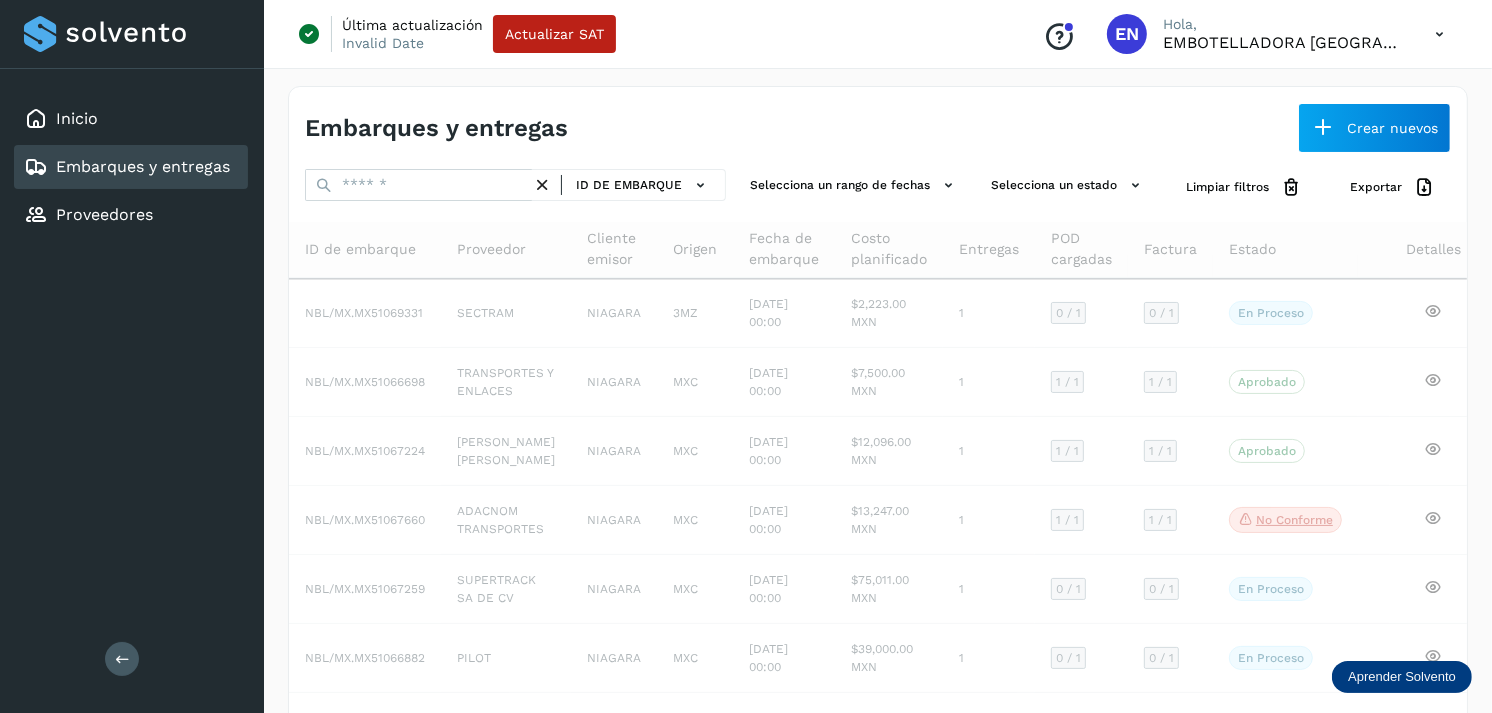 click on "Embarques y entregas Crear nuevos ID de embarque Selecciona un rango de fechas  Selecciona un estado Limpiar filtros Exportar ID de embarque Proveedor Cliente emisor Origen Fecha de embarque Costo planificado Entregas POD cargadas Factura Estado Detalles NBL/MX.MX51069331 SECTRAM NIAGARA 3MZ [DATE] 00:00  $2,223.00 MXN  1 0  / 1 0 / 1 En proceso
Verifica el estado de la factura o entregas asociadas a este embarque
NBL/MX.MX51066698 TRANSPORTES Y ENLACES NIAGARA MXC [DATE] 00:00  $7,500.00 MXN  1 1  / 1 1 / 1 Aprobado
Verifica el estado de la factura o entregas asociadas a este embarque
NBL/MX.MX51067224 [PERSON_NAME] CORONA NIAGARA MXC [DATE] 00:00  $12,096.00 MXN  1 1  / 1 1 / 1 Aprobado
Verifica el estado de la factura o entregas asociadas a este embarque
NBL/MX.MX51067660 ADACNOM TRANSPORTES NIAGARA MXC [DATE] 00:00 1 1  / 1 1" at bounding box center (878, 572) 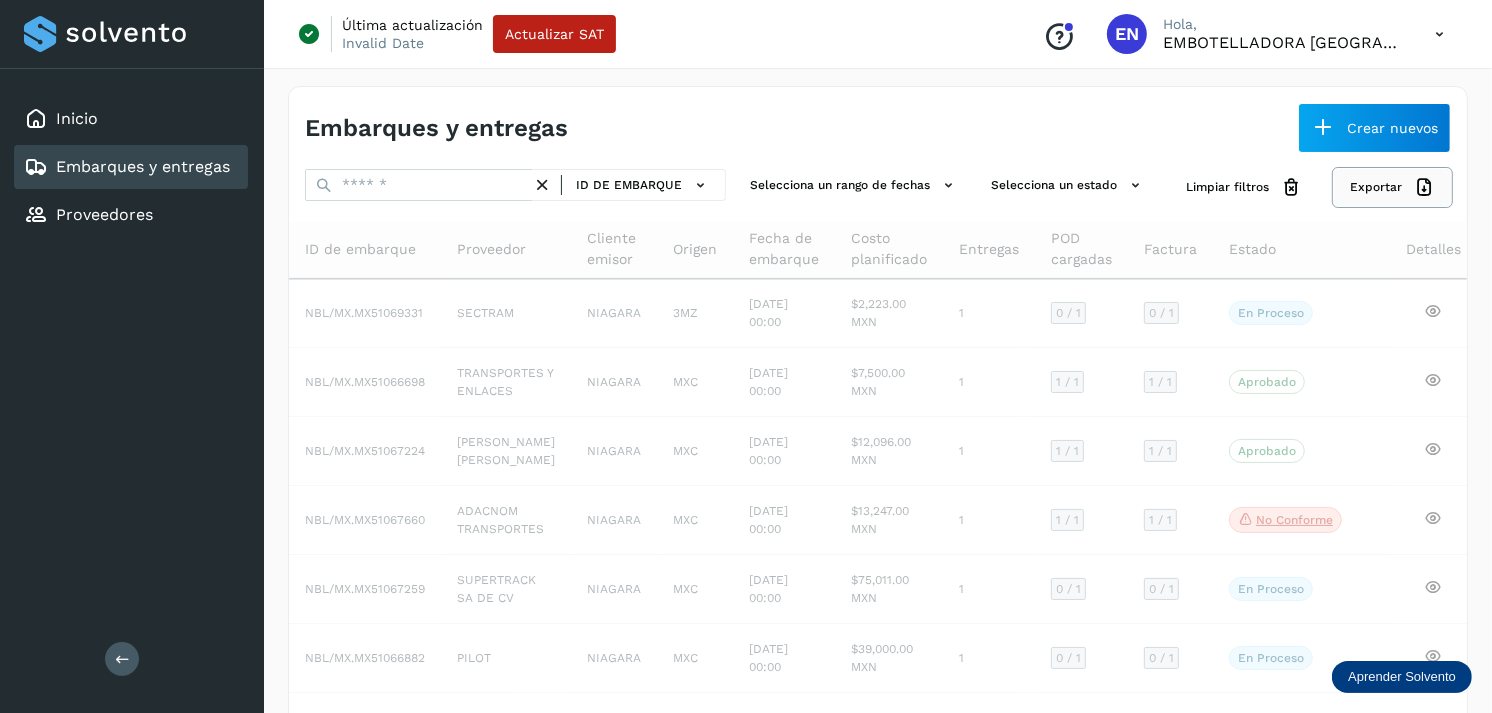 click on "Exportar" 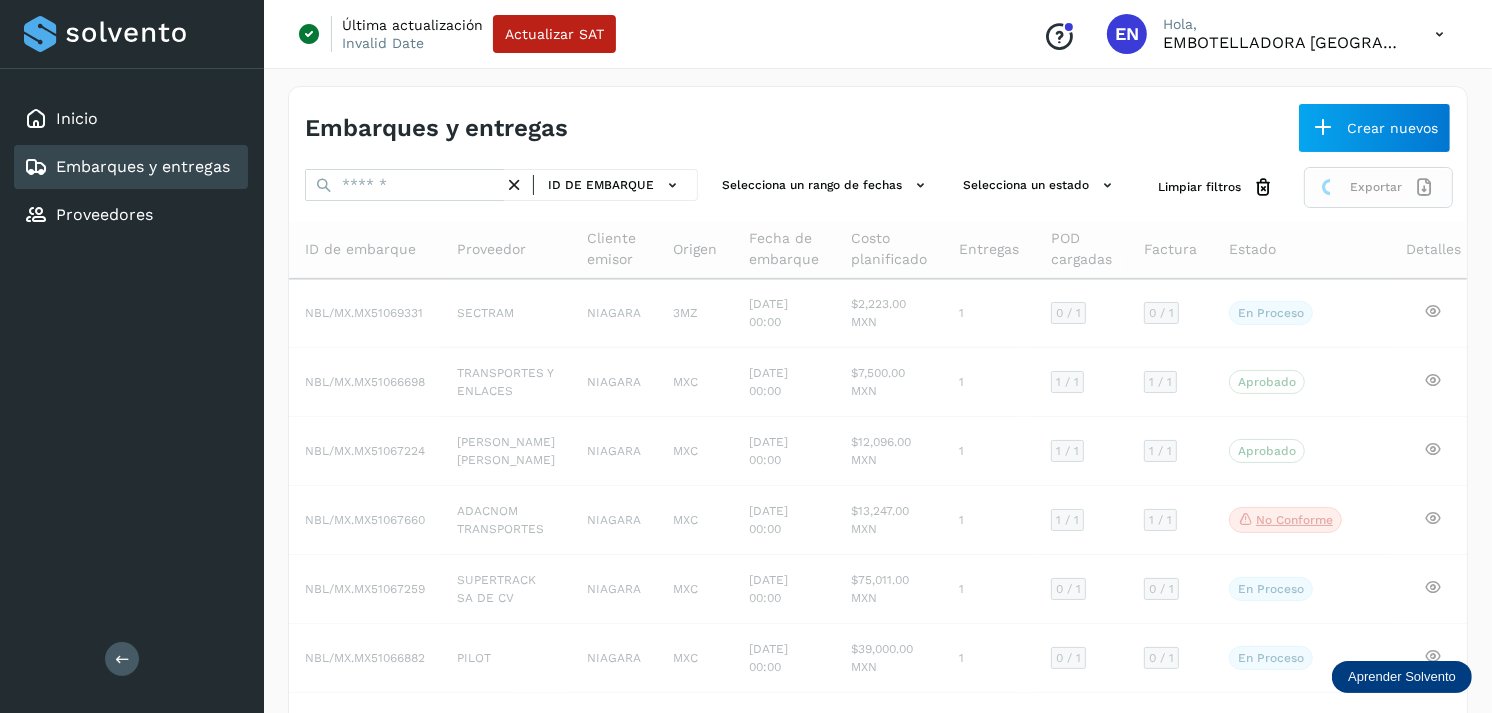 click on "Exportar" 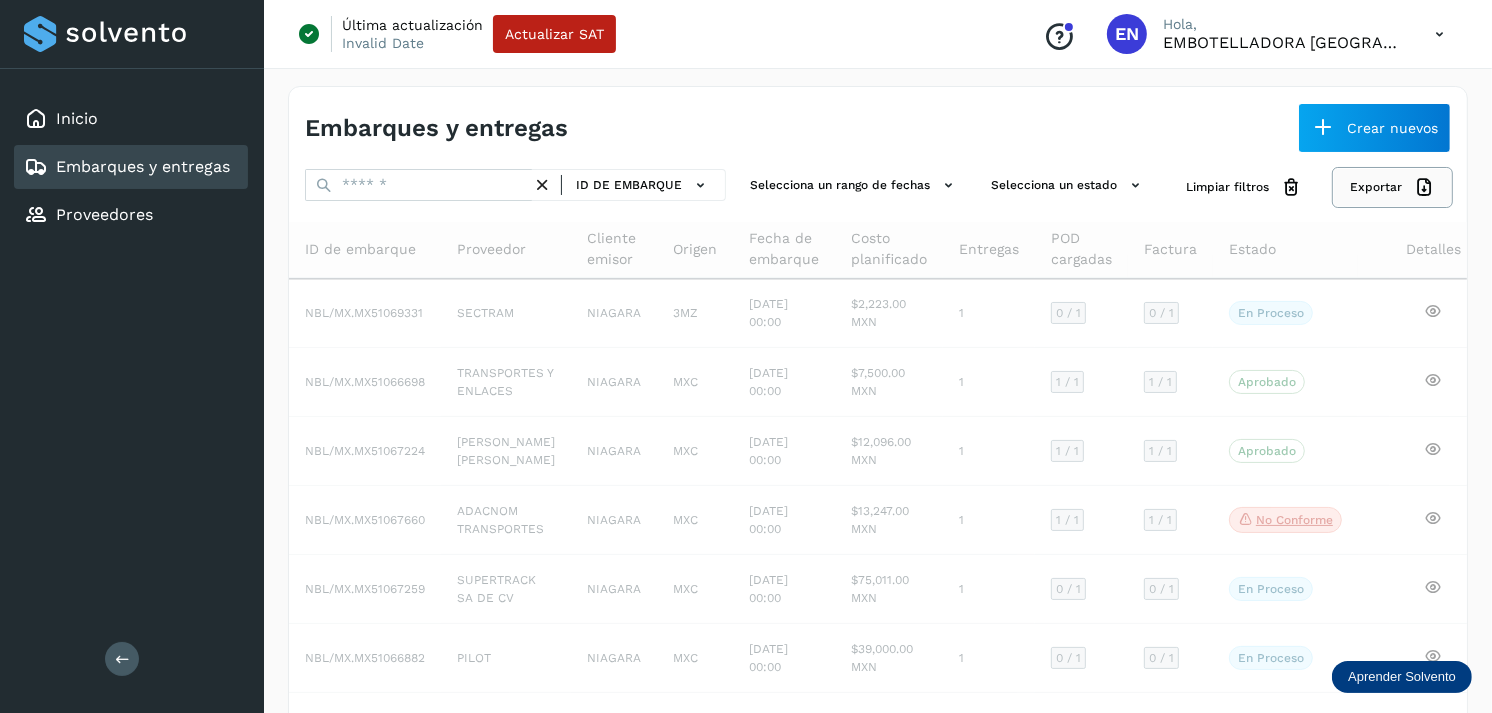 click on "Exportar" 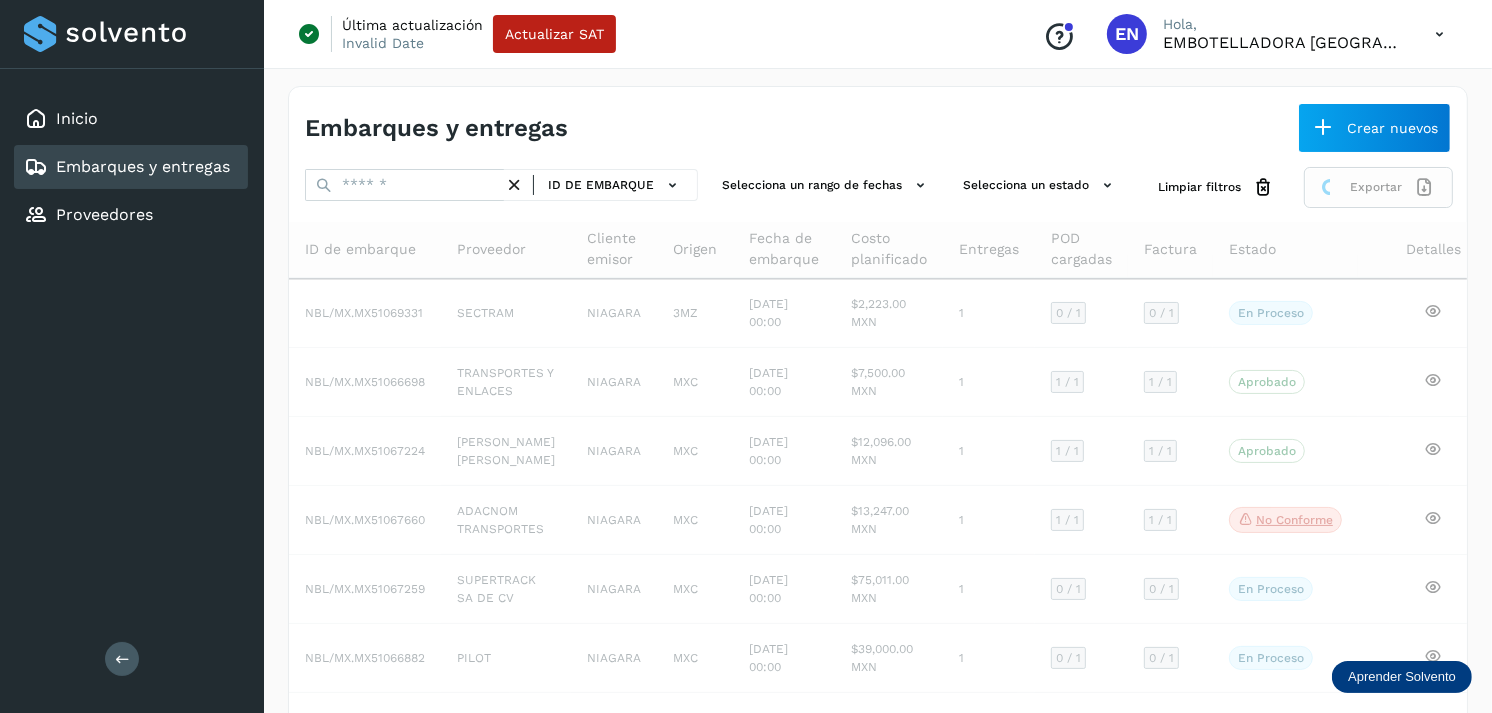 click on "Exportar" 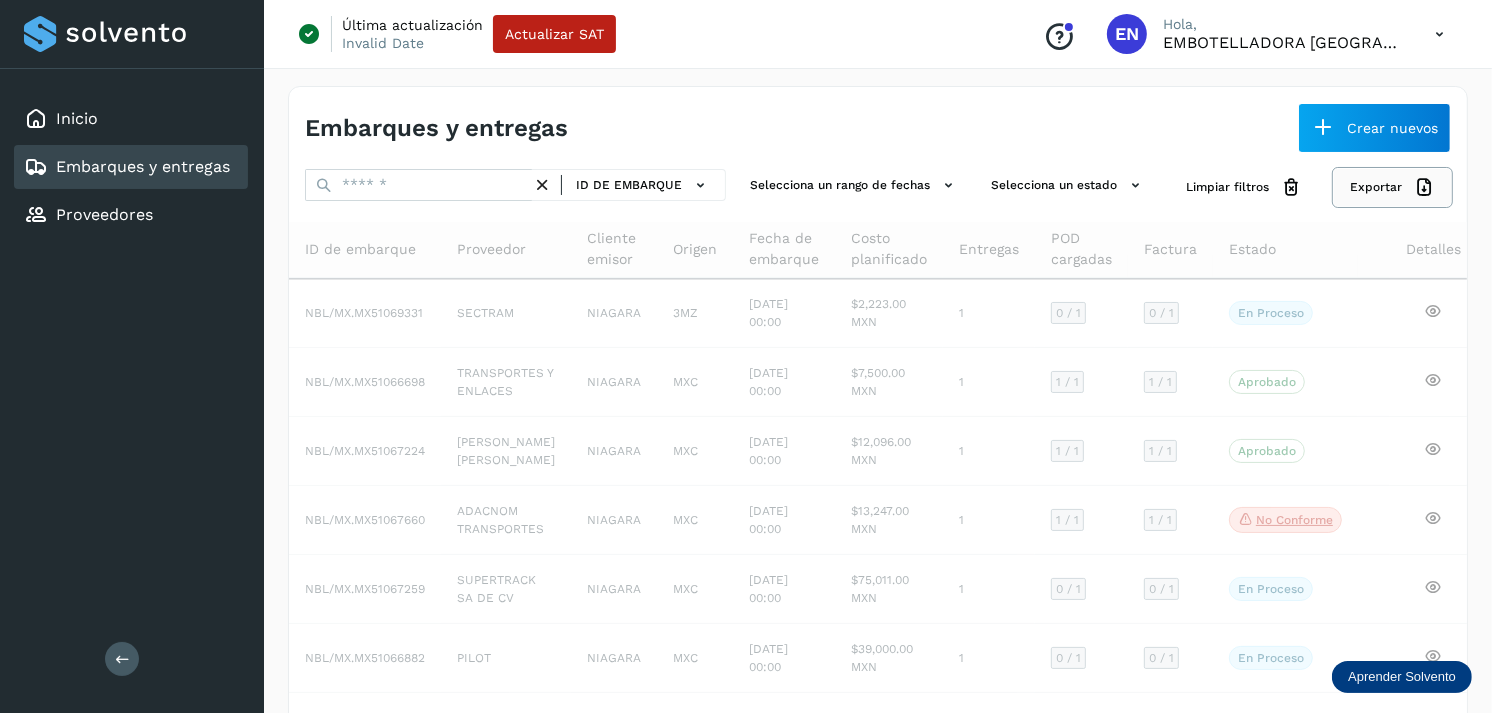 click on "Exportar" 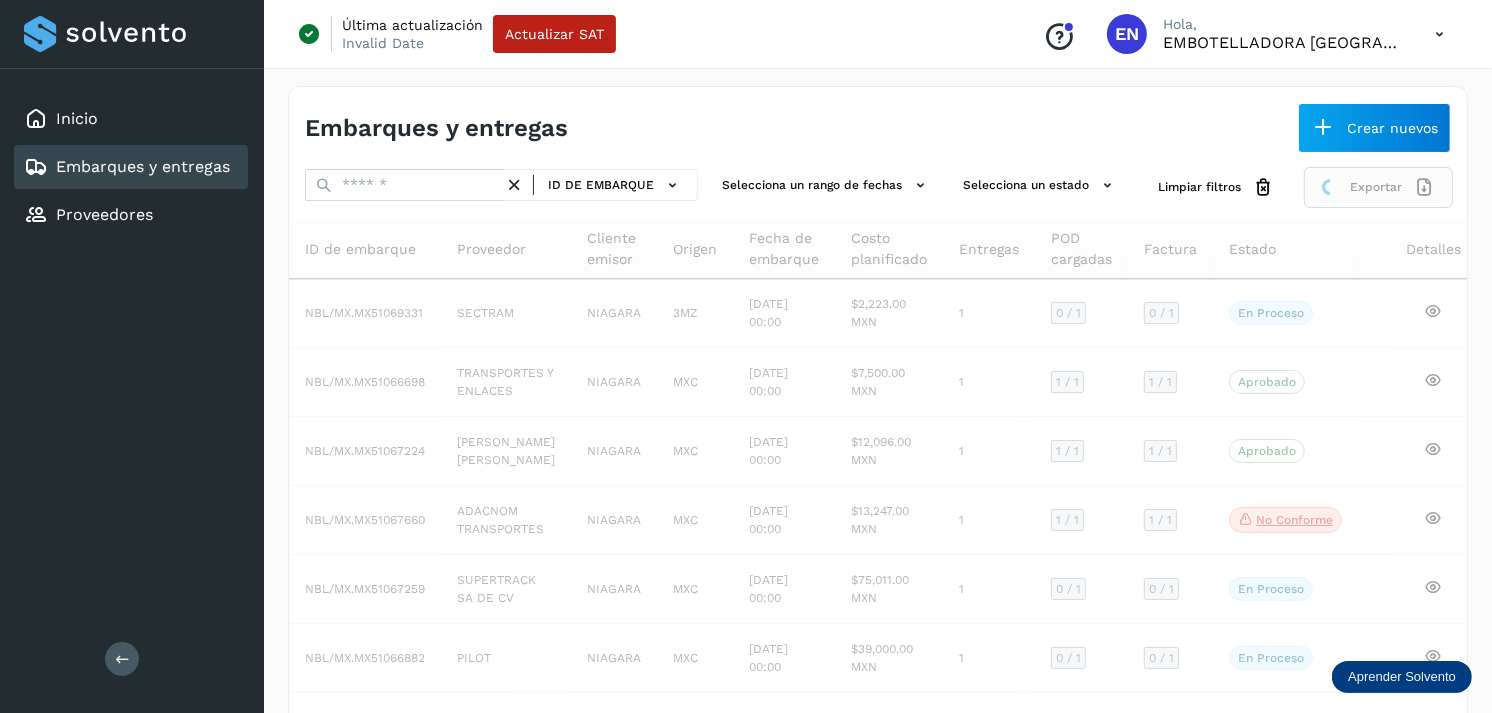 click on "Exportar" 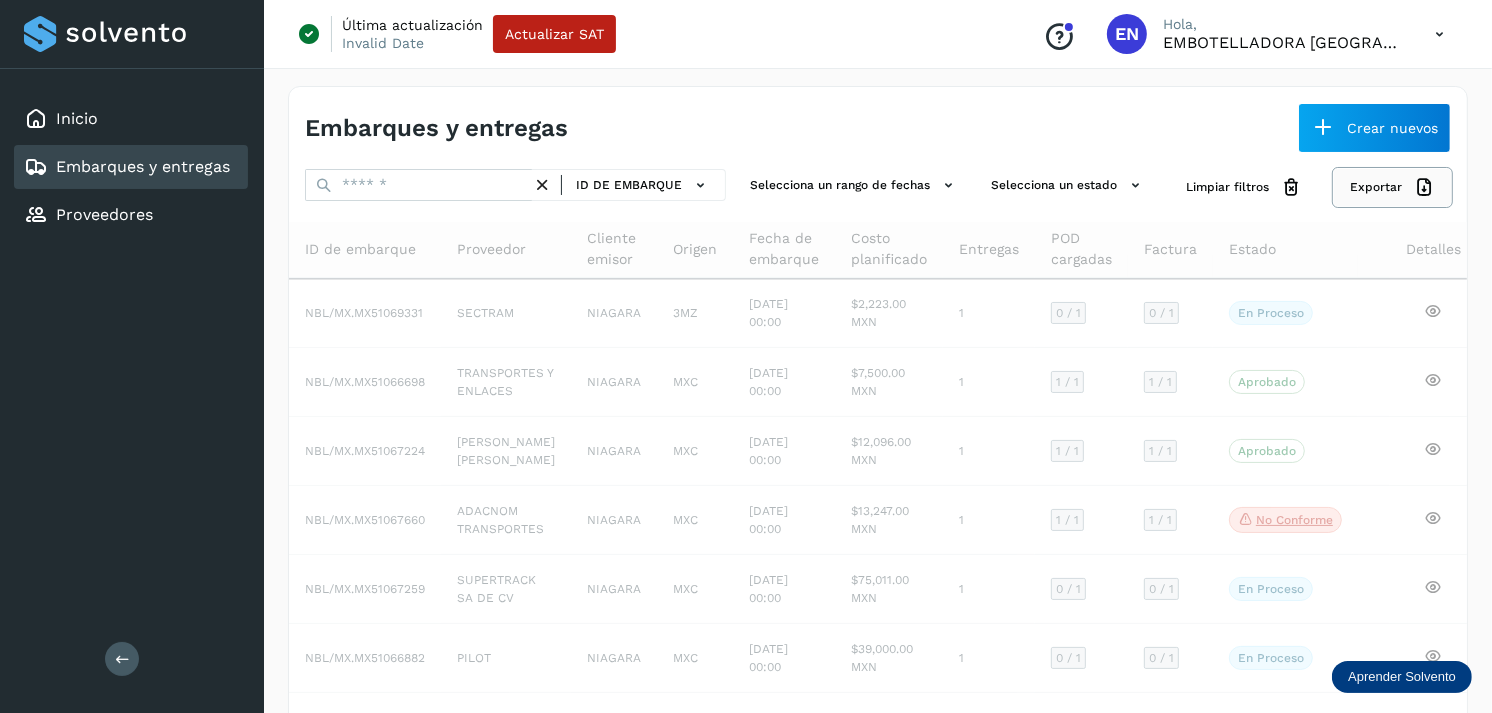 click on "Exportar" 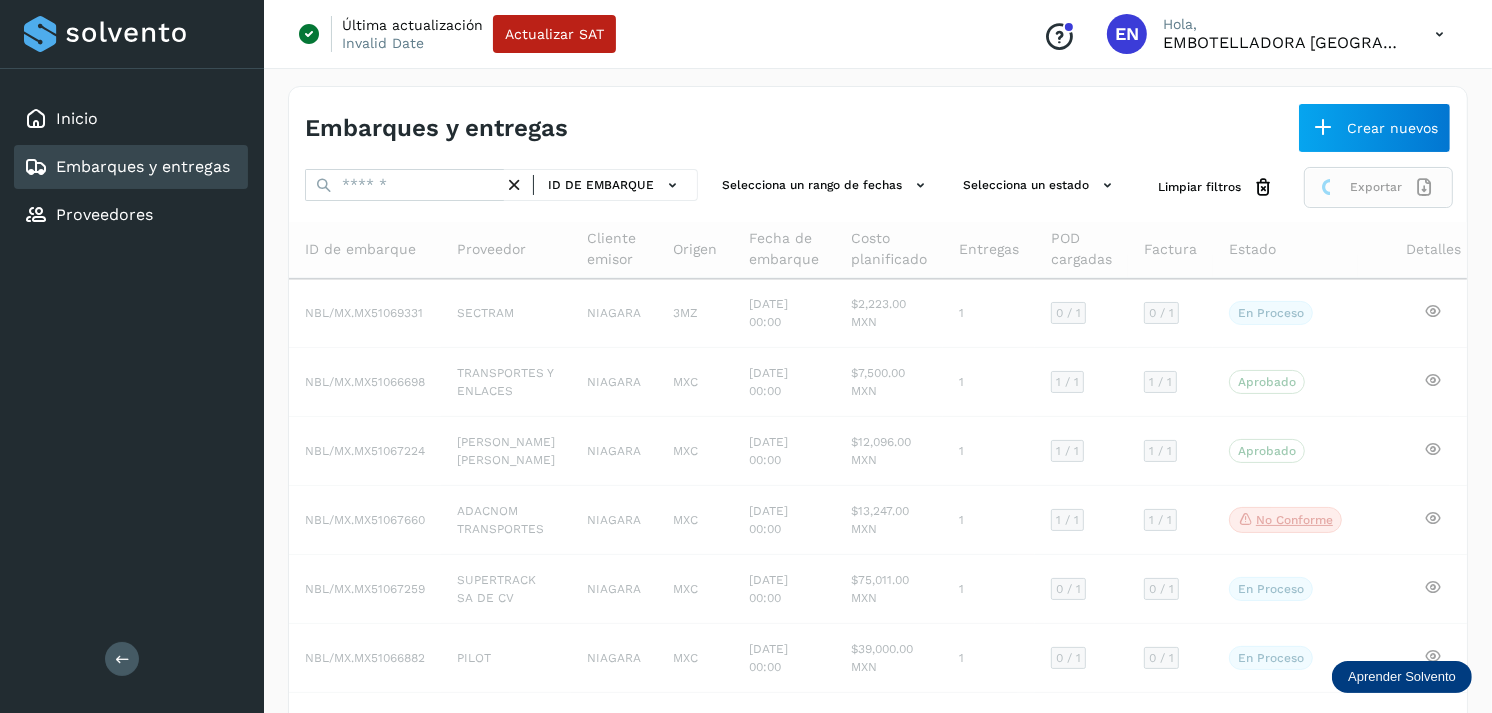 click on "Exportar" 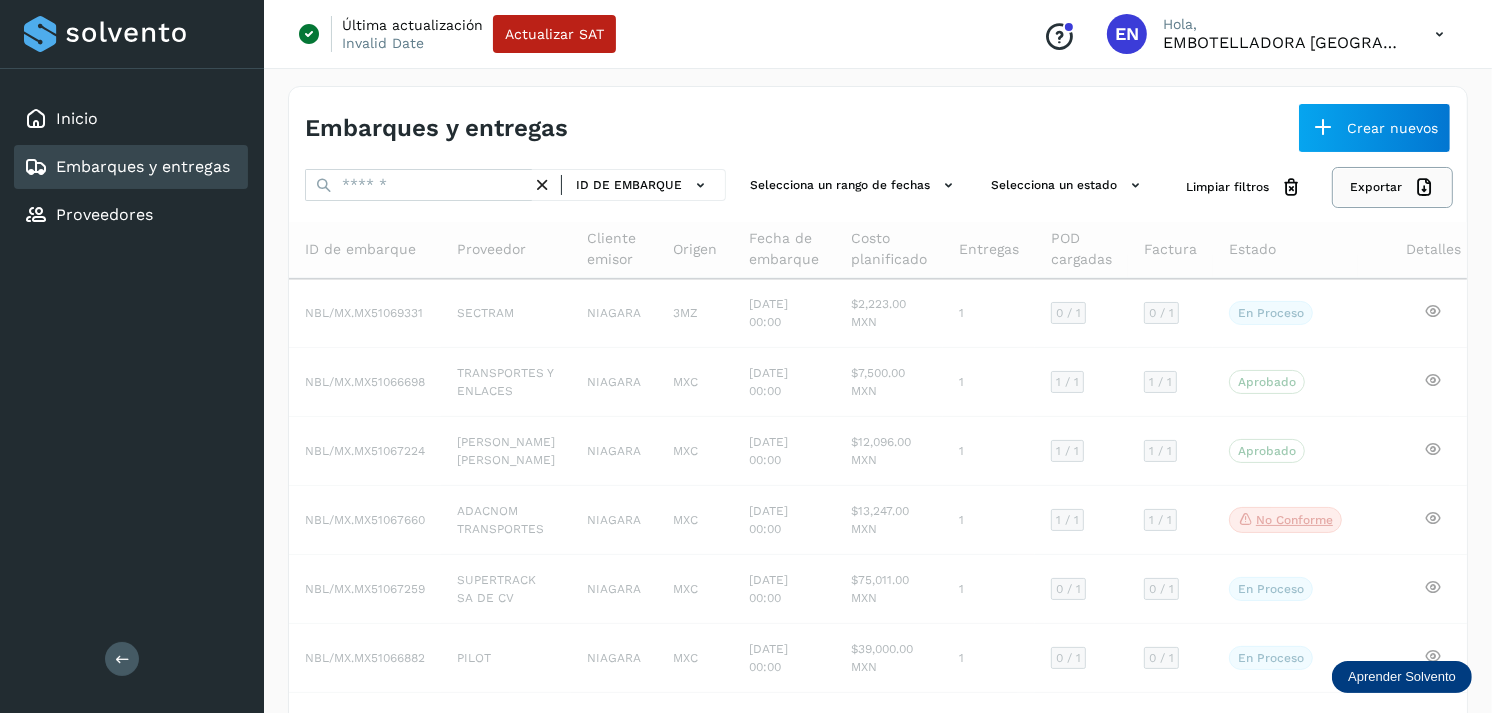 click on "Exportar" 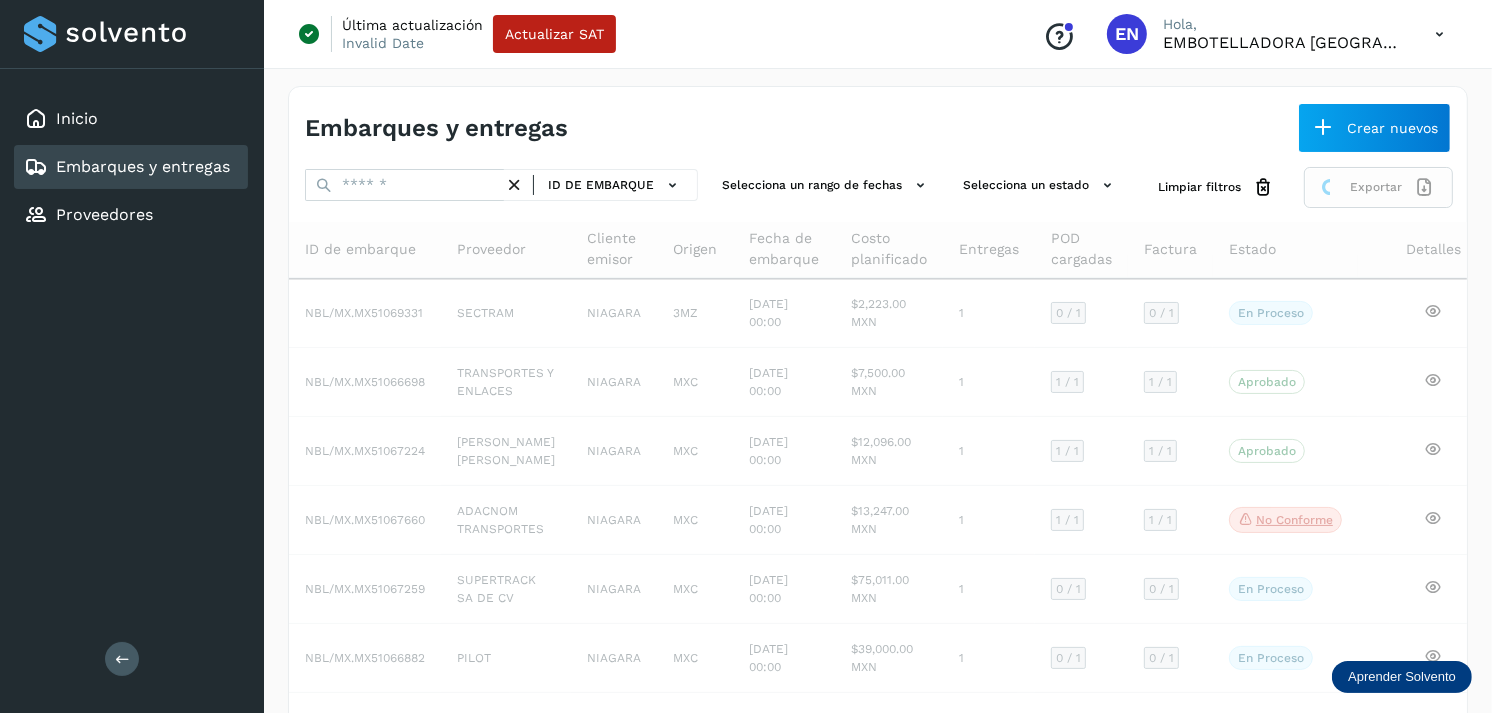 click on "Exportar" 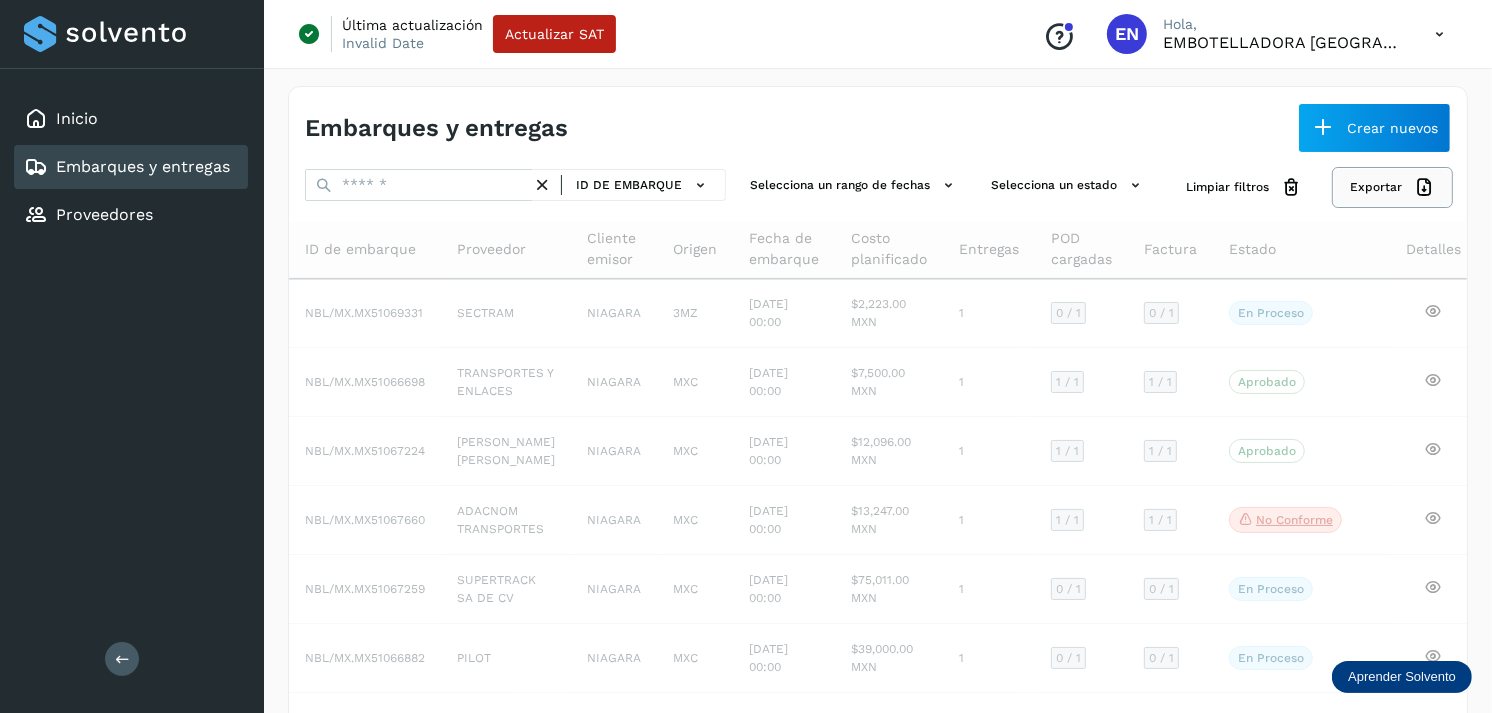 click on "Exportar" 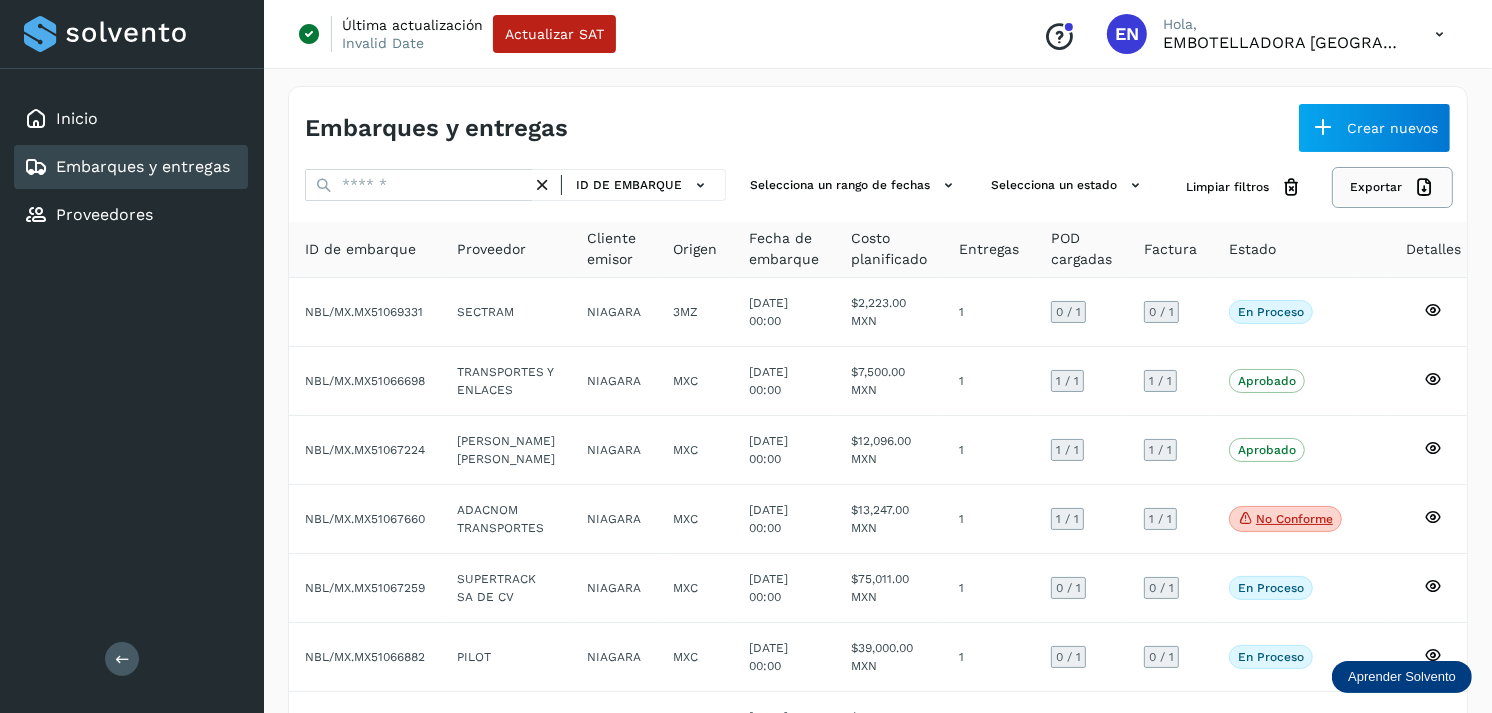 click on "Exportar" 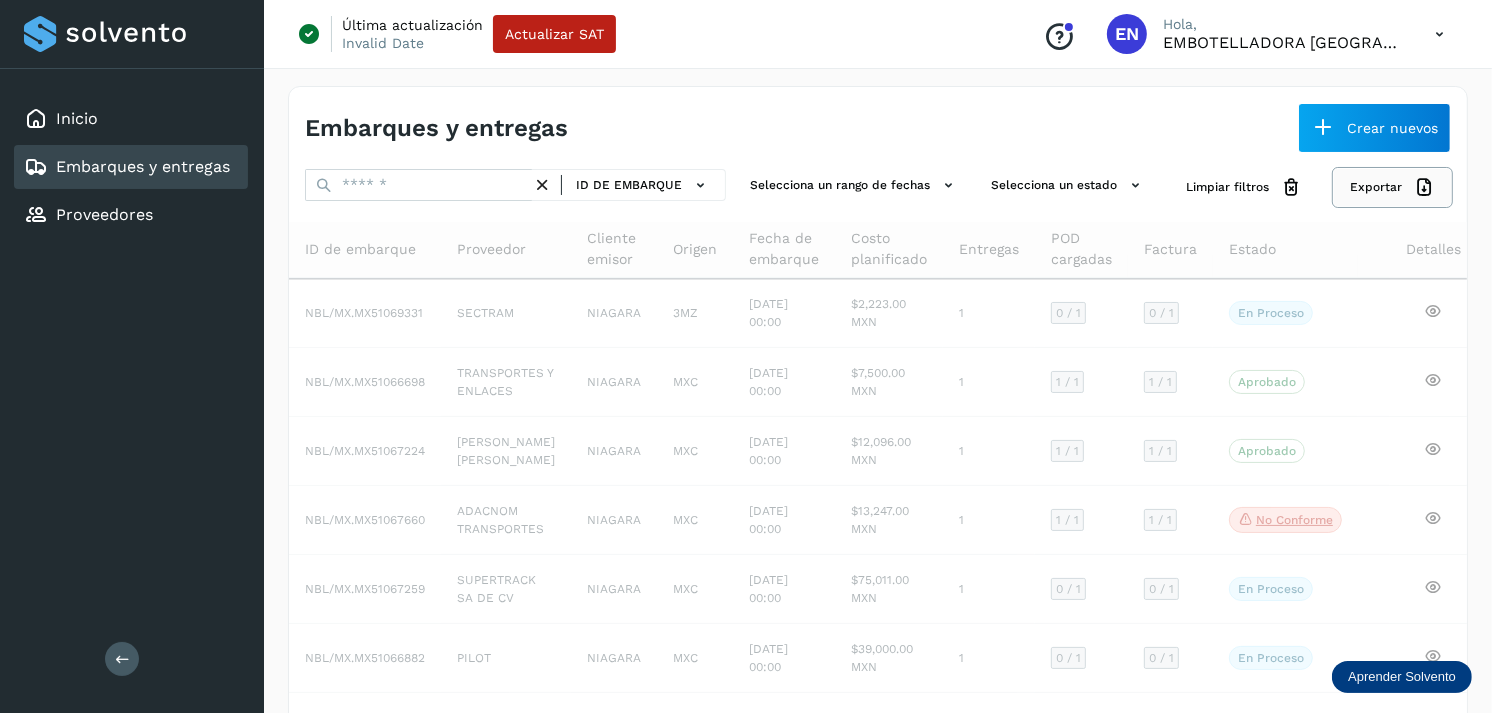 click on "Exportar" at bounding box center [1392, 187] 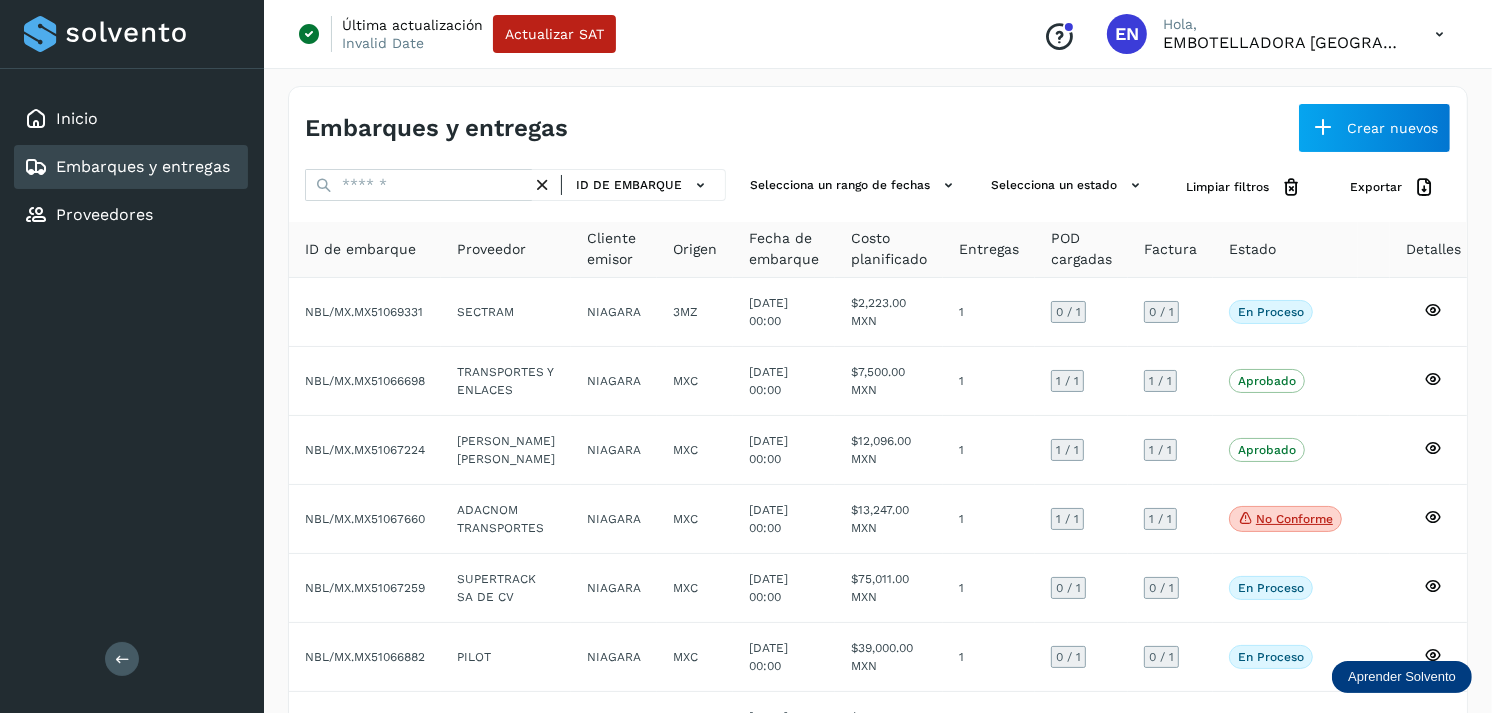 click on "ID de embarque Selecciona un rango de fechas  Selecciona un estado Limpiar filtros Exportar ID de embarque Proveedor Cliente emisor Origen Fecha de embarque Costo planificado Entregas POD cargadas Factura Estado Detalles NBL/MX.MX51069331 SECTRAM NIAGARA 3MZ [DATE] 00:00  $2,223.00 MXN  1 0  / 1 0 / 1 En proceso
Verifica el estado de la factura o entregas asociadas a este embarque
NBL/MX.MX51066698 TRANSPORTES Y ENLACES NIAGARA MXC [DATE] 00:00  $7,500.00 MXN  1 1  / 1 1 / 1 Aprobado
Verifica el estado de la factura o entregas asociadas a este embarque
NBL/MX.MX51067224 [PERSON_NAME] CORONA NIAGARA MXC [DATE] 00:00  $12,096.00 MXN  1 1  / 1 1 / 1 Aprobado
Verifica el estado de la factura o entregas asociadas a este embarque
NBL/MX.MX51067660 ADACNOM TRANSPORTES NIAGARA MXC [DATE] 00:00  $13,247.00 MXN  1 1  / 1 1 / 1 No conforme 1" at bounding box center [878, 612] 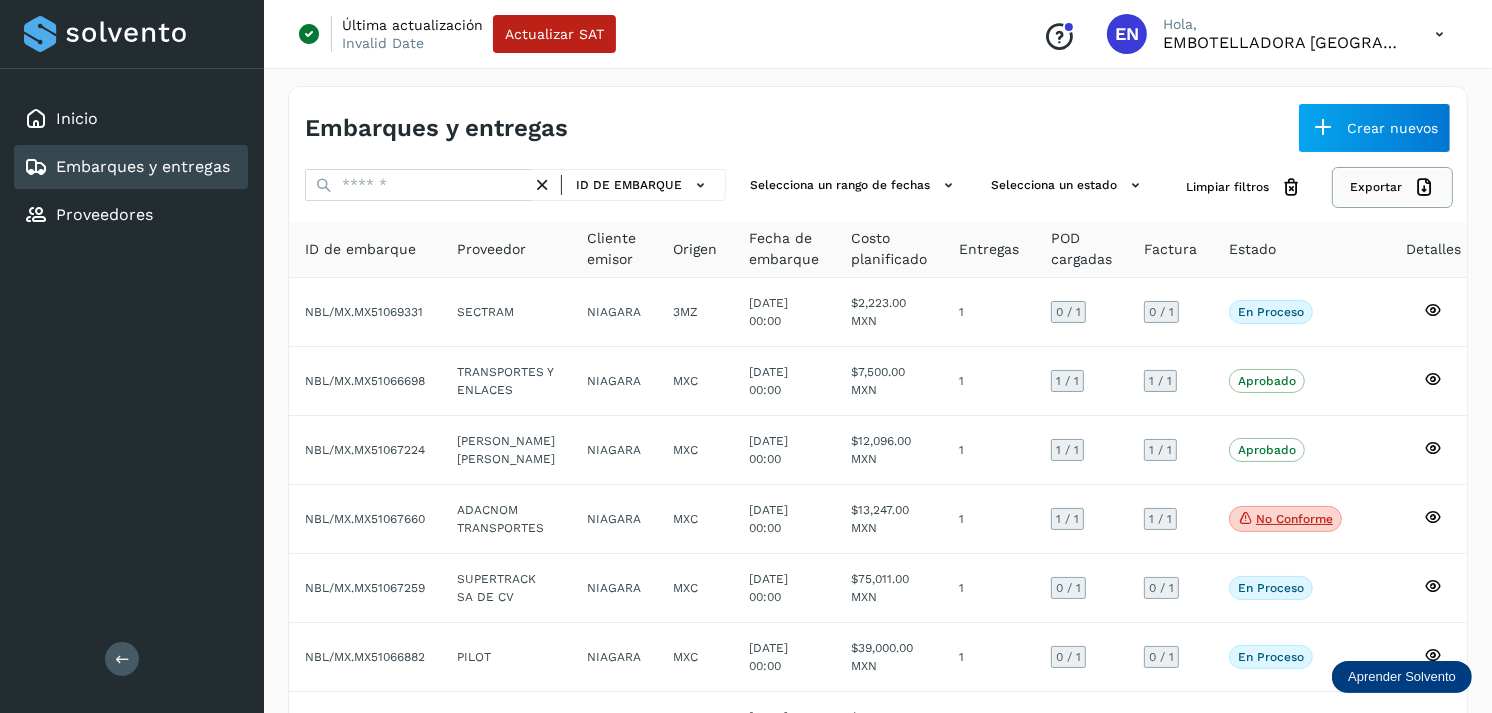 click on "Exportar" at bounding box center (1392, 187) 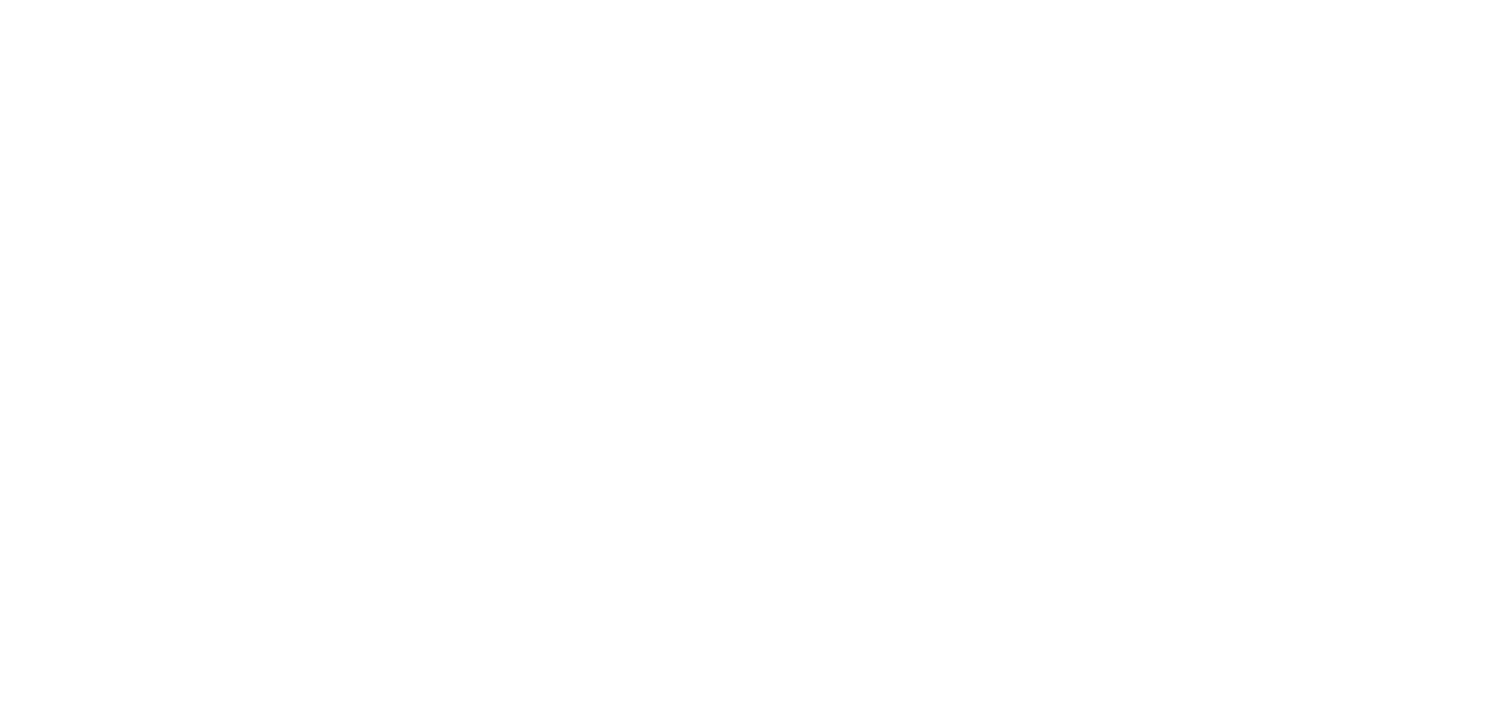 scroll, scrollTop: 0, scrollLeft: 0, axis: both 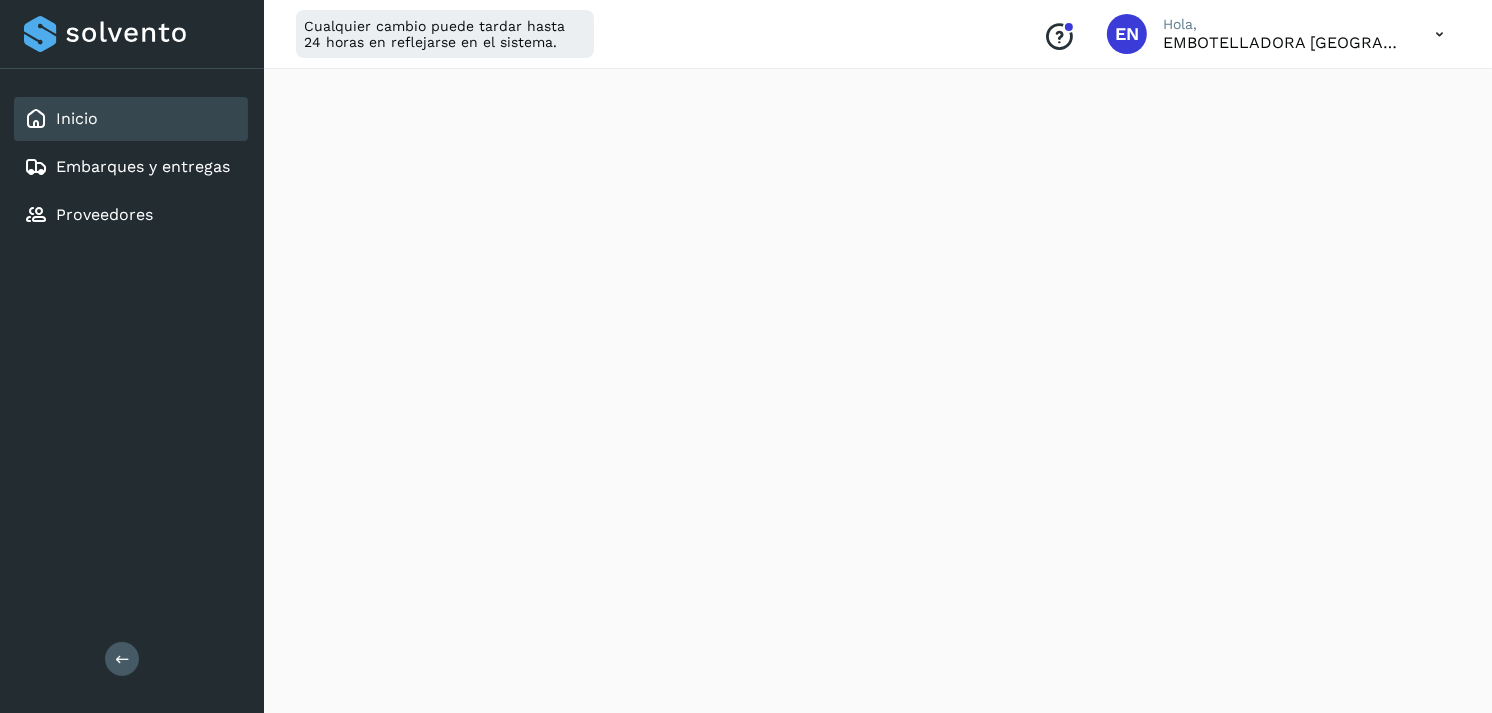 click on "Resumen operativo" at bounding box center [878, 314] 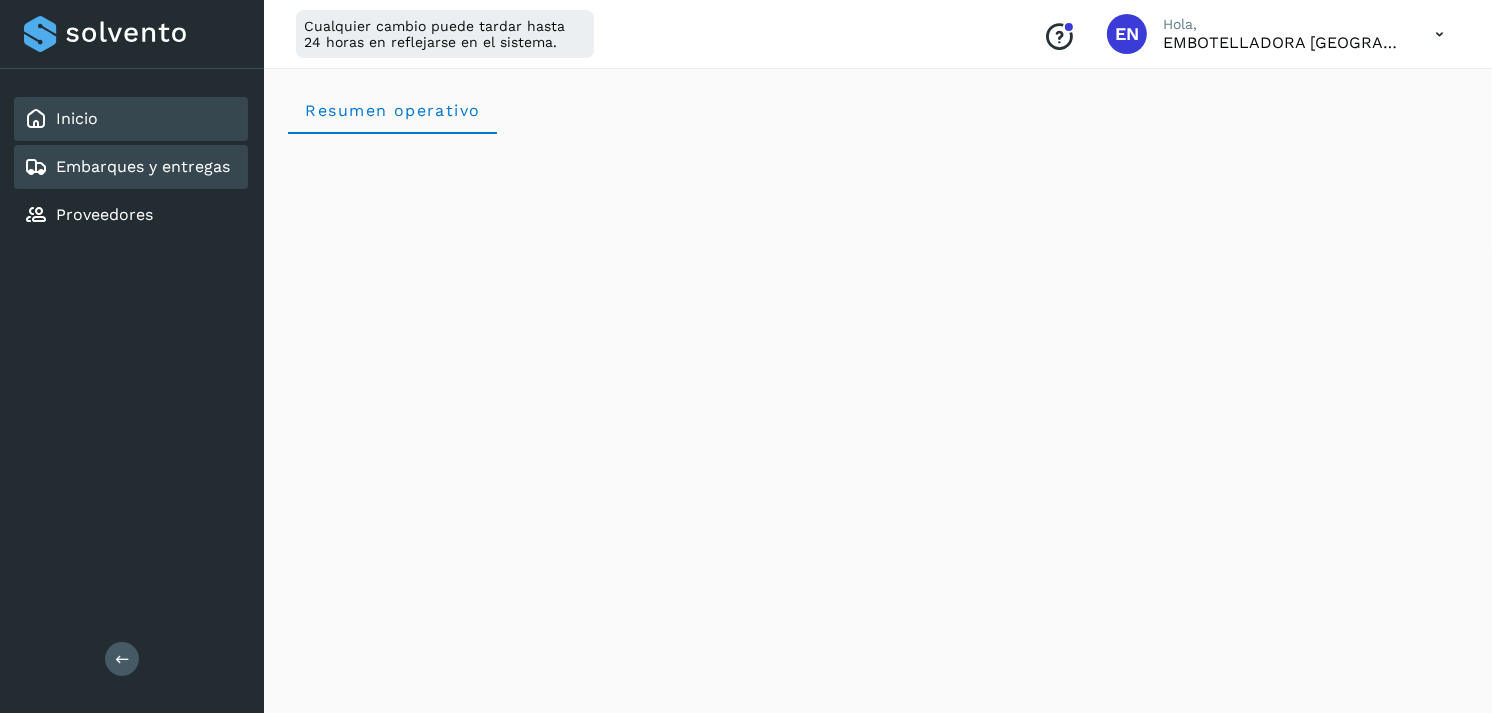 click on "Embarques y entregas" at bounding box center (143, 166) 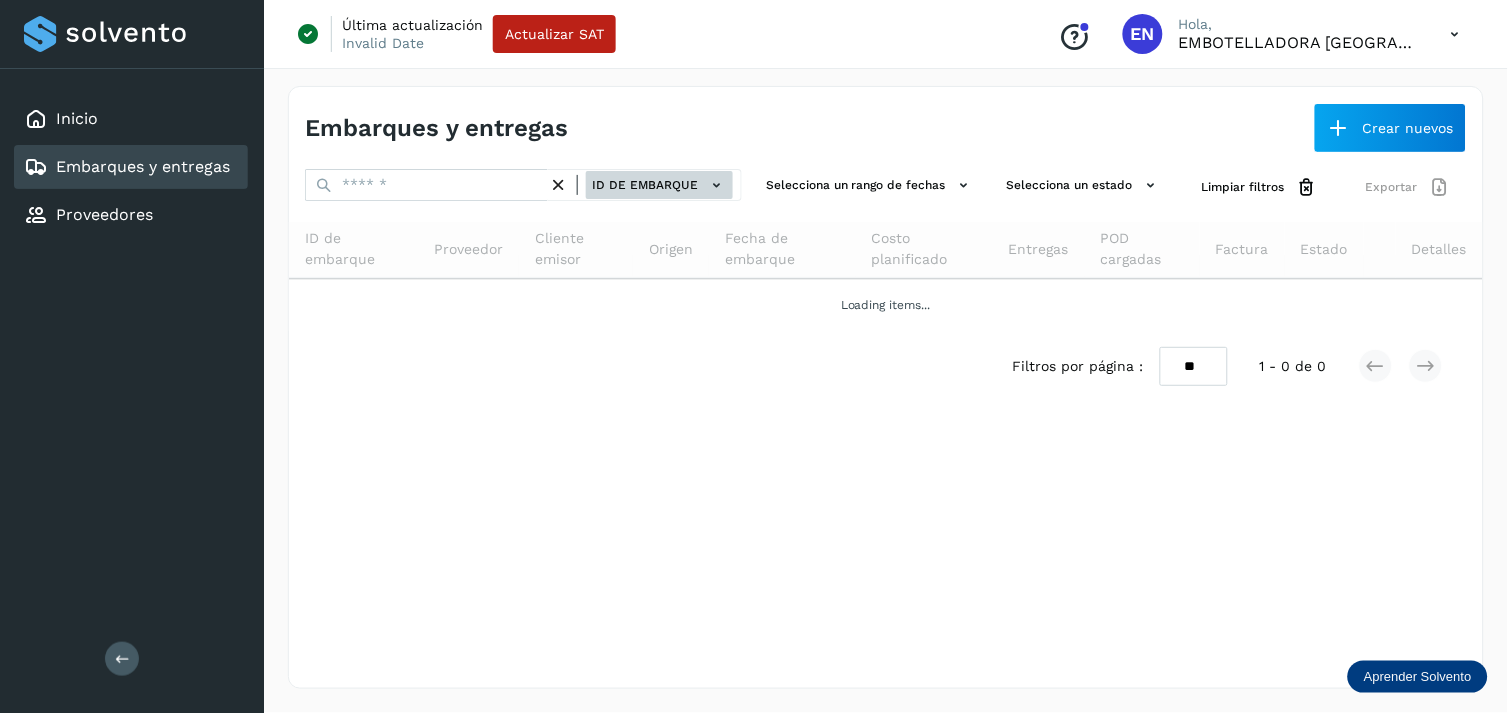 click on "ID de embarque" 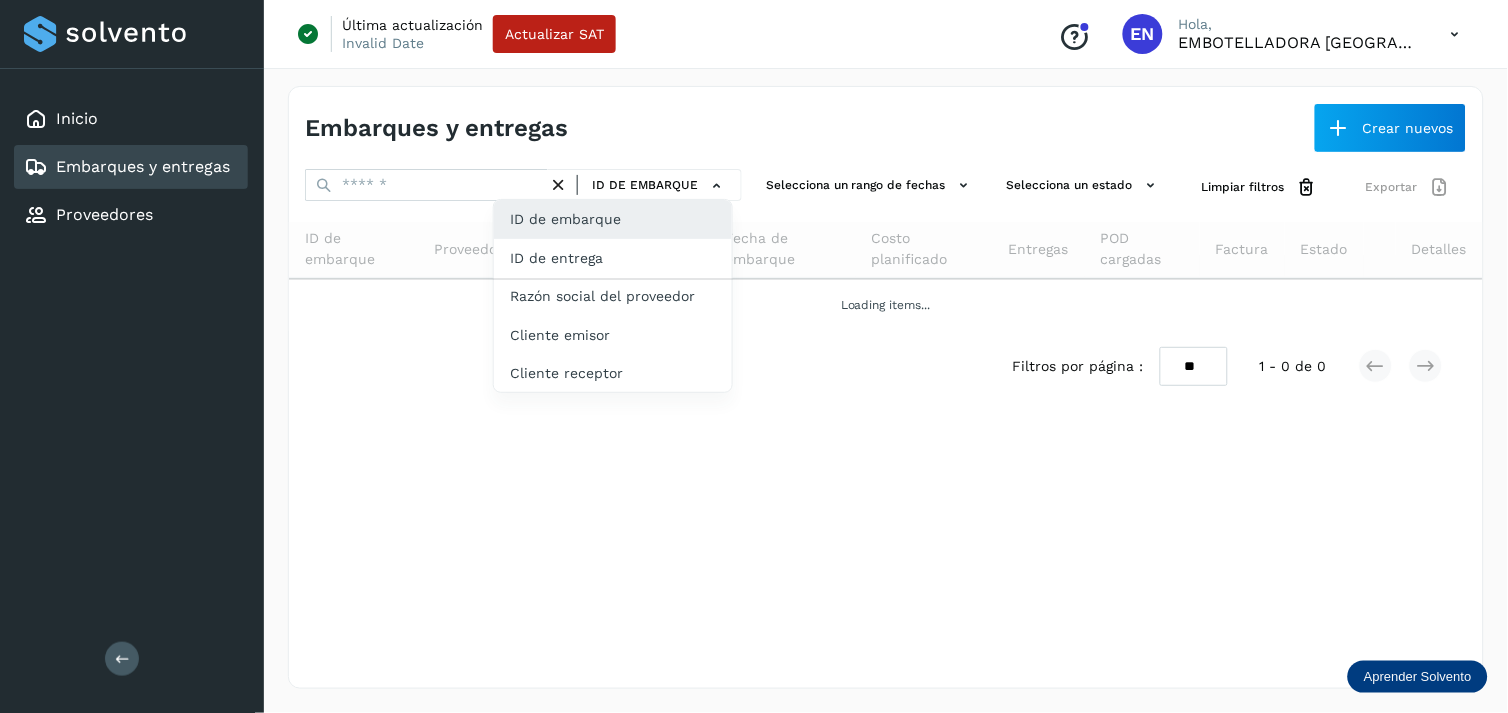 click at bounding box center [754, 356] 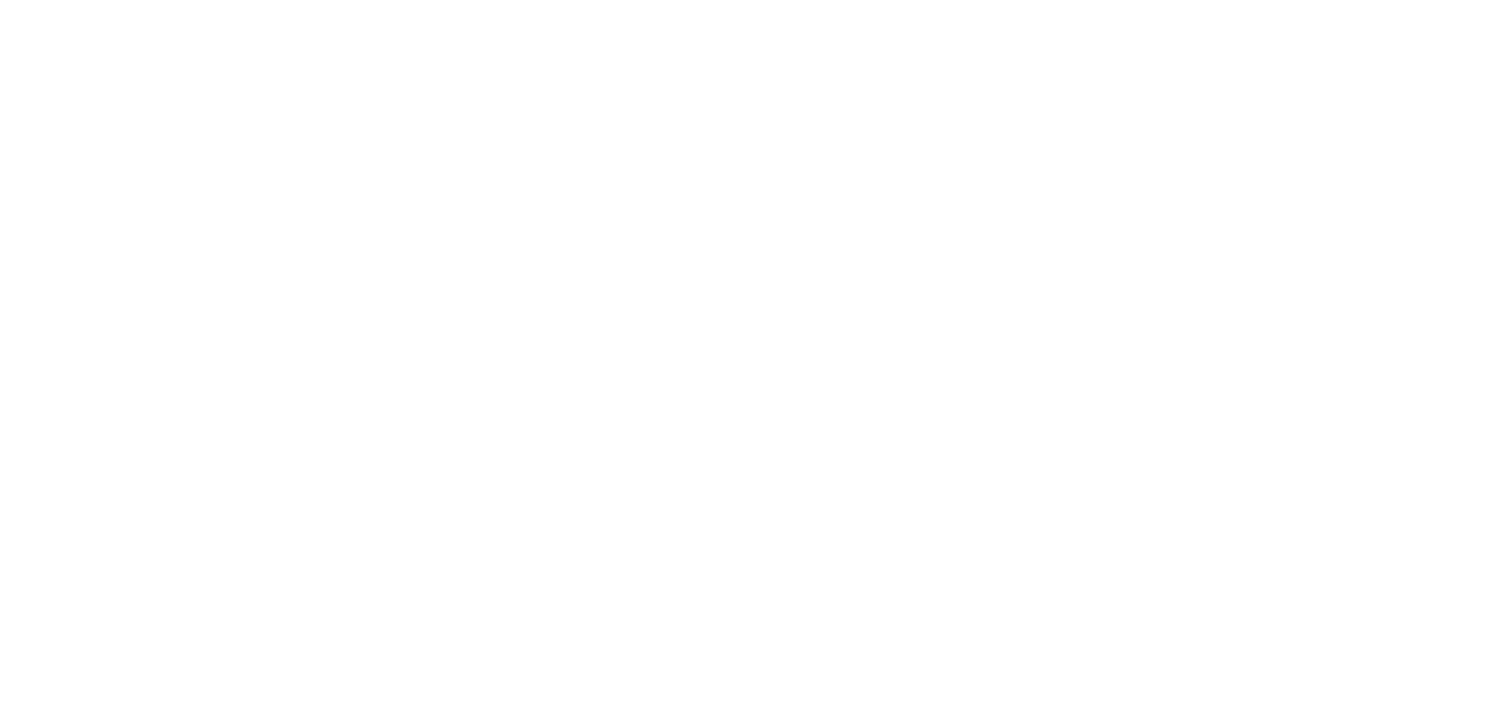 scroll, scrollTop: 0, scrollLeft: 0, axis: both 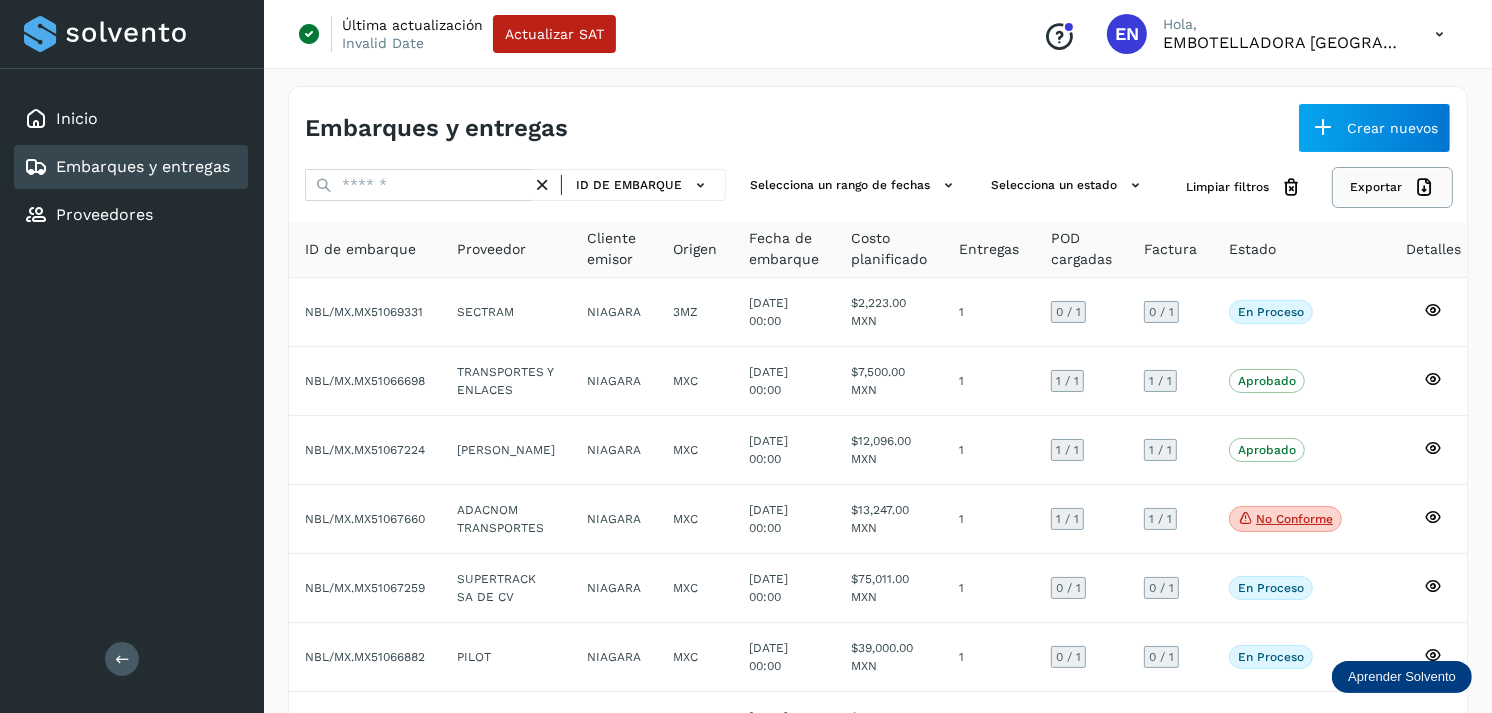 click on "Exportar" at bounding box center (1392, 187) 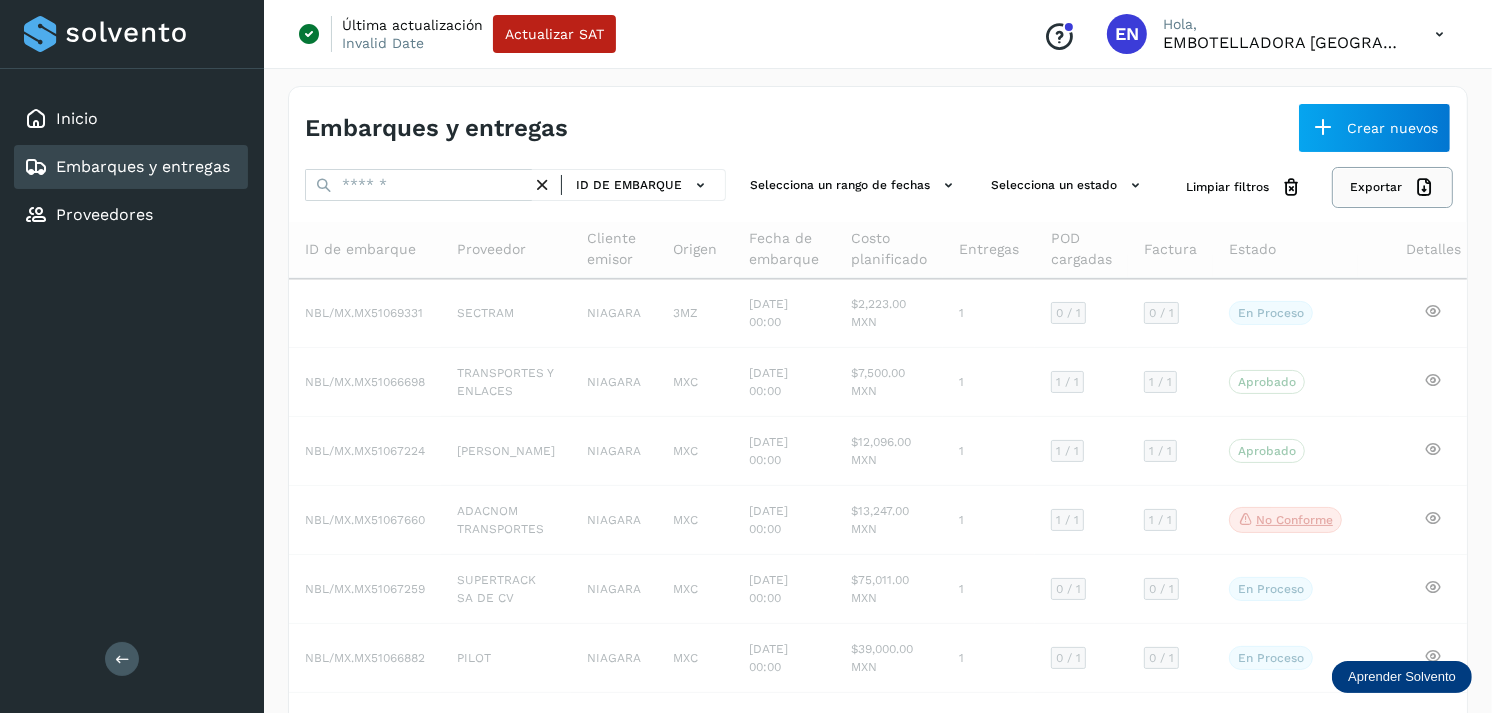 click on "Exportar" at bounding box center [1392, 187] 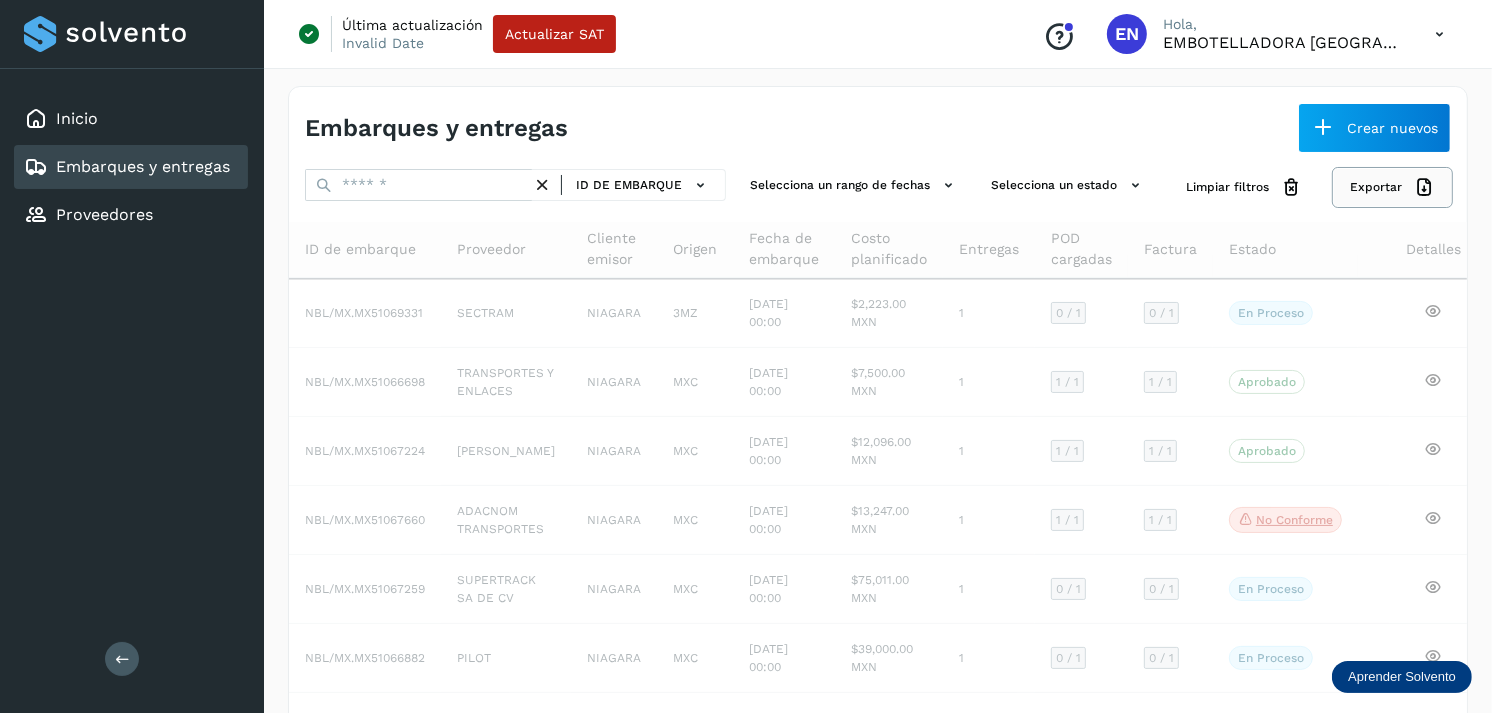 click on "Exportar" at bounding box center (1392, 187) 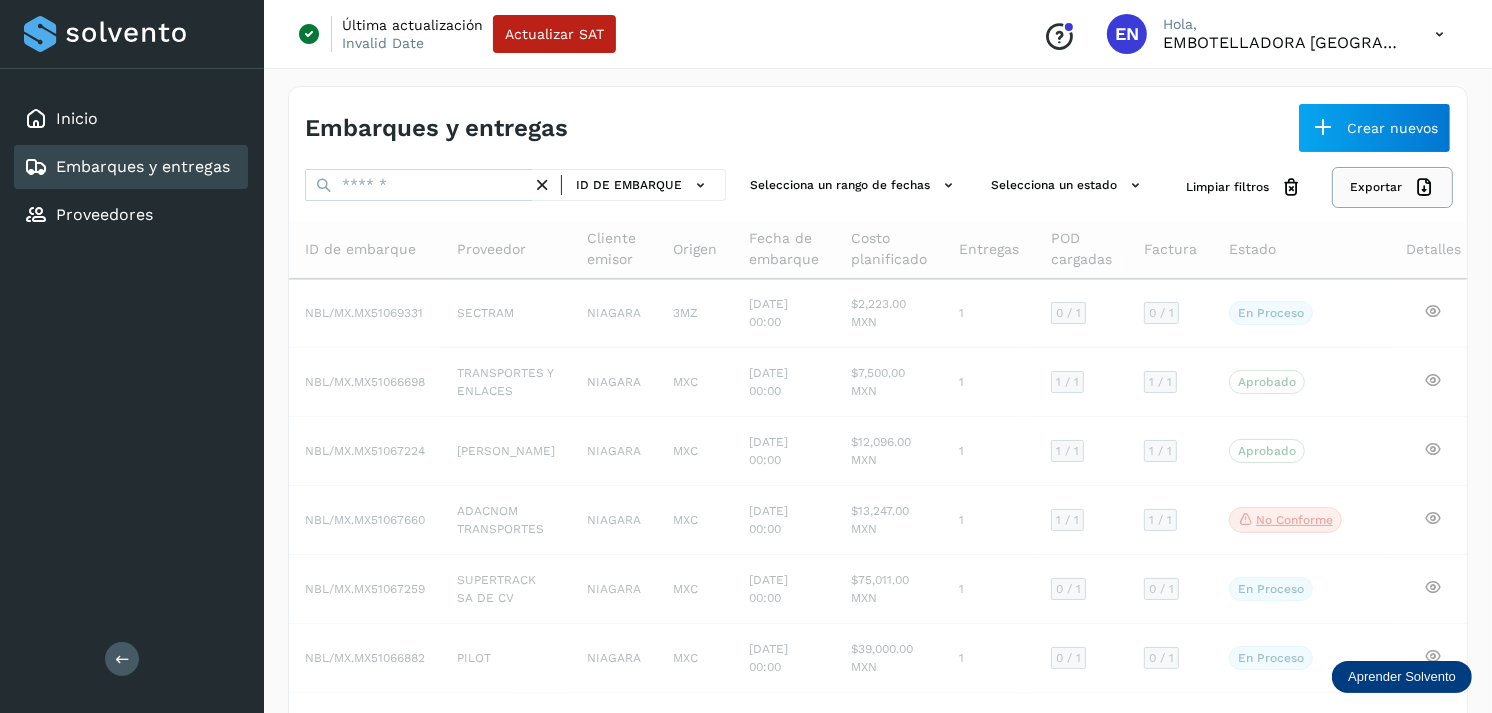 click on "Exportar" at bounding box center [1392, 187] 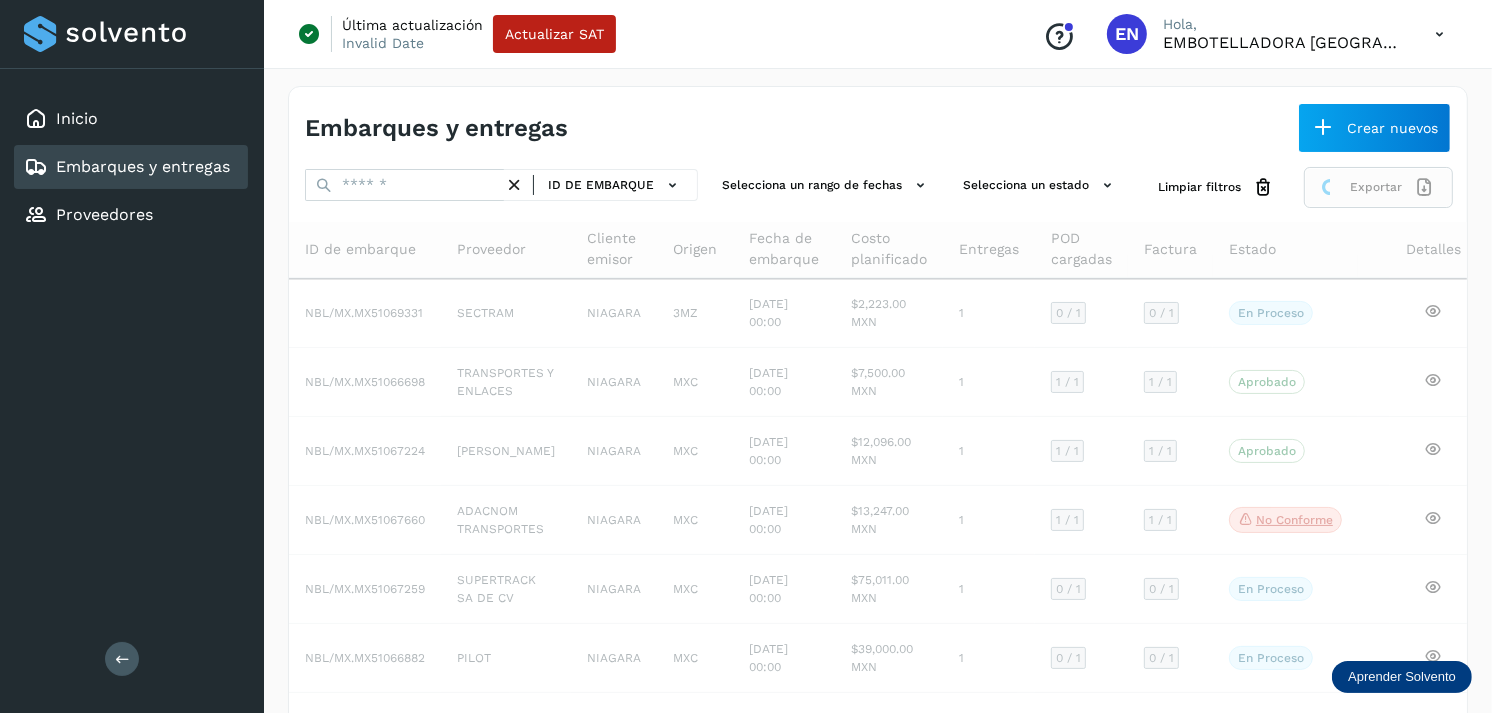 click on "Exportar" at bounding box center [1378, 187] 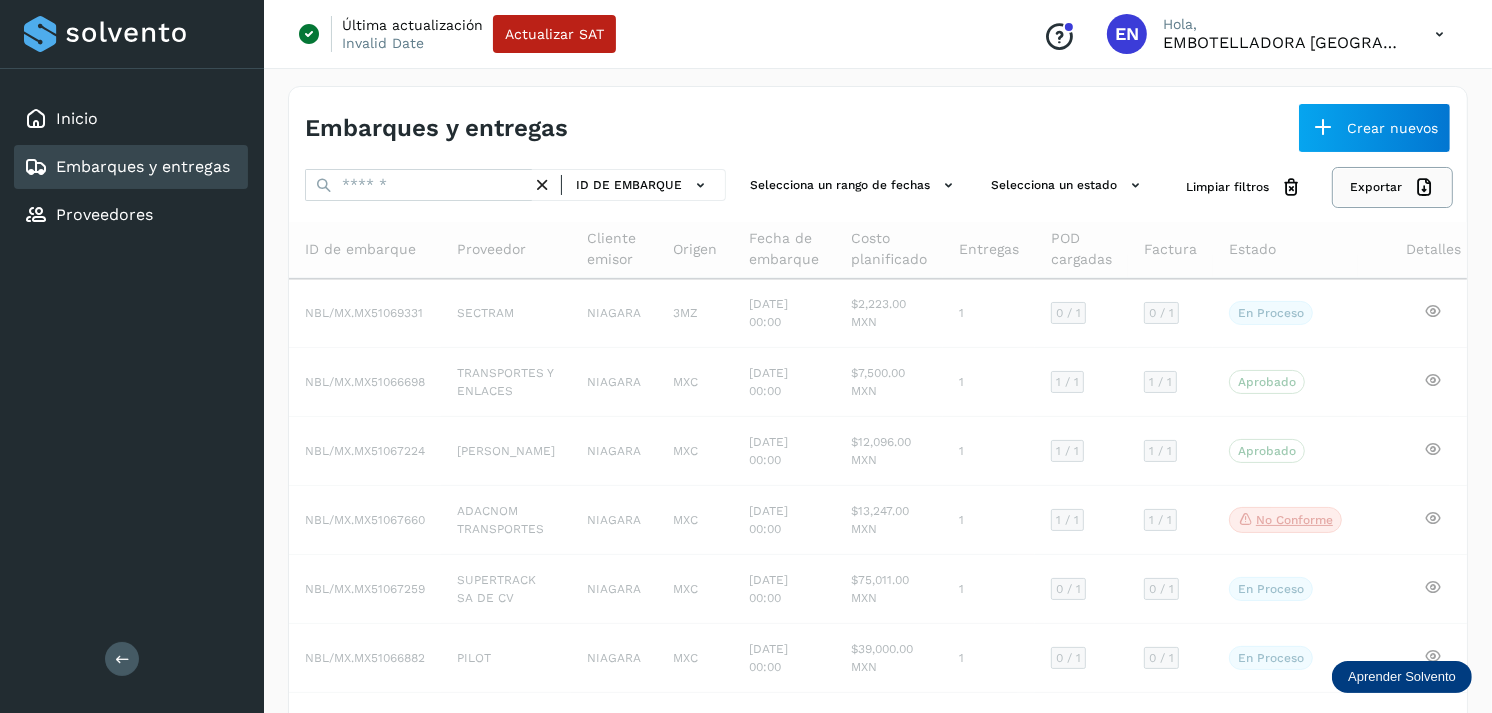 click on "Exportar" 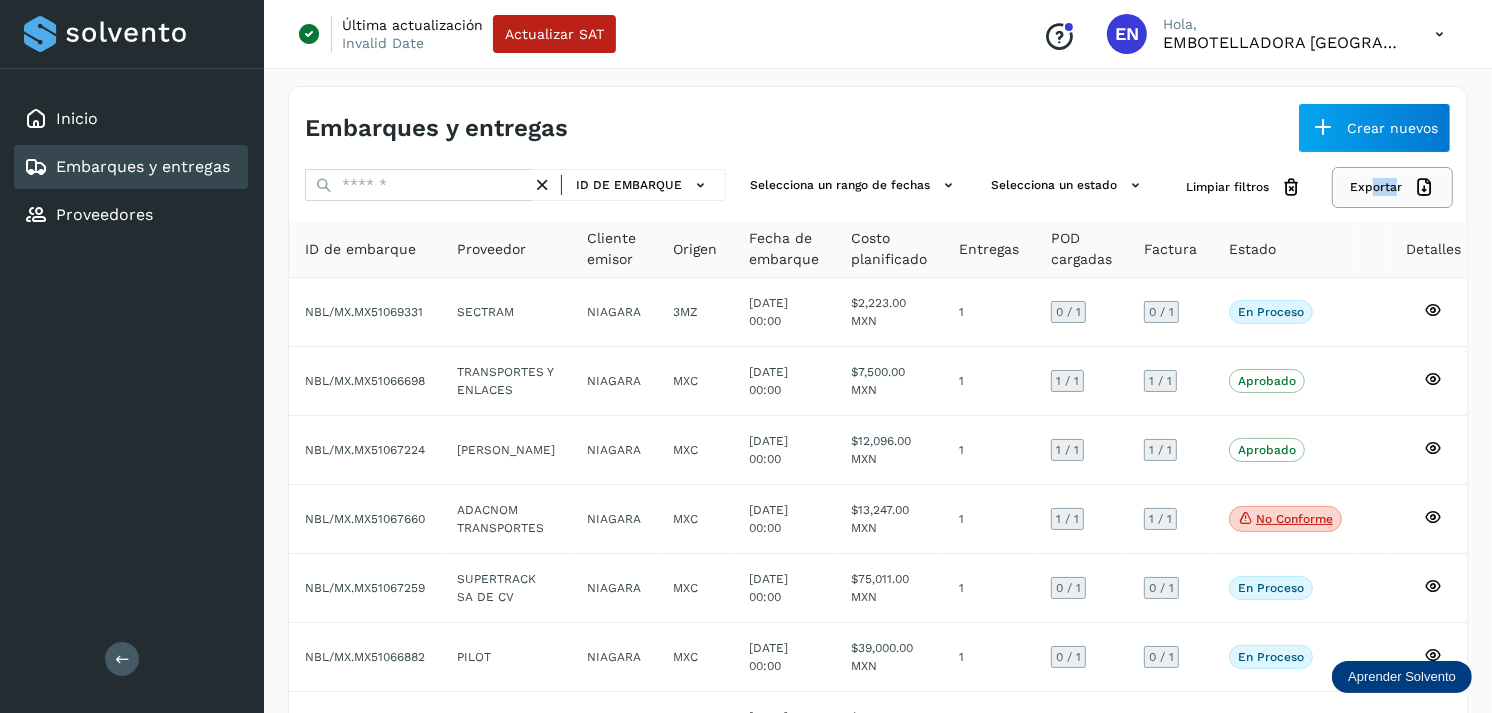 drag, startPoint x: 1394, startPoint y: 164, endPoint x: 1370, endPoint y: 203, distance: 45.79301 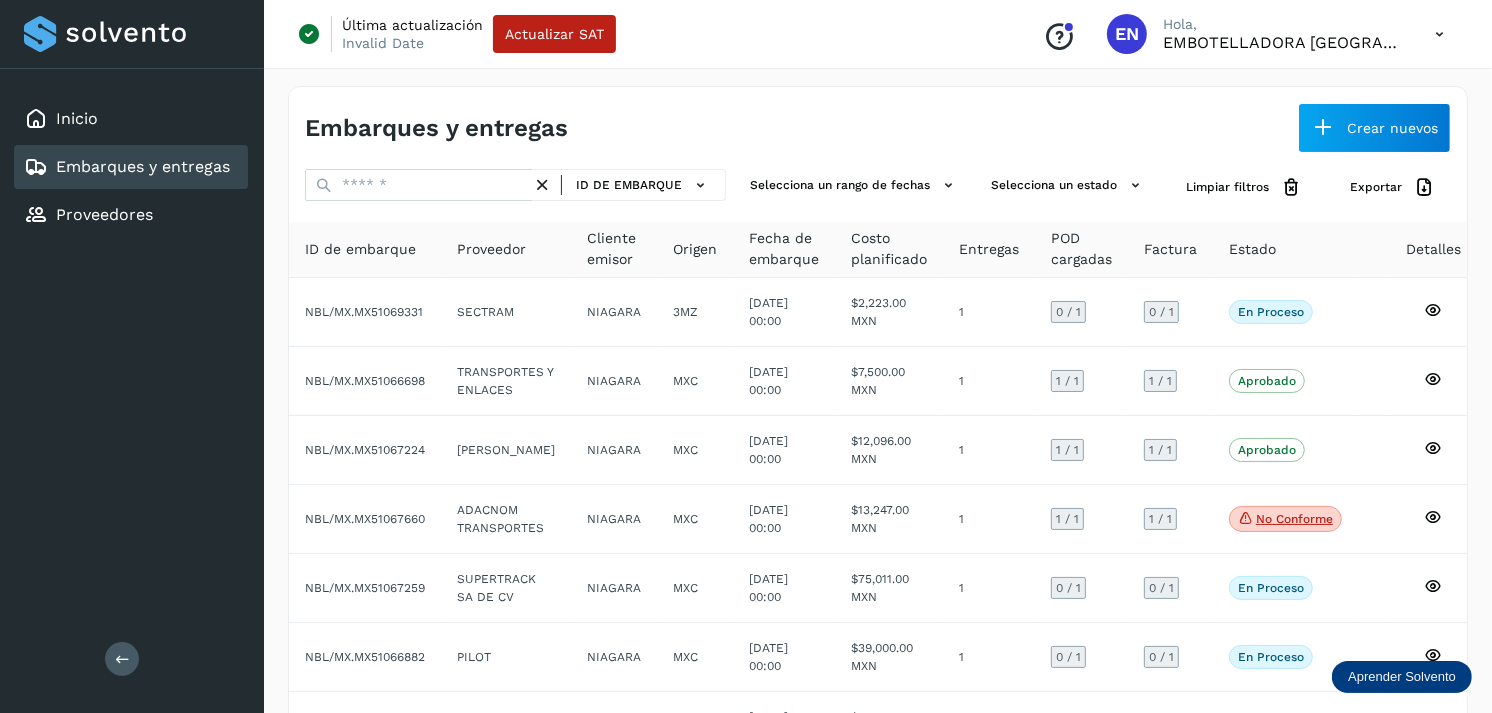 click on "ID de embarque Selecciona un rango de fechas  Selecciona un estado Limpiar filtros Exportar ID de embarque Proveedor Cliente emisor Origen Fecha de embarque Costo planificado Entregas POD cargadas Factura Estado Detalles NBL/MX.MX51069331 SECTRAM NIAGARA 3MZ [DATE] 00:00  $2,223.00 MXN  1 0  / 1 0 / 1 En proceso
Verifica el estado de la factura o entregas asociadas a este embarque
NBL/MX.MX51066698 TRANSPORTES Y ENLACES NIAGARA MXC [DATE] 00:00  $7,500.00 MXN  1 1  / 1 1 / 1 Aprobado
Verifica el estado de la factura o entregas asociadas a este embarque
NBL/MX.MX51067224 [PERSON_NAME] CORONA NIAGARA MXC [DATE] 00:00  $12,096.00 MXN  1 1  / 1 1 / 1 Aprobado
Verifica el estado de la factura o entregas asociadas a este embarque
NBL/MX.MX51067660 ADACNOM TRANSPORTES NIAGARA MXC [DATE] 00:00  $13,247.00 MXN  1 1  / 1 1 / 1 No conforme 1" at bounding box center [878, 612] 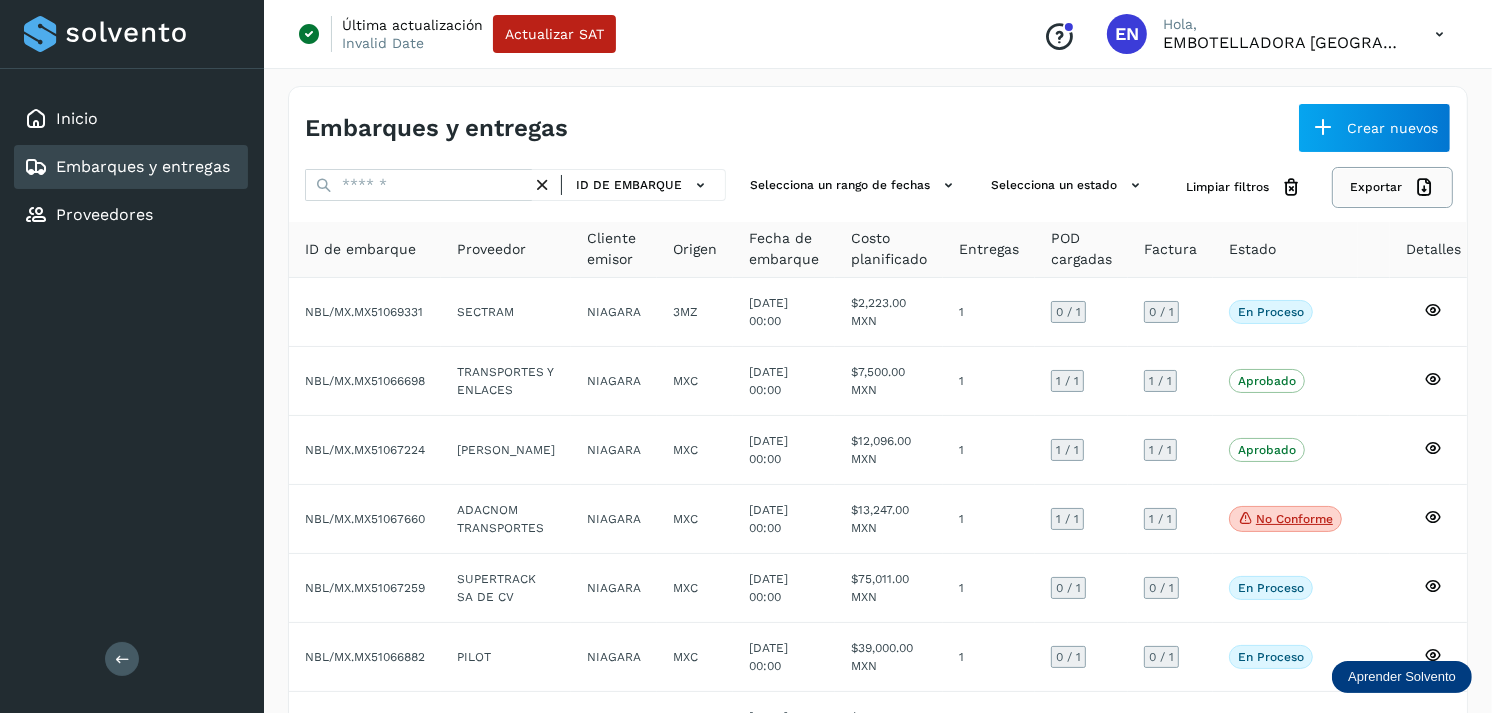 click on "Exportar" 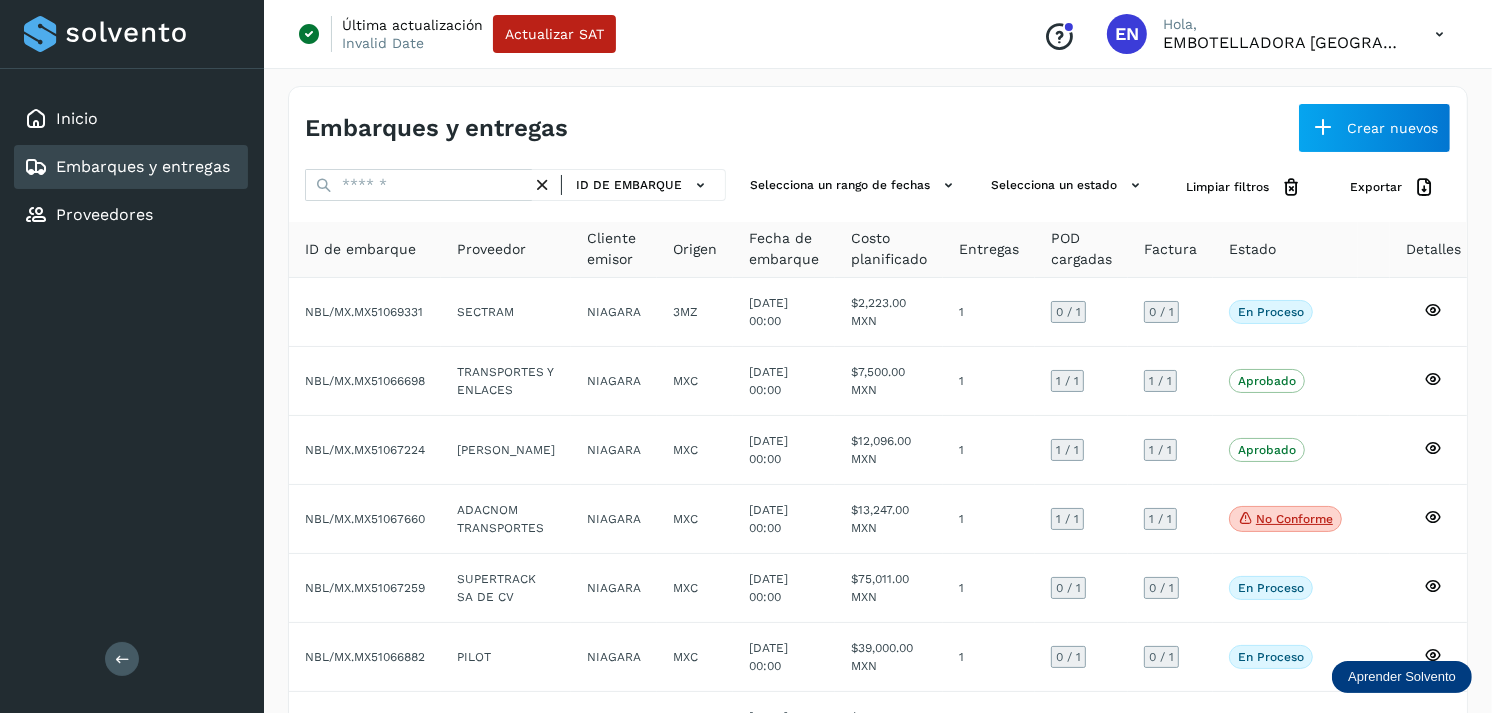 click on "Embarques y entregas" 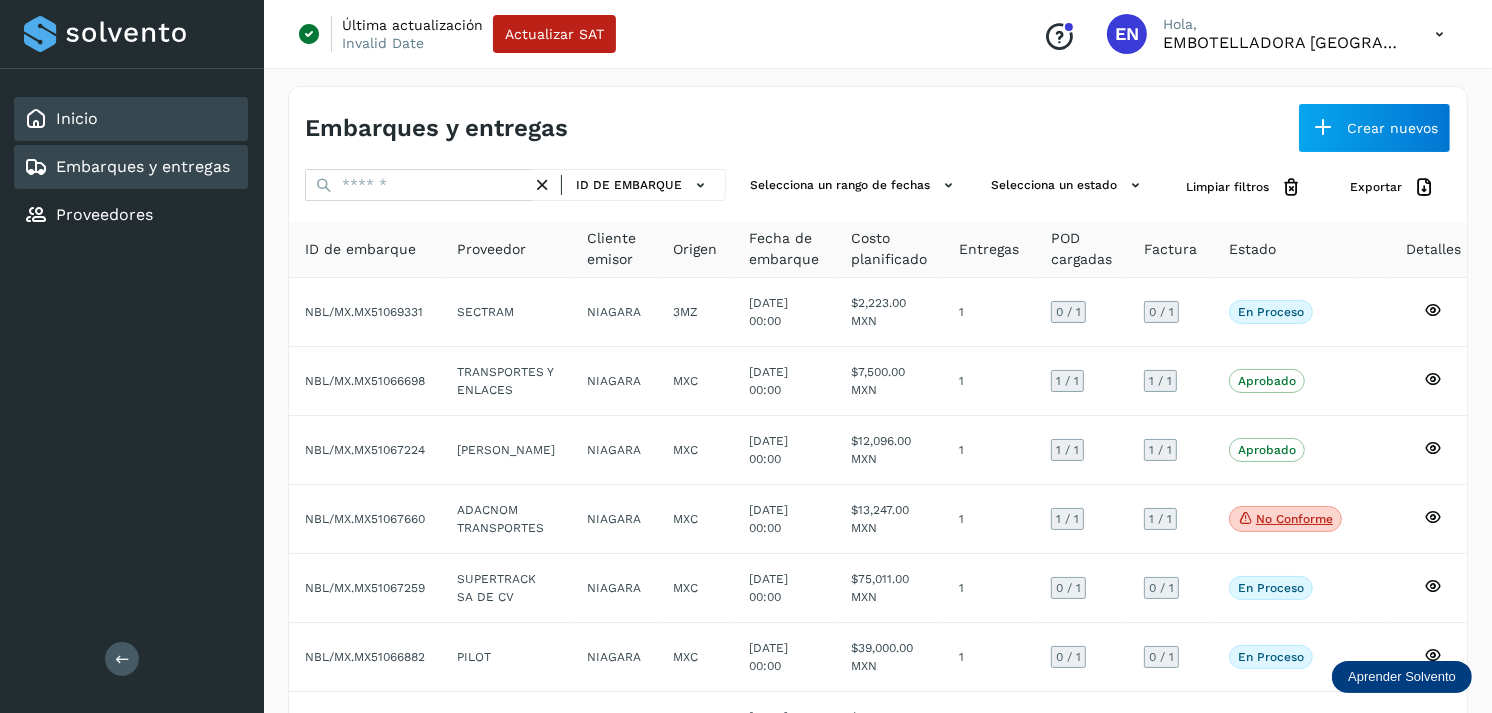 click on "Inicio" 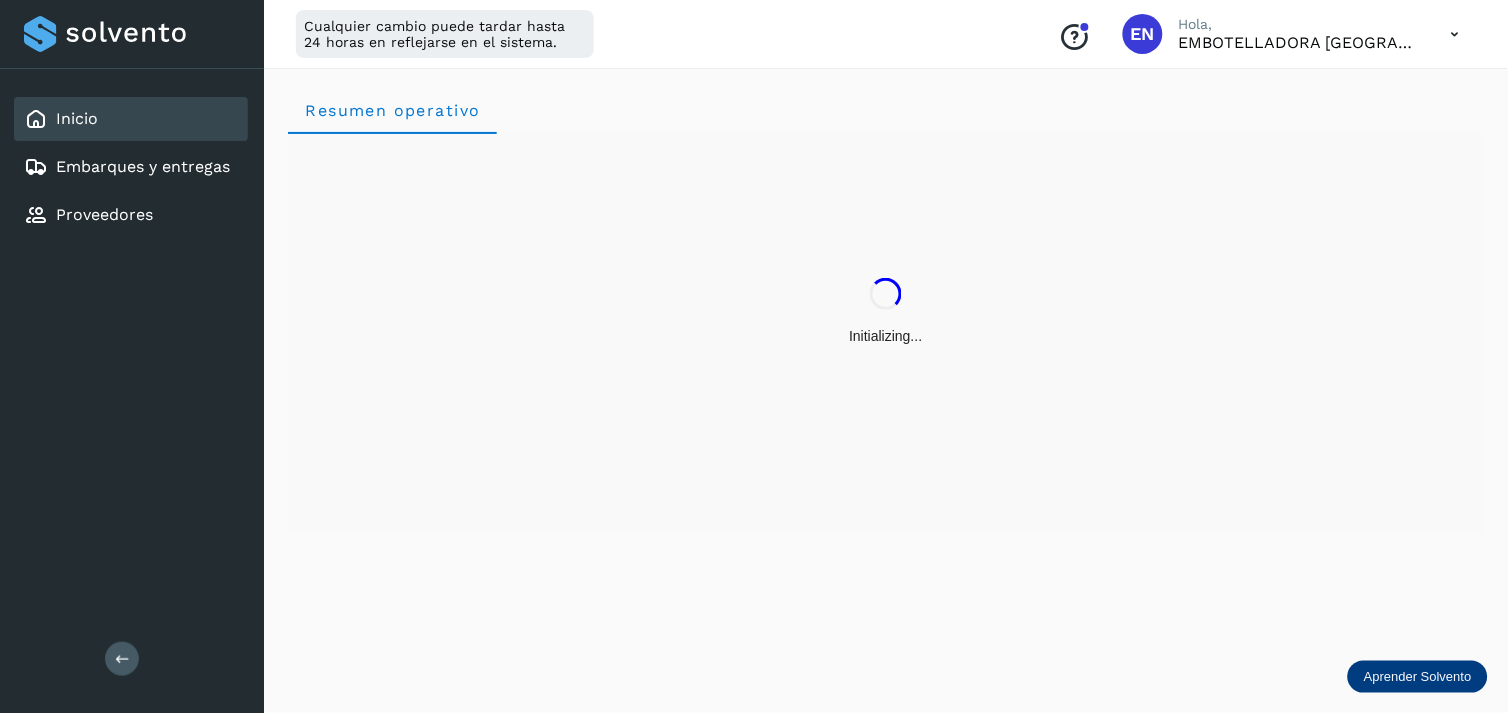 click on "Inicio" 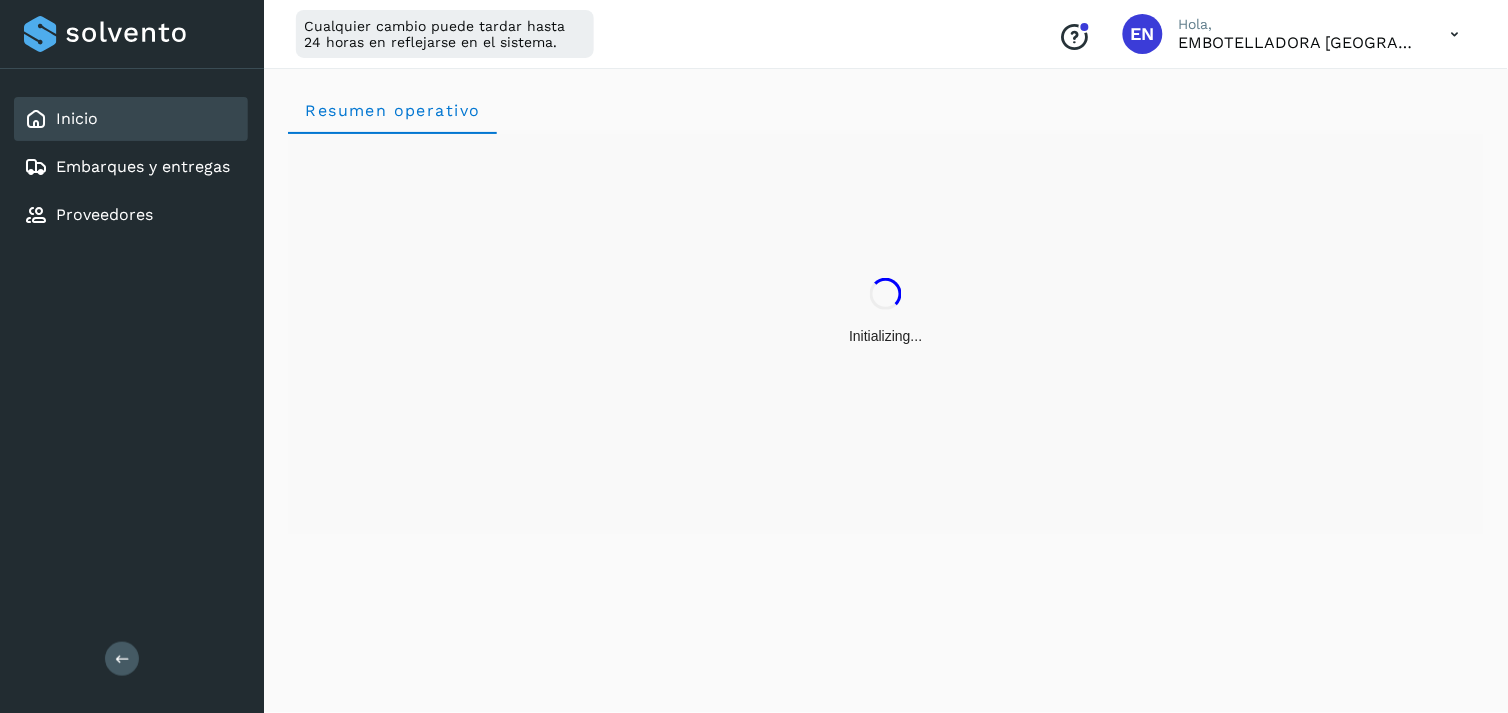 click on "Inicio Embarques y entregas Proveedores Salir" at bounding box center (132, 356) 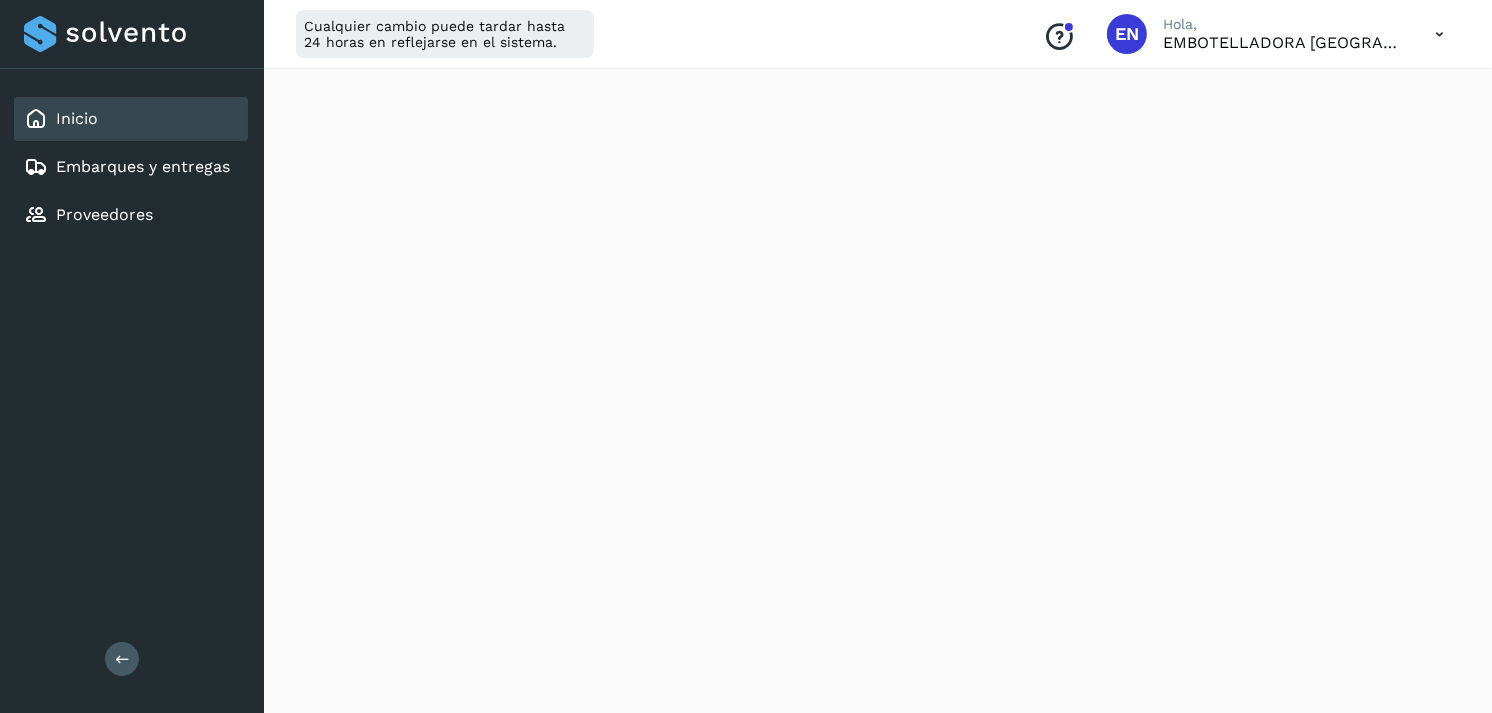 scroll, scrollTop: 2344, scrollLeft: 0, axis: vertical 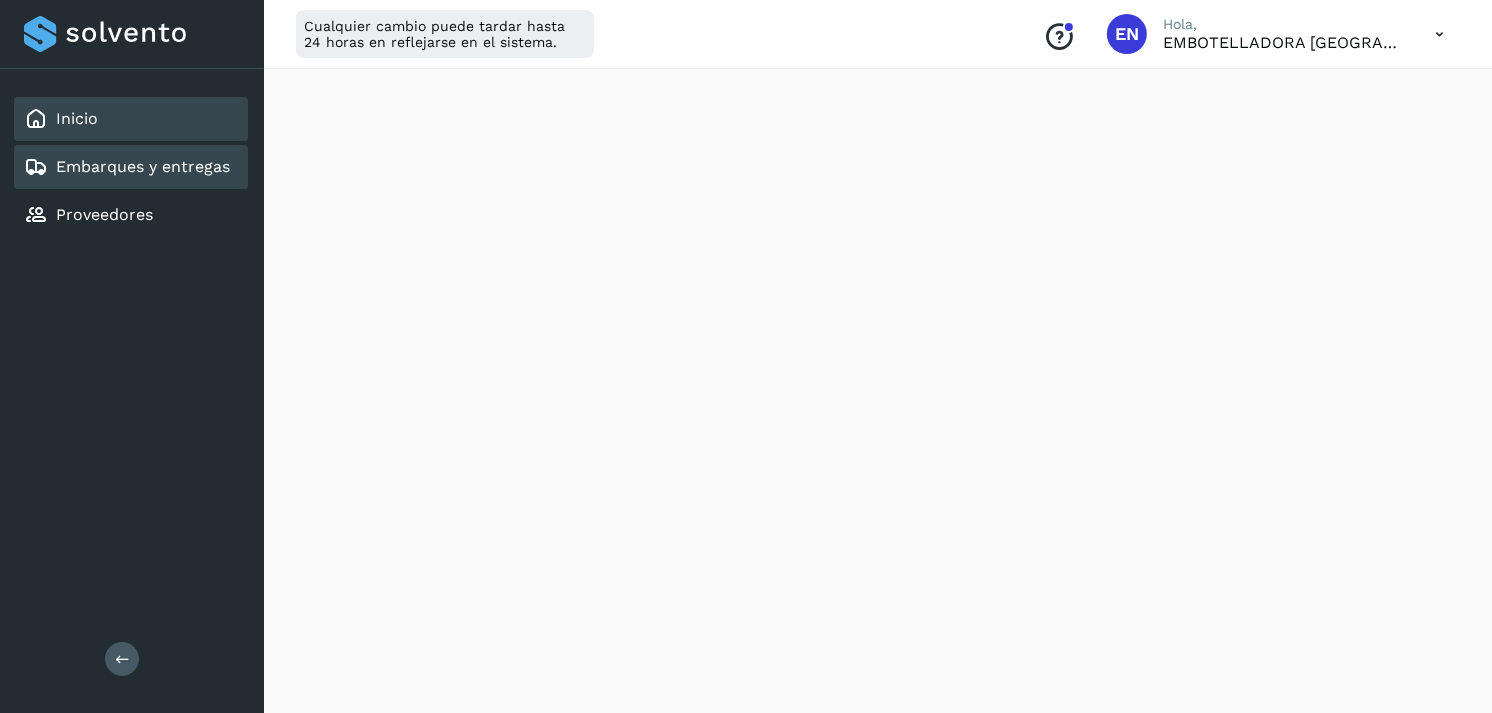 click on "Embarques y entregas" 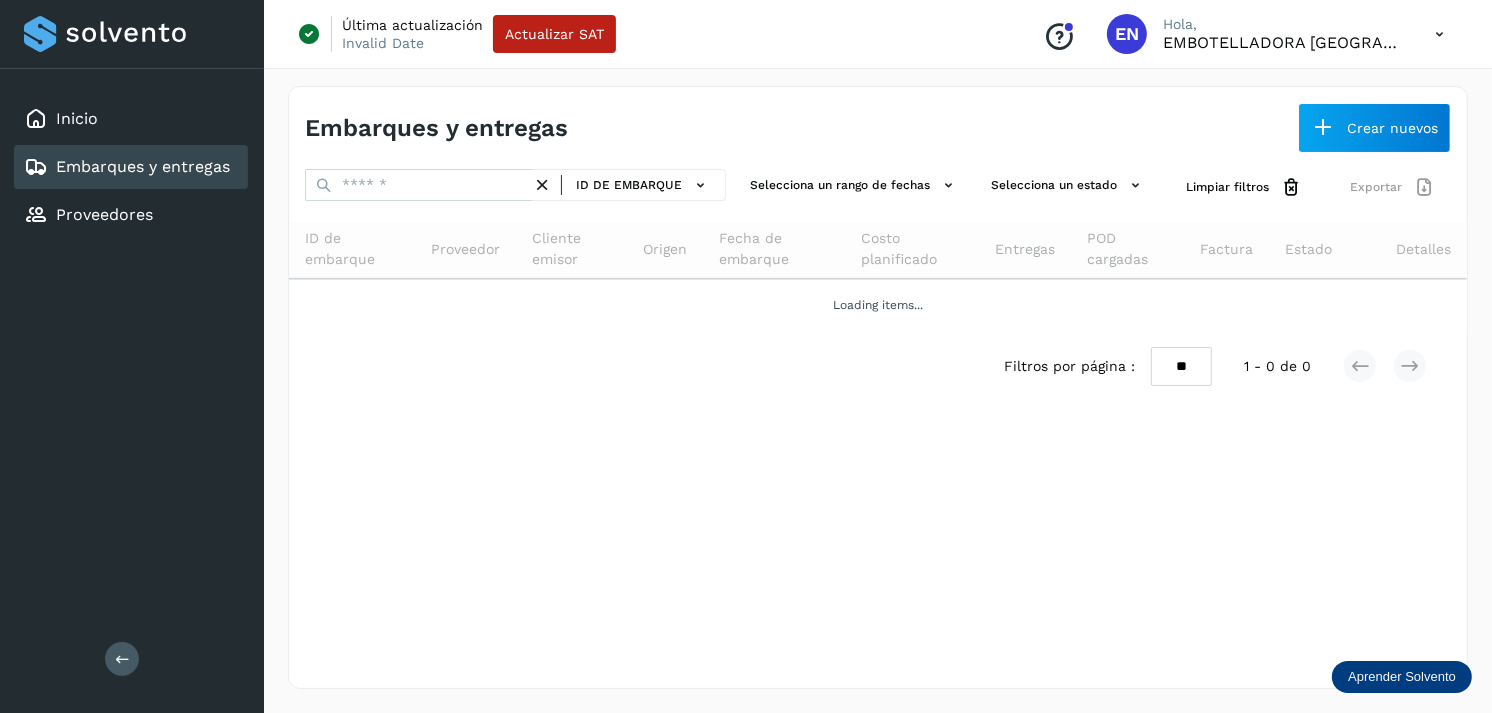 scroll, scrollTop: 0, scrollLeft: 0, axis: both 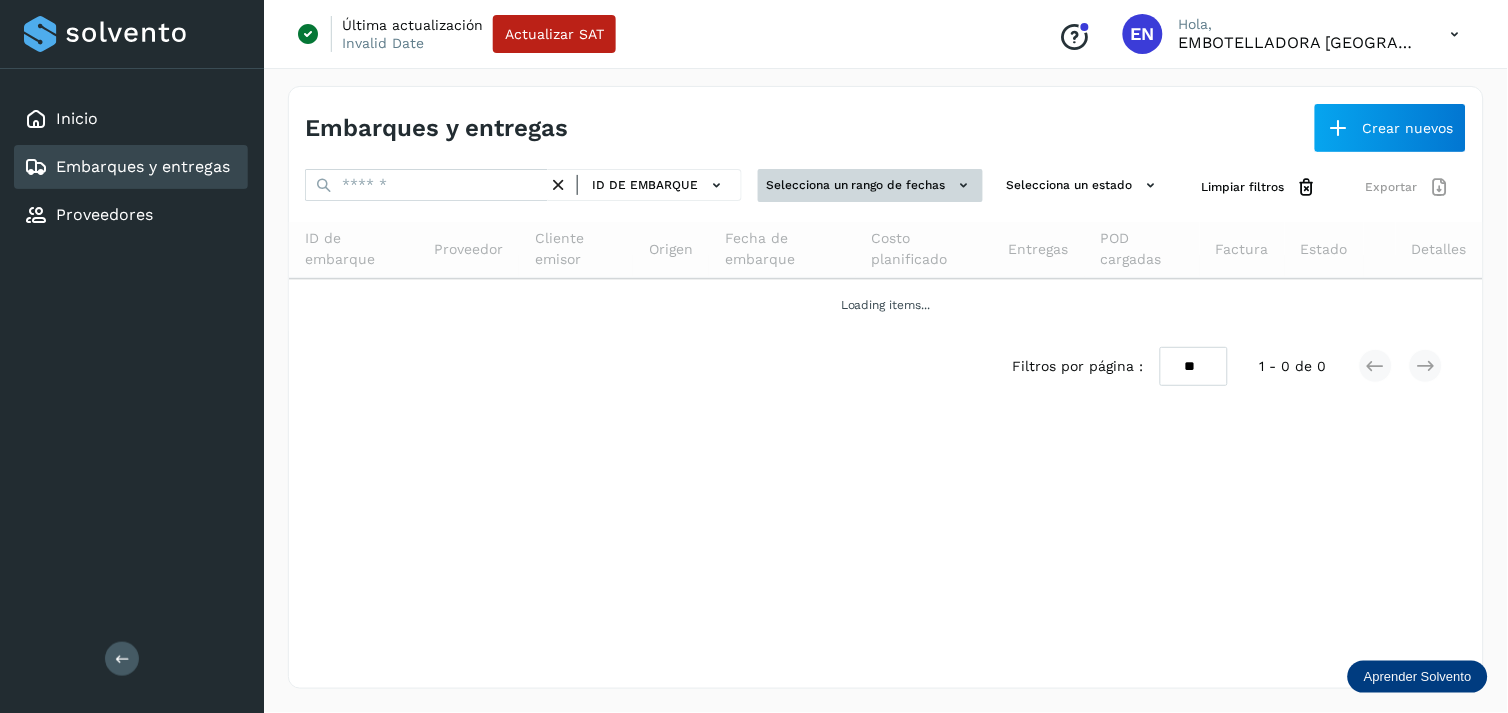 click on "Selecciona un rango de fechas" at bounding box center (870, 185) 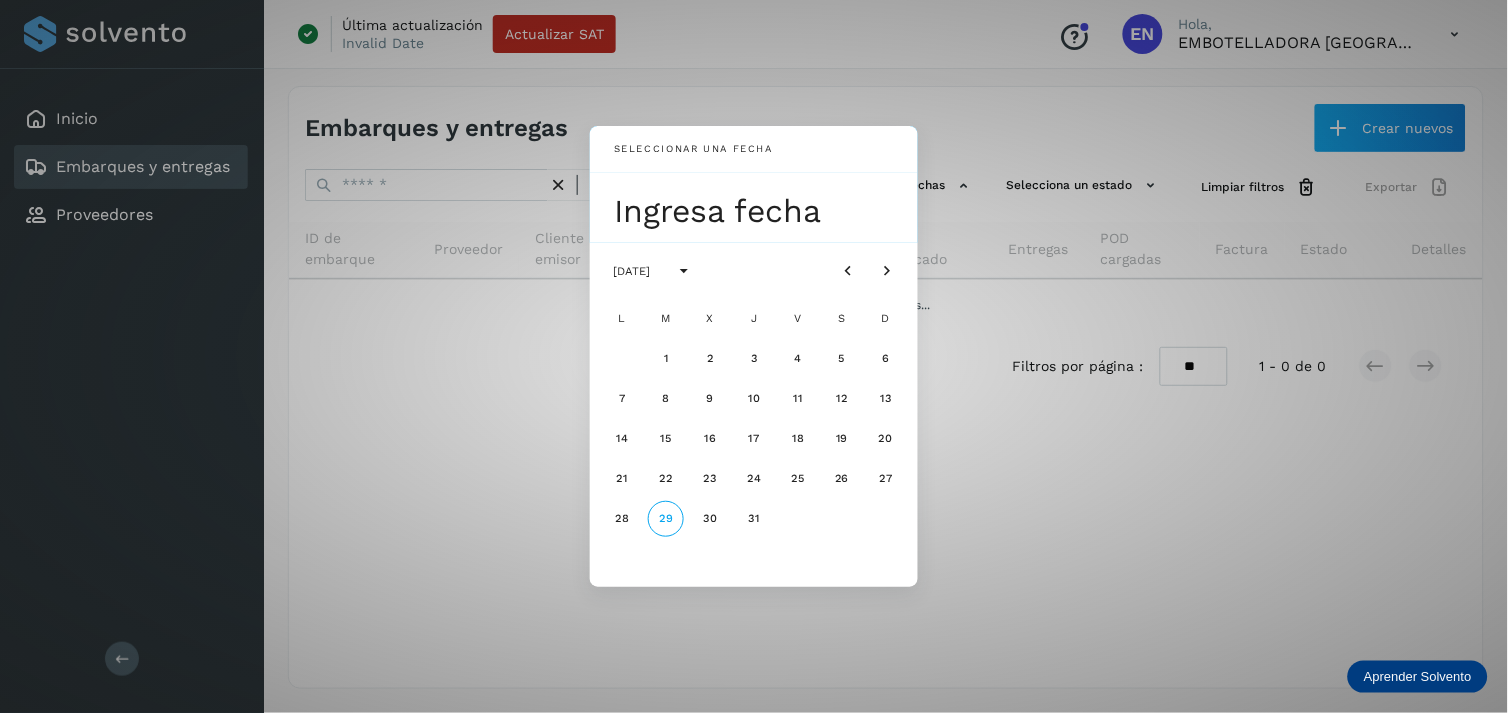 click on "Seleccionar una fecha Ingresa fecha [DATE] L M X J V S D 1 2 3 4 5 6 7 8 9 10 11 12 13 14 15 16 17 18 19 20 21 22 23 24 25 26 27 28 29 30 31" at bounding box center [754, 356] 